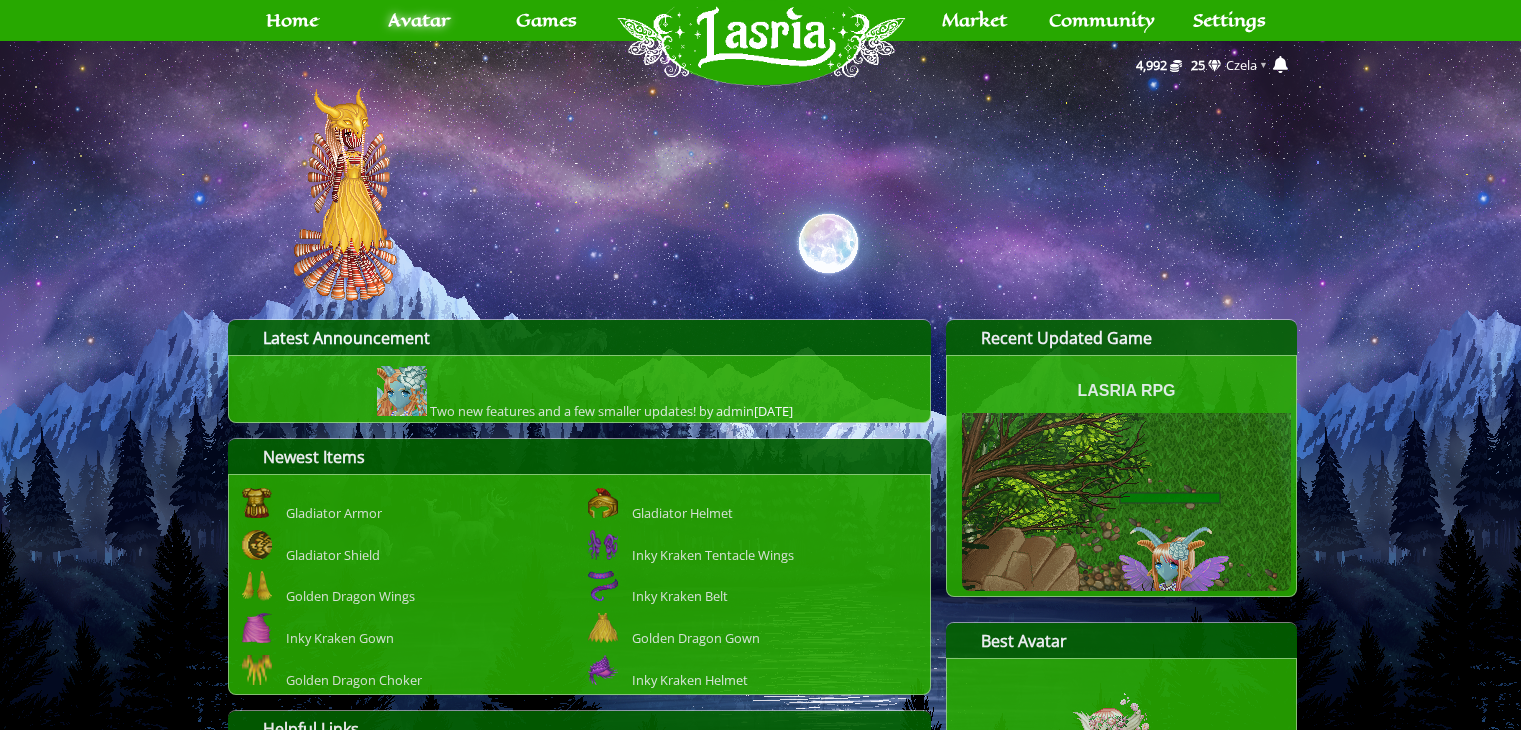 scroll, scrollTop: 0, scrollLeft: 0, axis: both 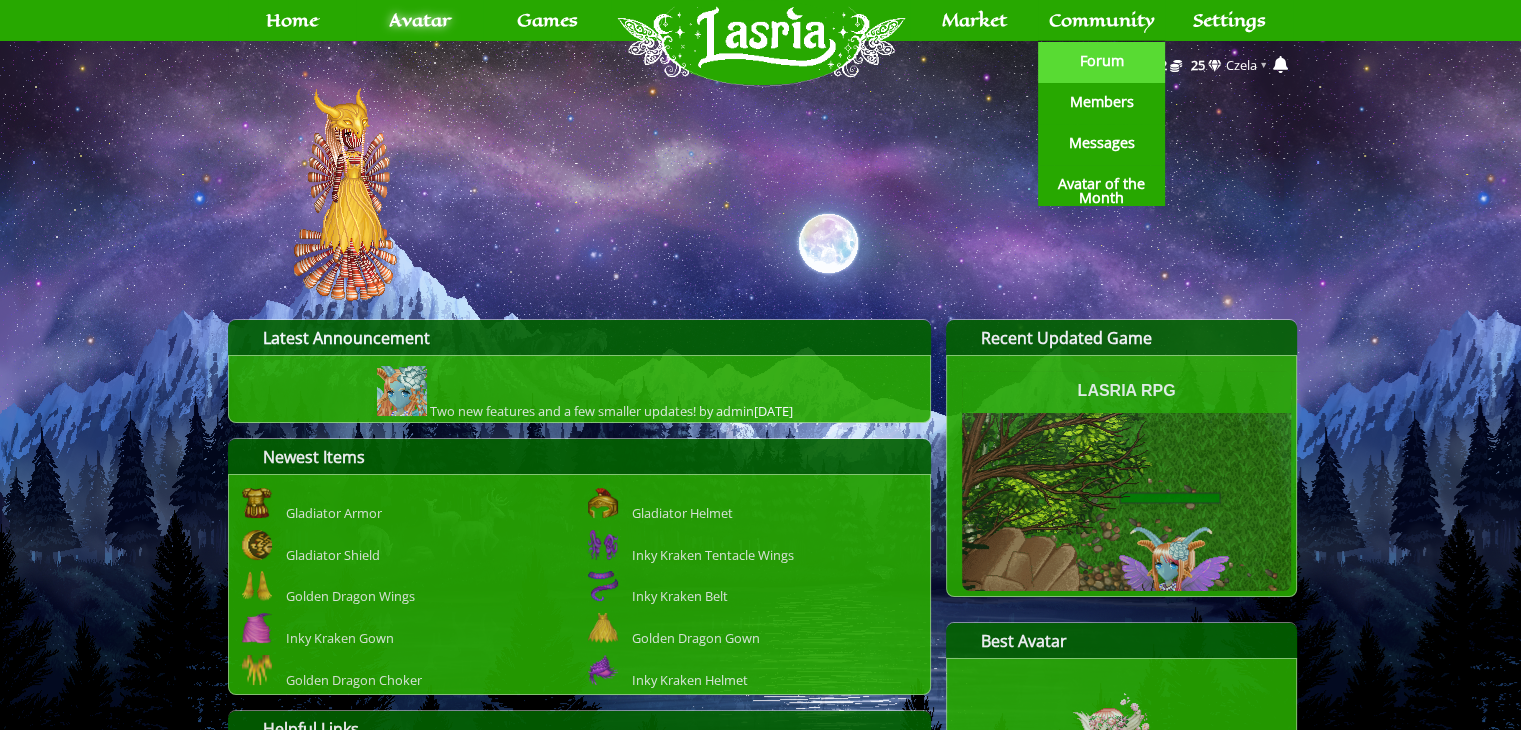click on "Forum" at bounding box center (1102, 61) 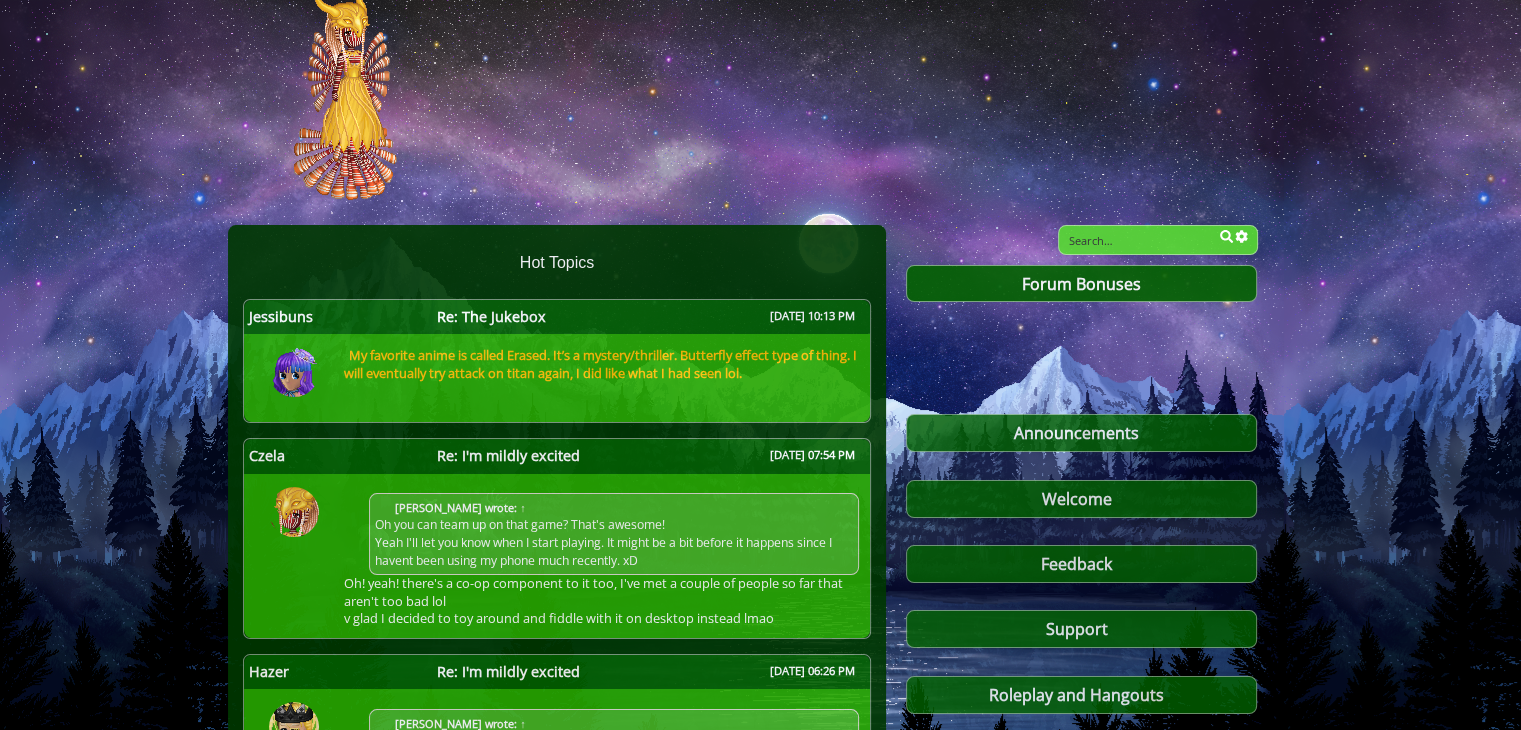 scroll, scrollTop: 0, scrollLeft: 0, axis: both 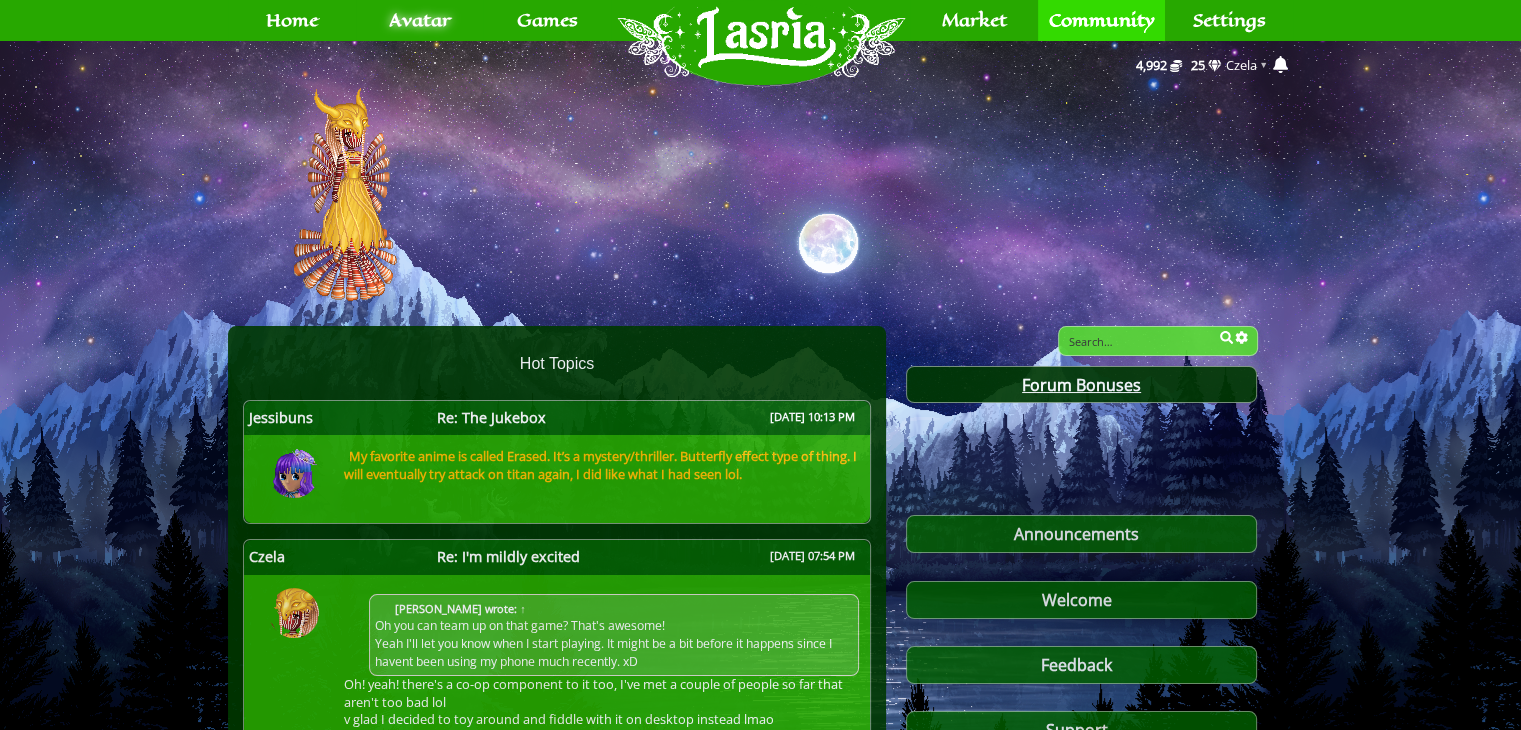 click on "Forum Bonuses" at bounding box center [1081, 385] 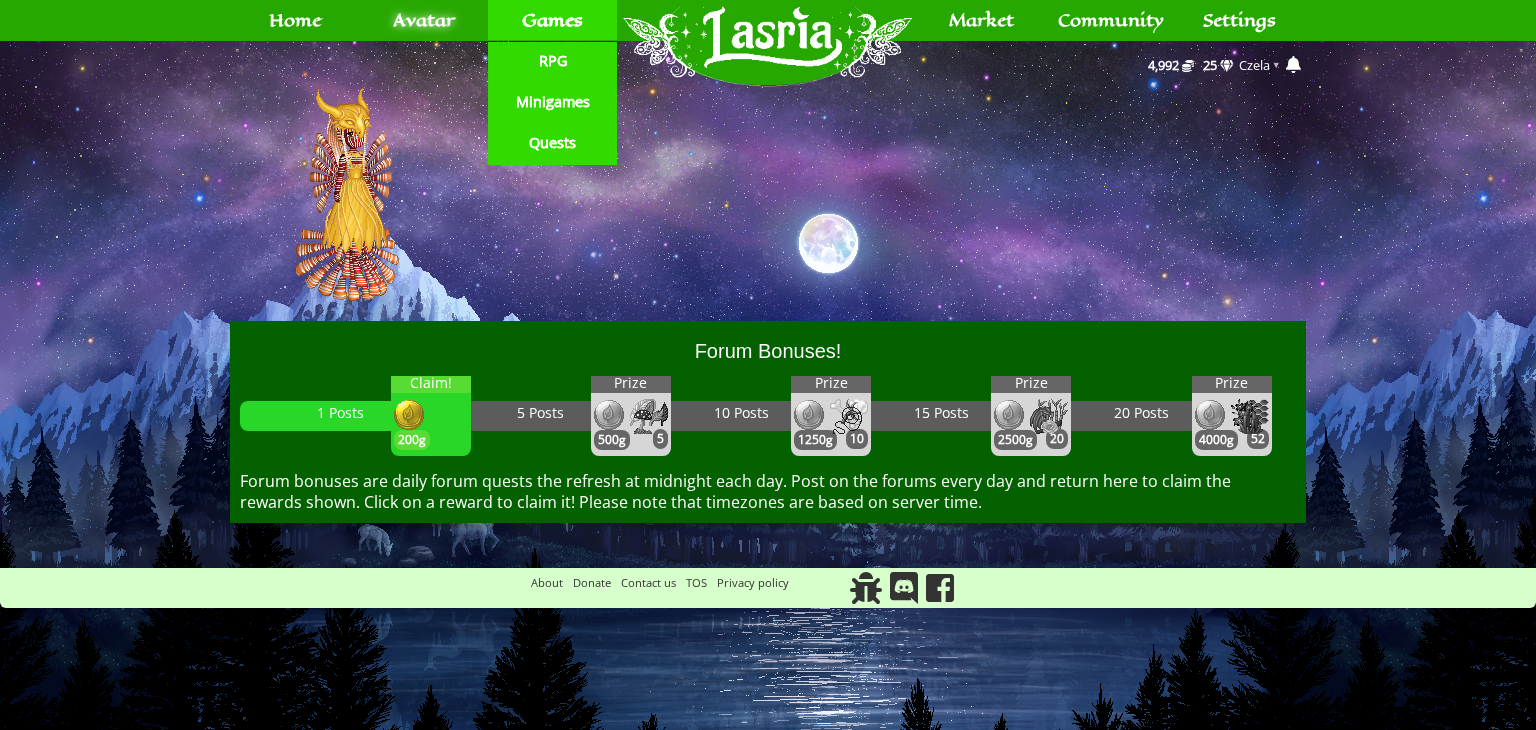 scroll, scrollTop: 0, scrollLeft: 0, axis: both 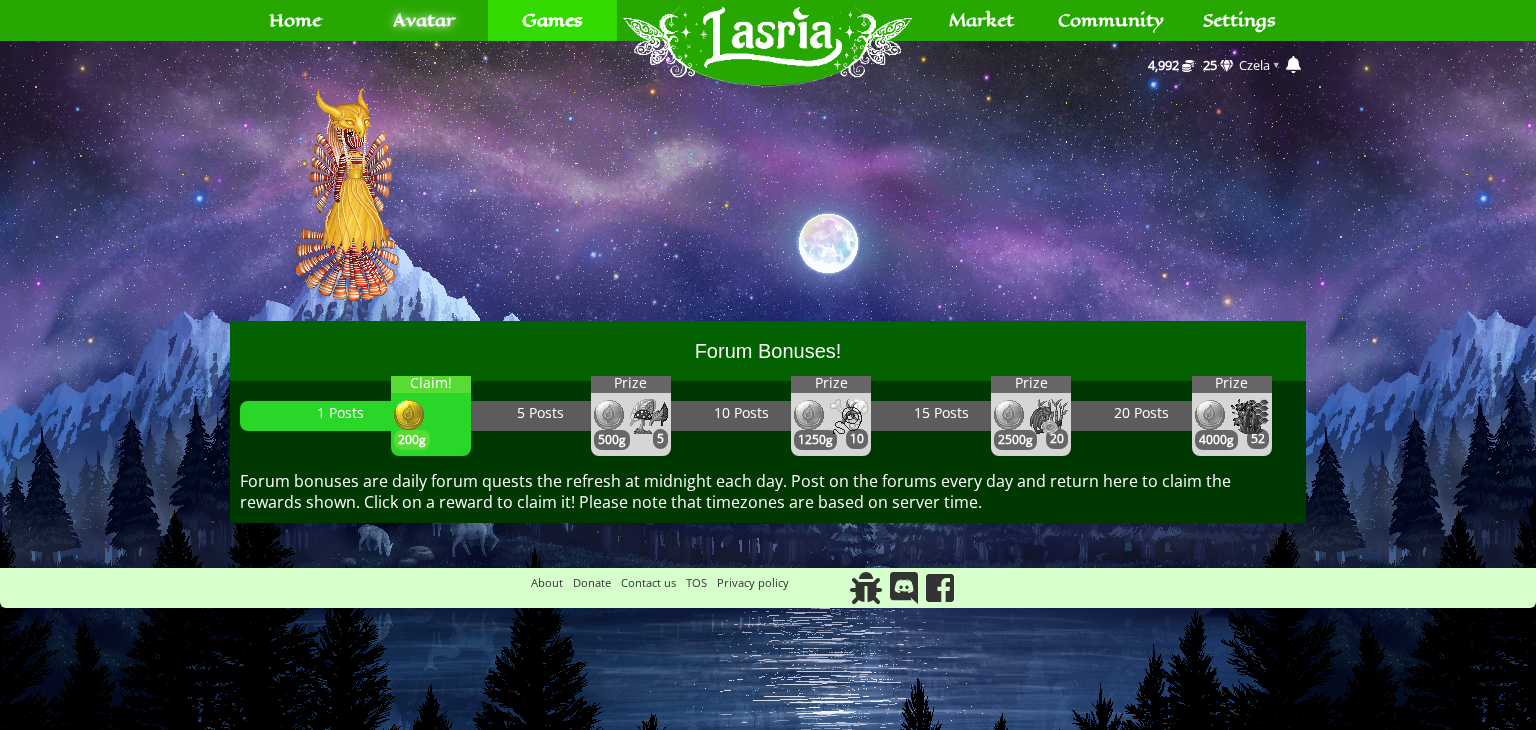 click at bounding box center (1250, 416) 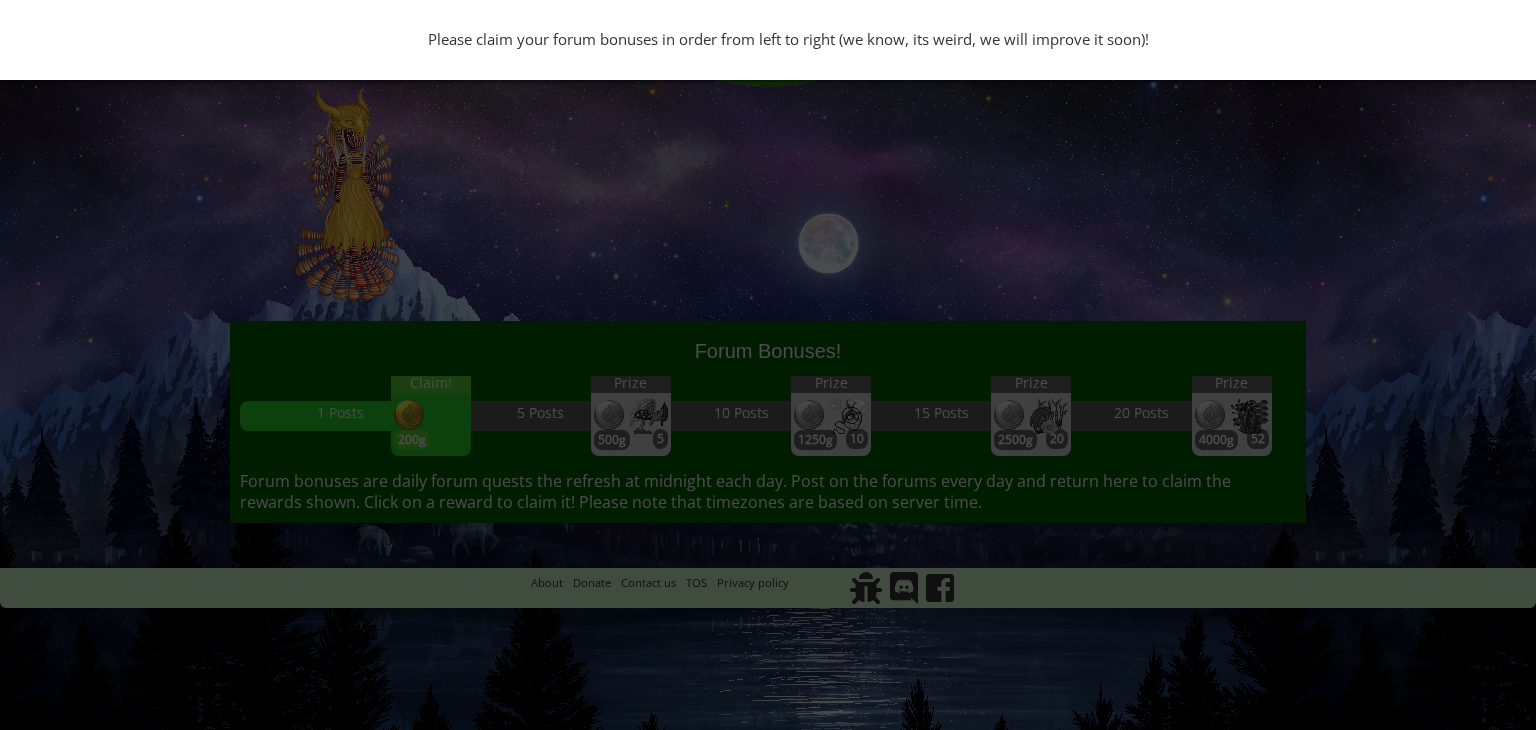 click on "Please claim your forum bonuses in order from left to right (we know, its weird, we will improve it soon)!" at bounding box center [768, 365] 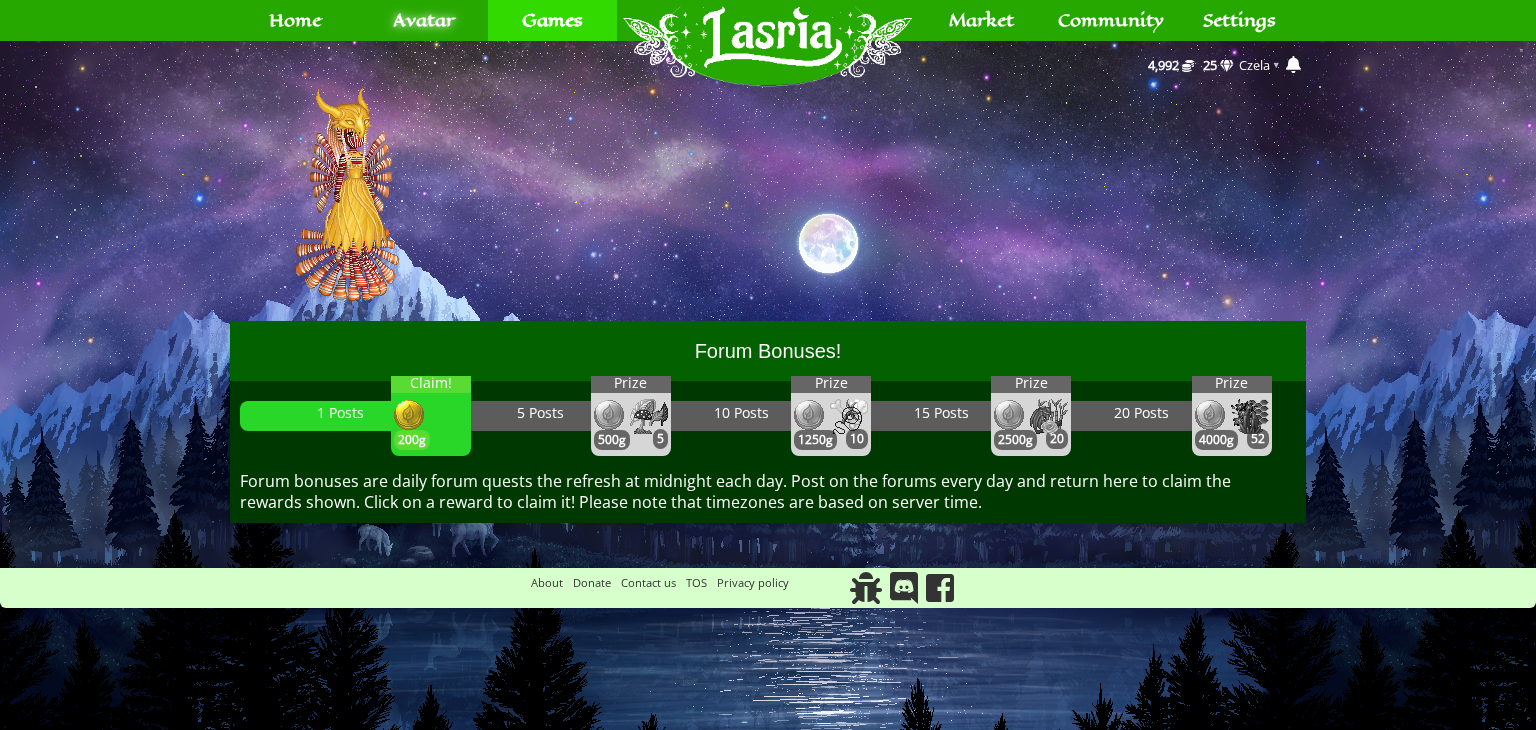 click at bounding box center (409, 415) 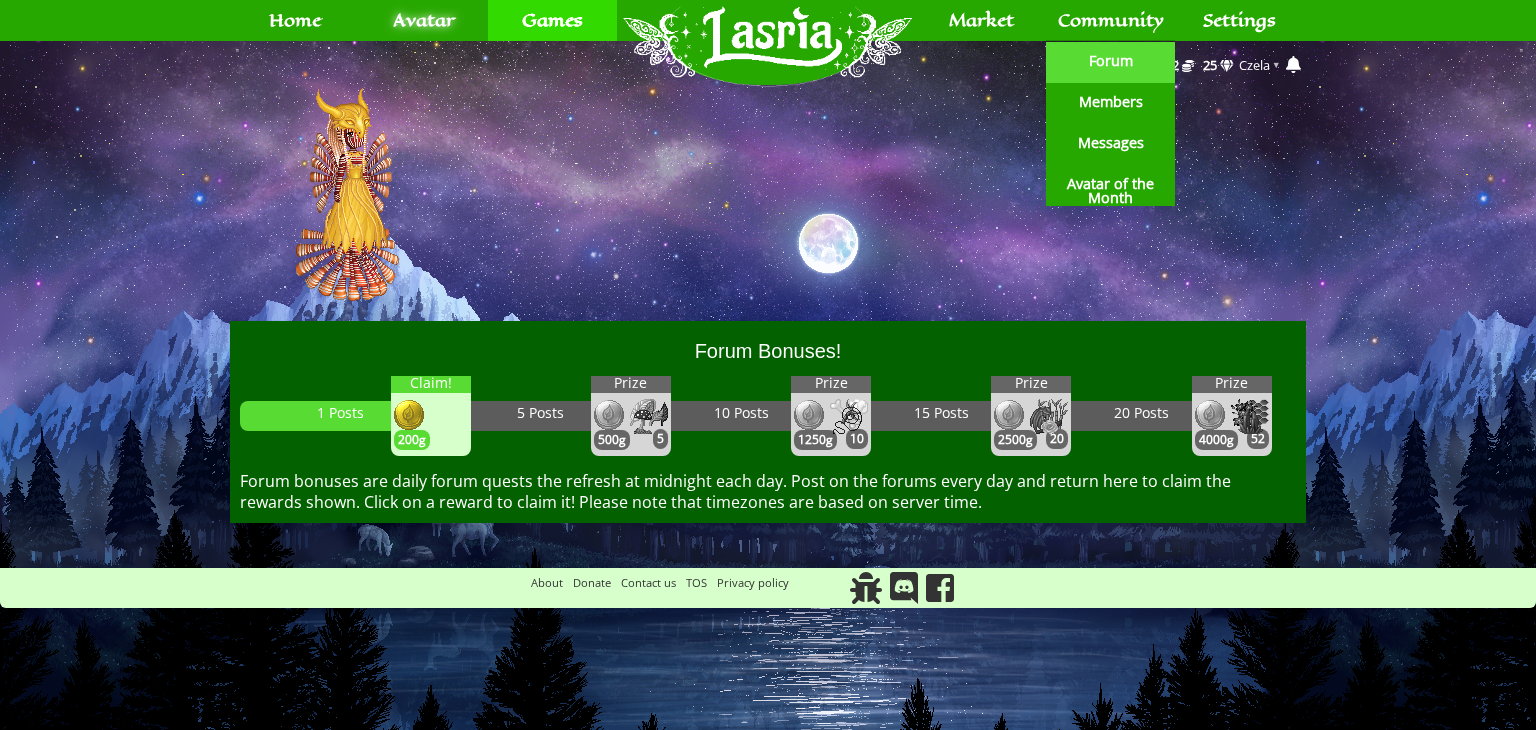 click on "Forum" at bounding box center (1111, 61) 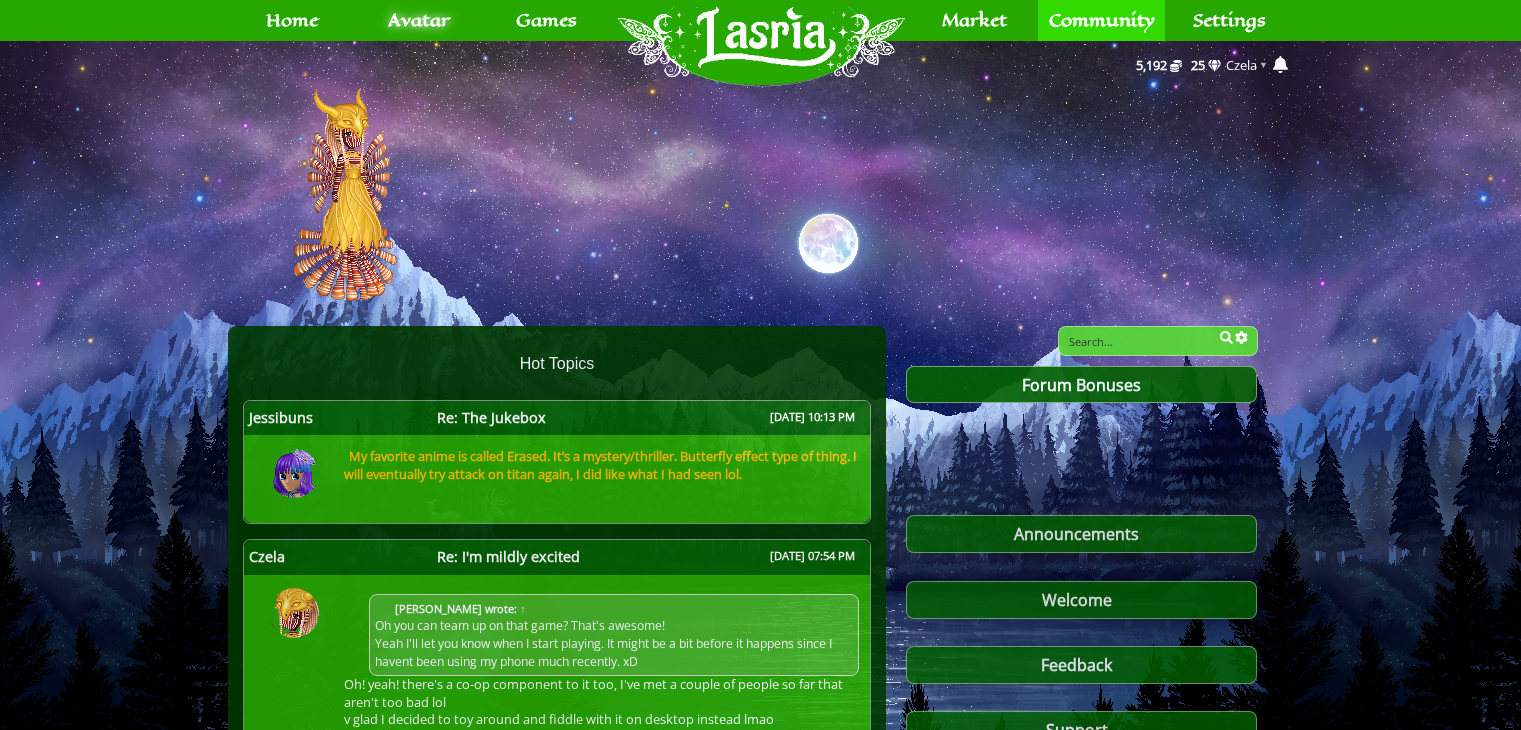 scroll, scrollTop: 0, scrollLeft: 0, axis: both 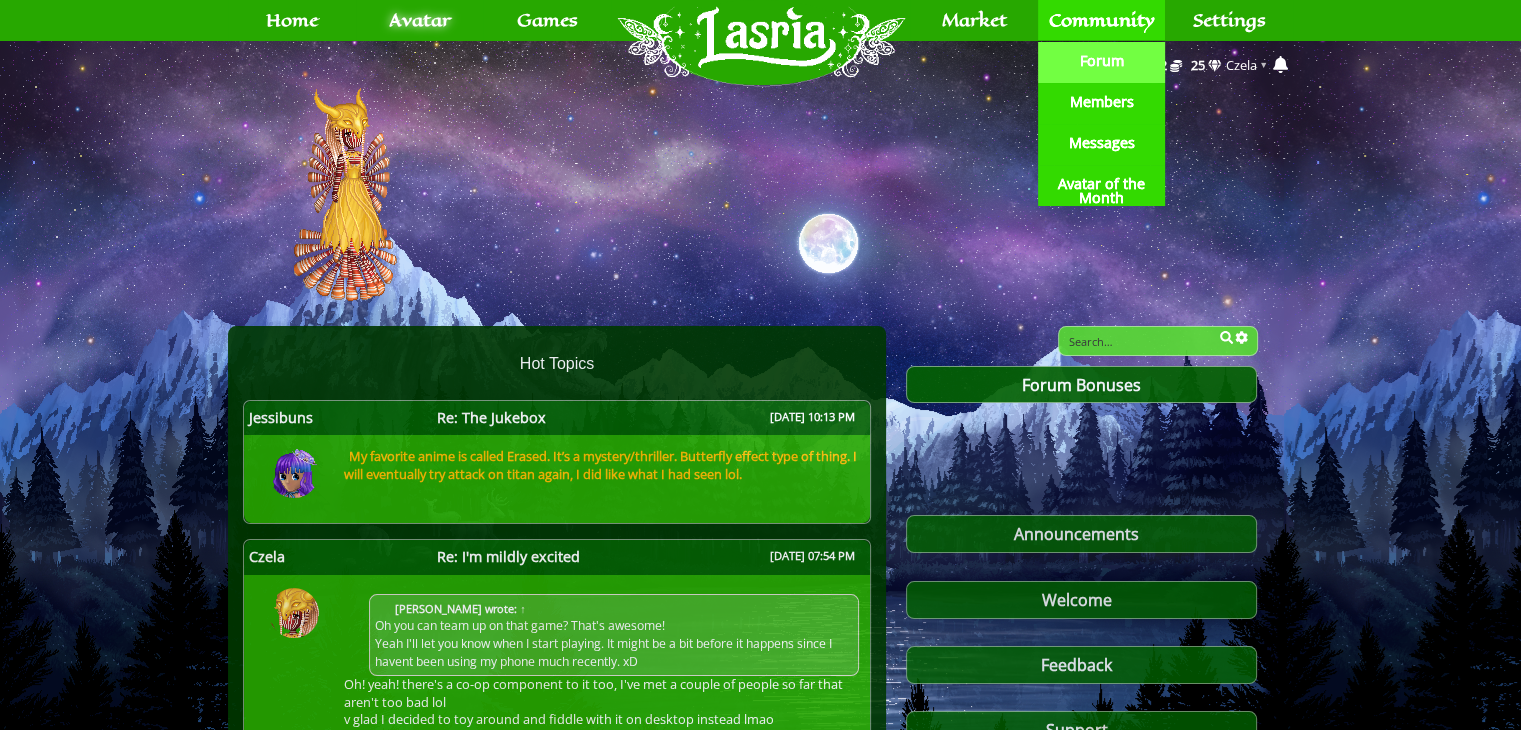 click on "Forum" at bounding box center [1102, 61] 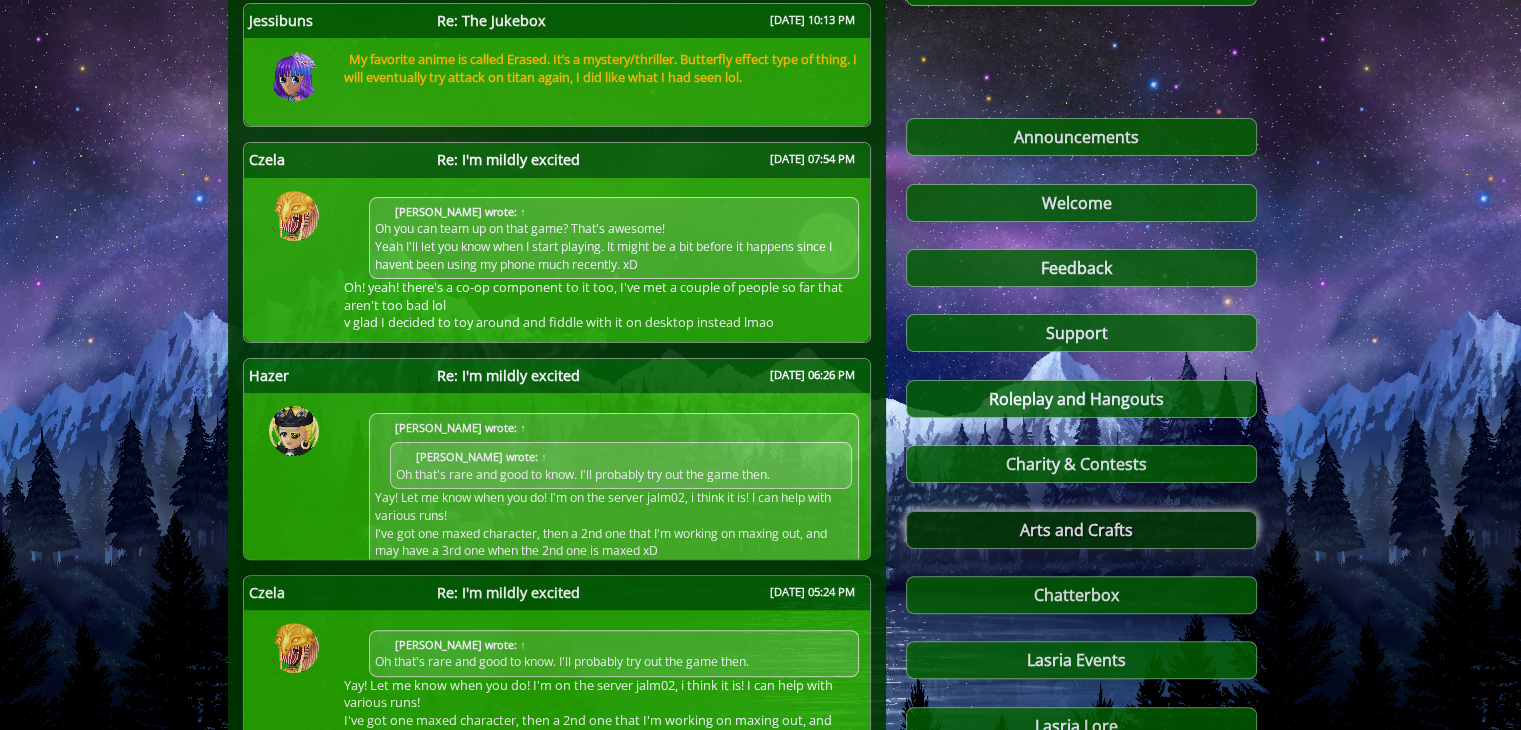 scroll, scrollTop: 400, scrollLeft: 0, axis: vertical 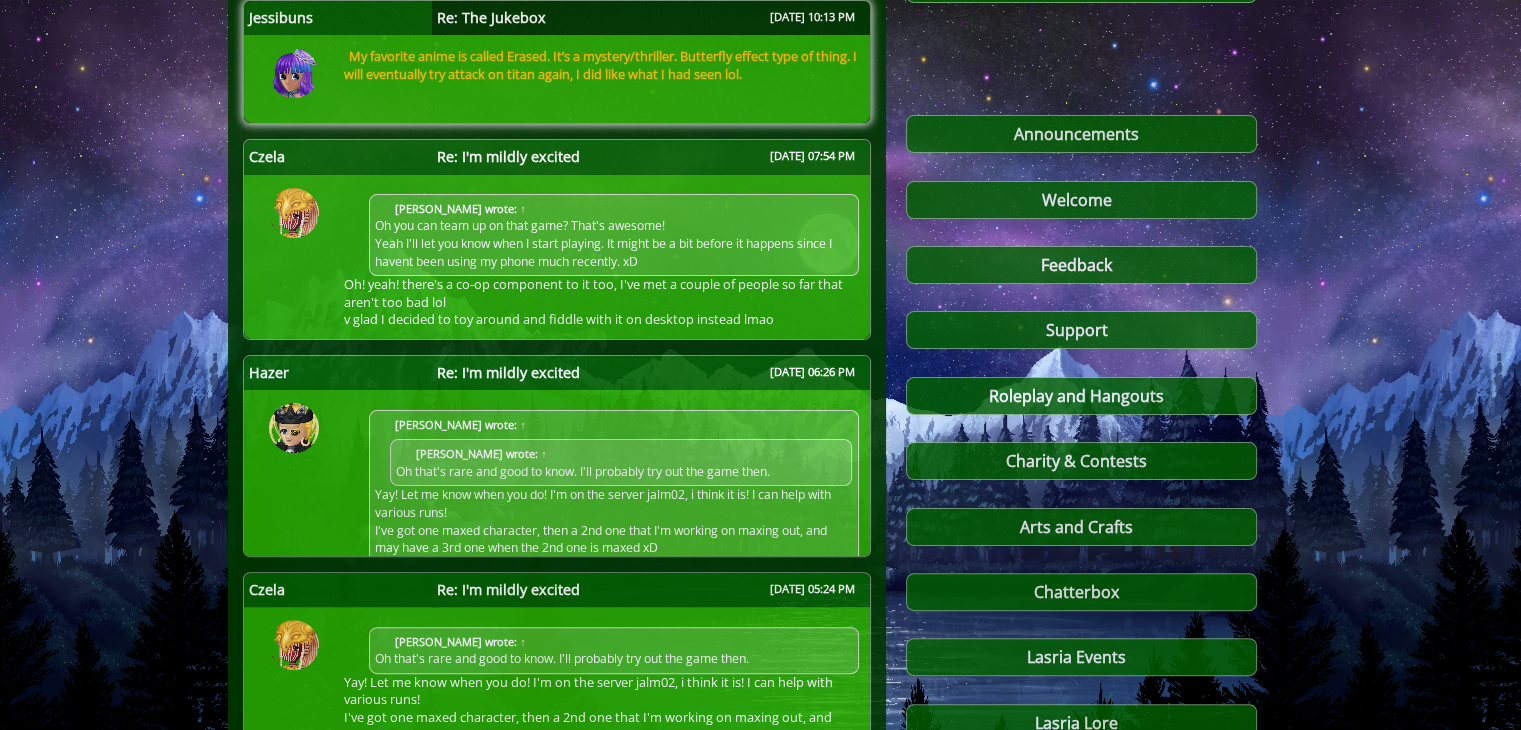 click on "Re: The Jukebox" at bounding box center (491, 18) 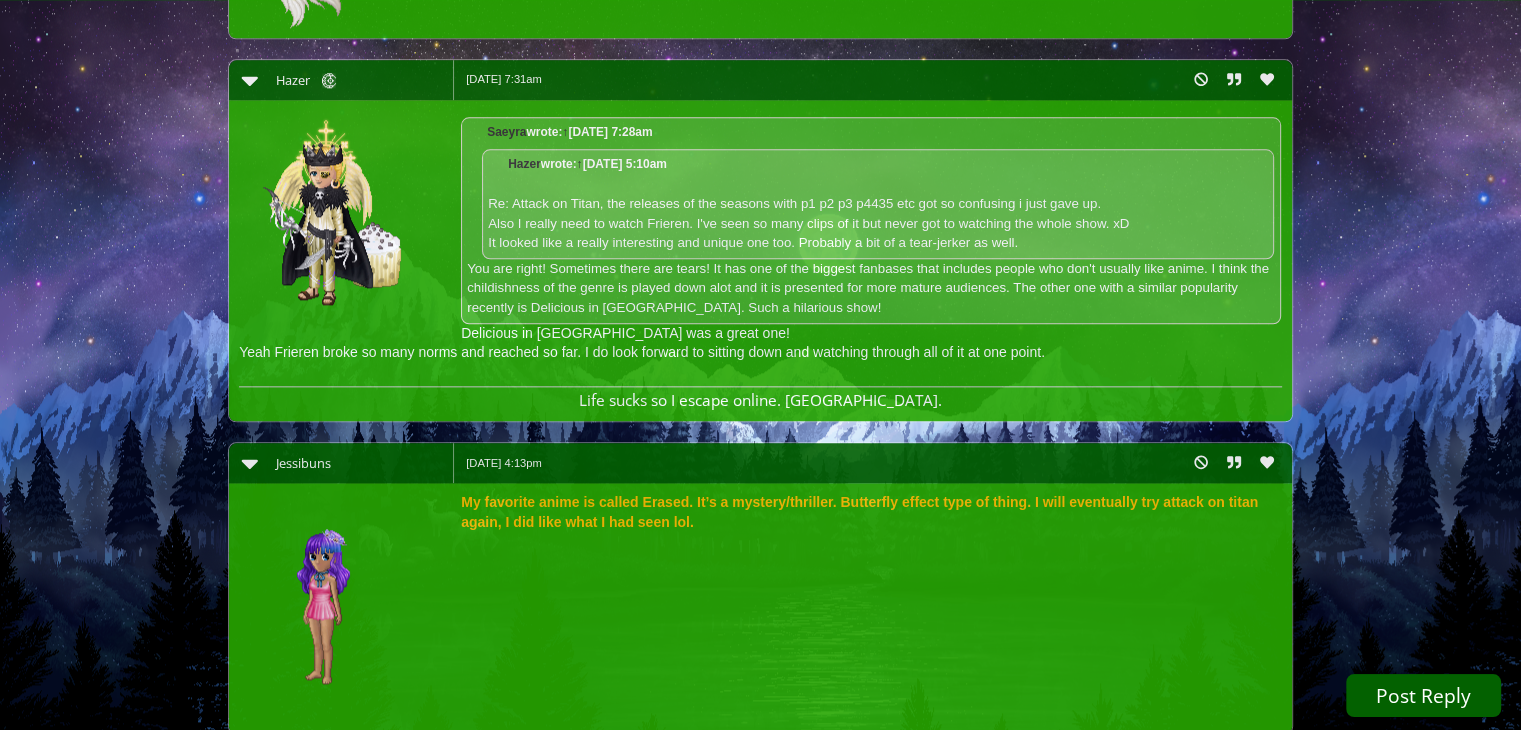 scroll, scrollTop: 2399, scrollLeft: 0, axis: vertical 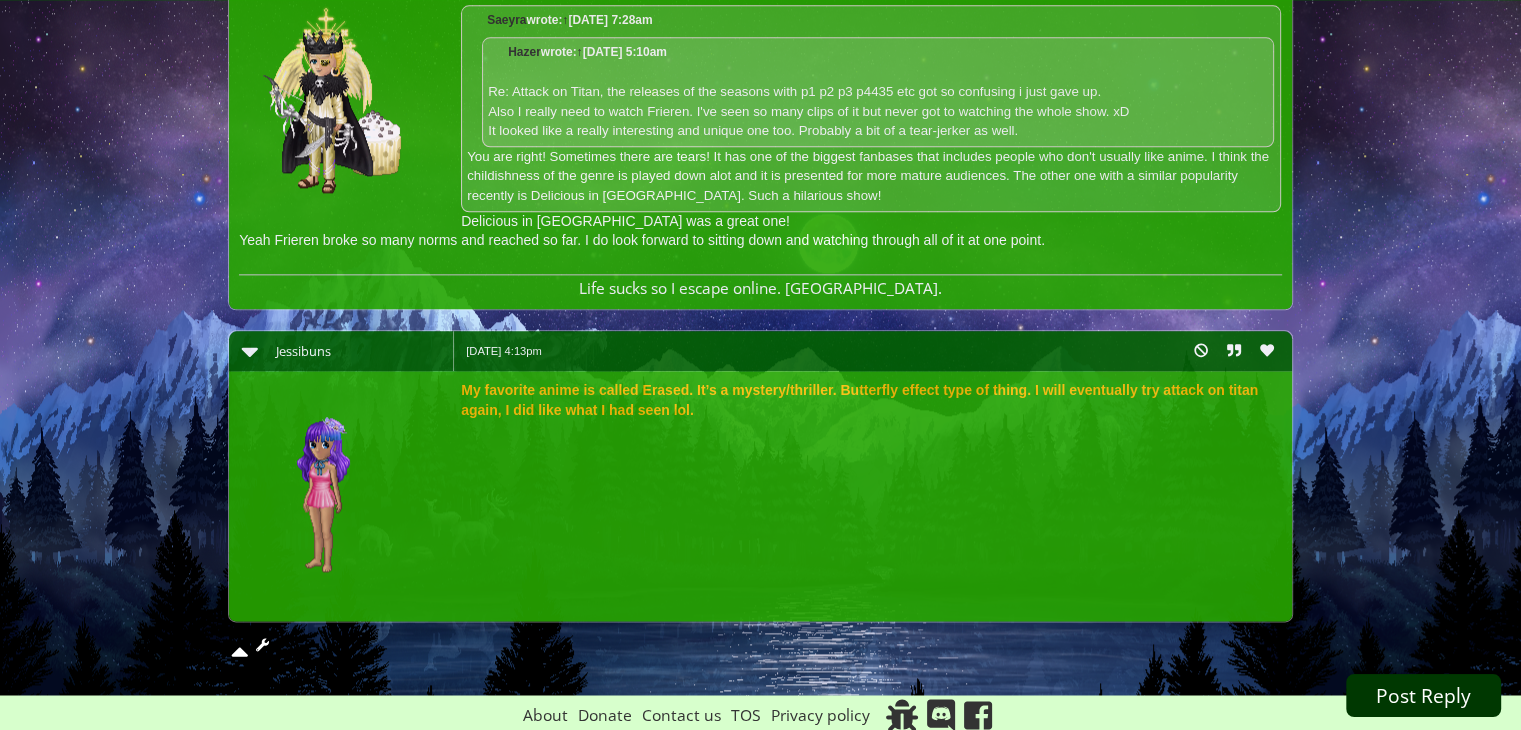click on "Post Reply" at bounding box center (1423, 695) 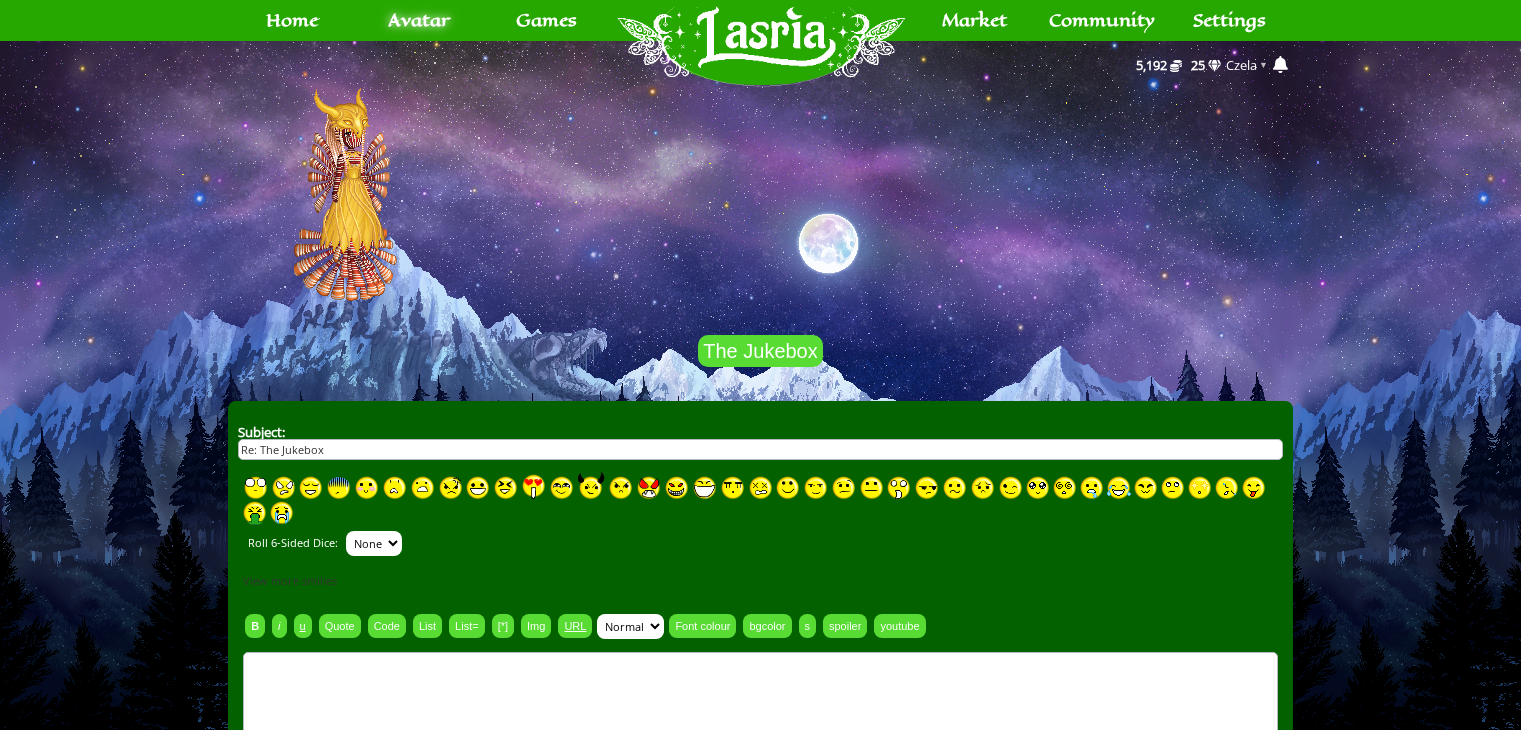 scroll, scrollTop: 0, scrollLeft: 0, axis: both 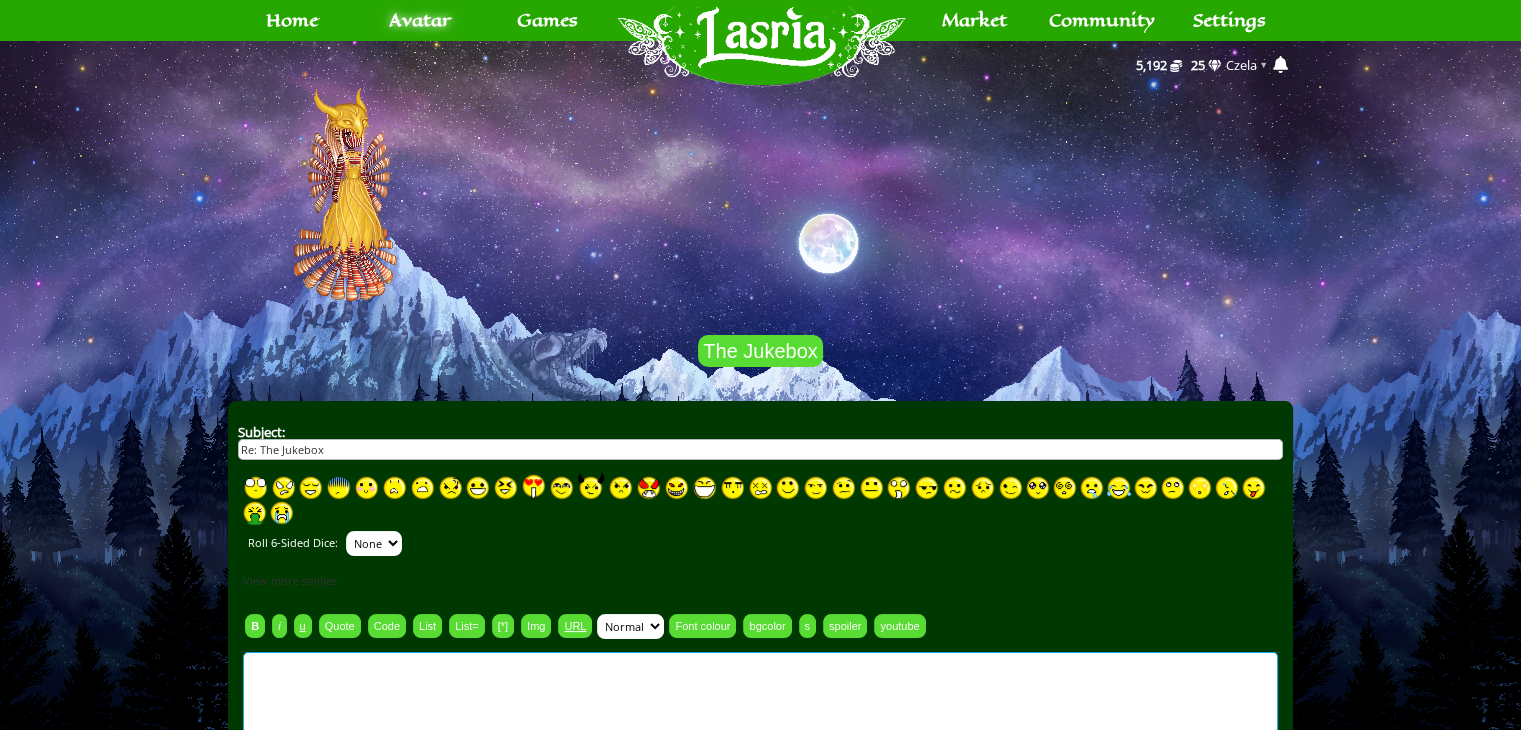 click at bounding box center [760, 787] 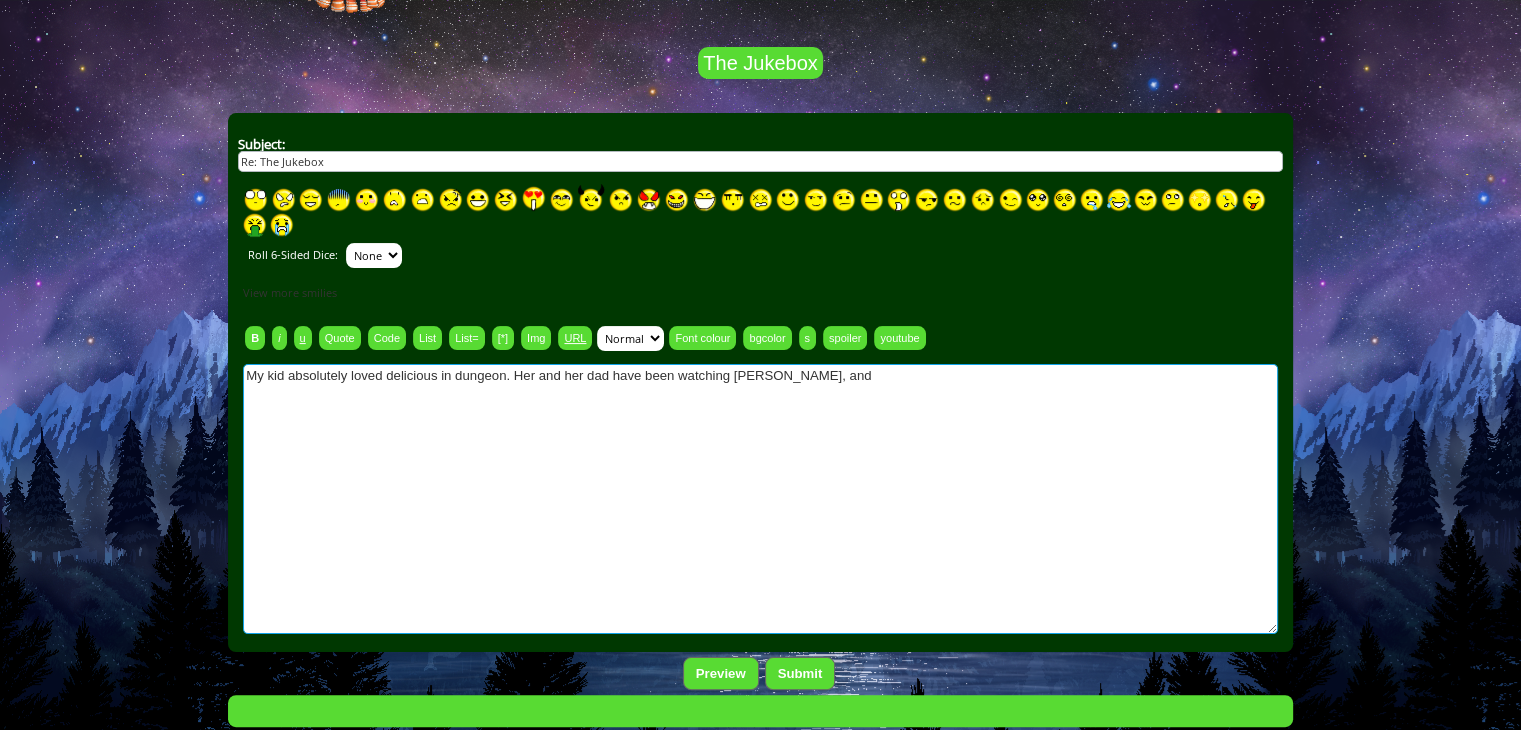 scroll, scrollTop: 314, scrollLeft: 0, axis: vertical 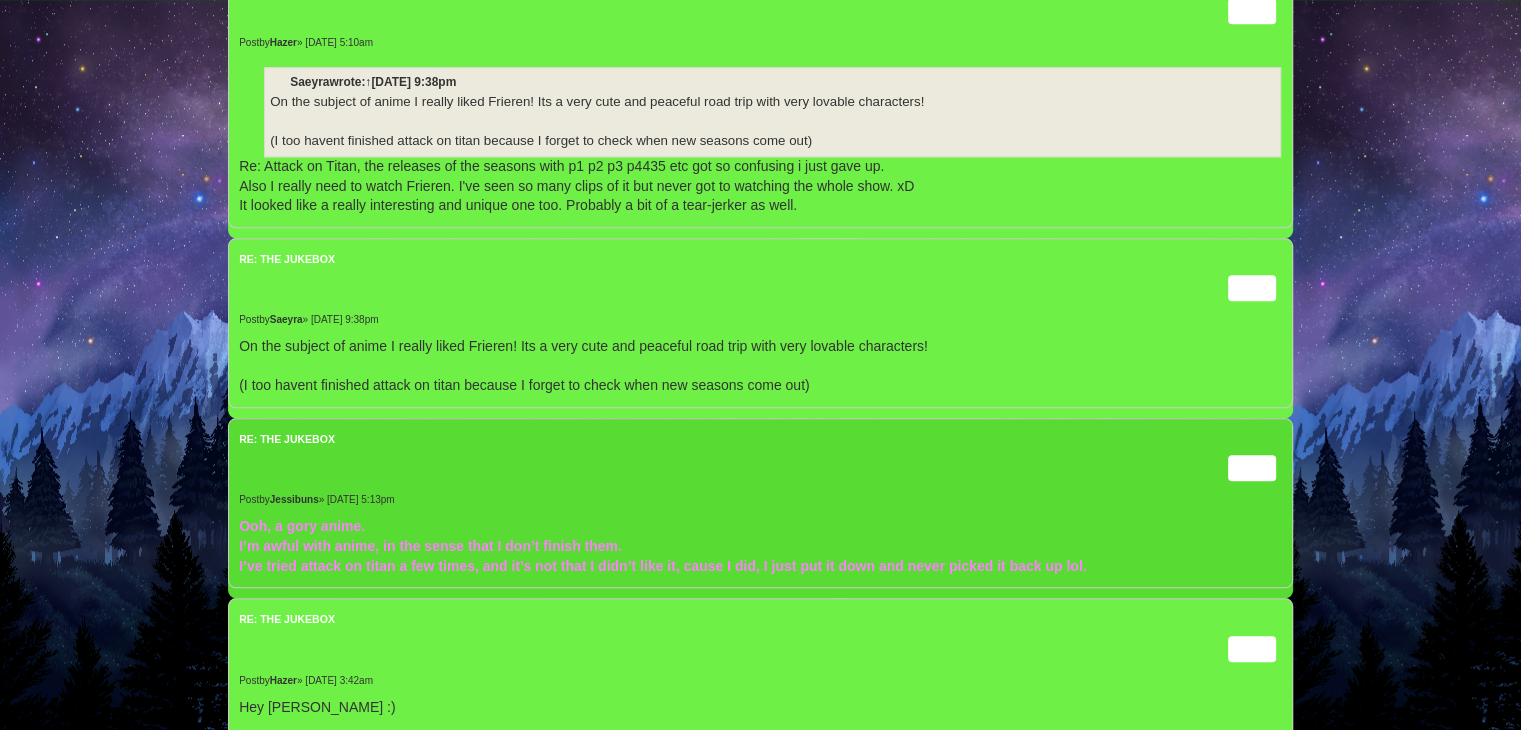 type on "My kid absolutely loved delicious in dungeon. Her and her dad have been watching Dr Stone. I've personally been keeping up with Kaiju No 8 and Dan dadan xD Not to mention my fixation on Deadman Wonderland lol" 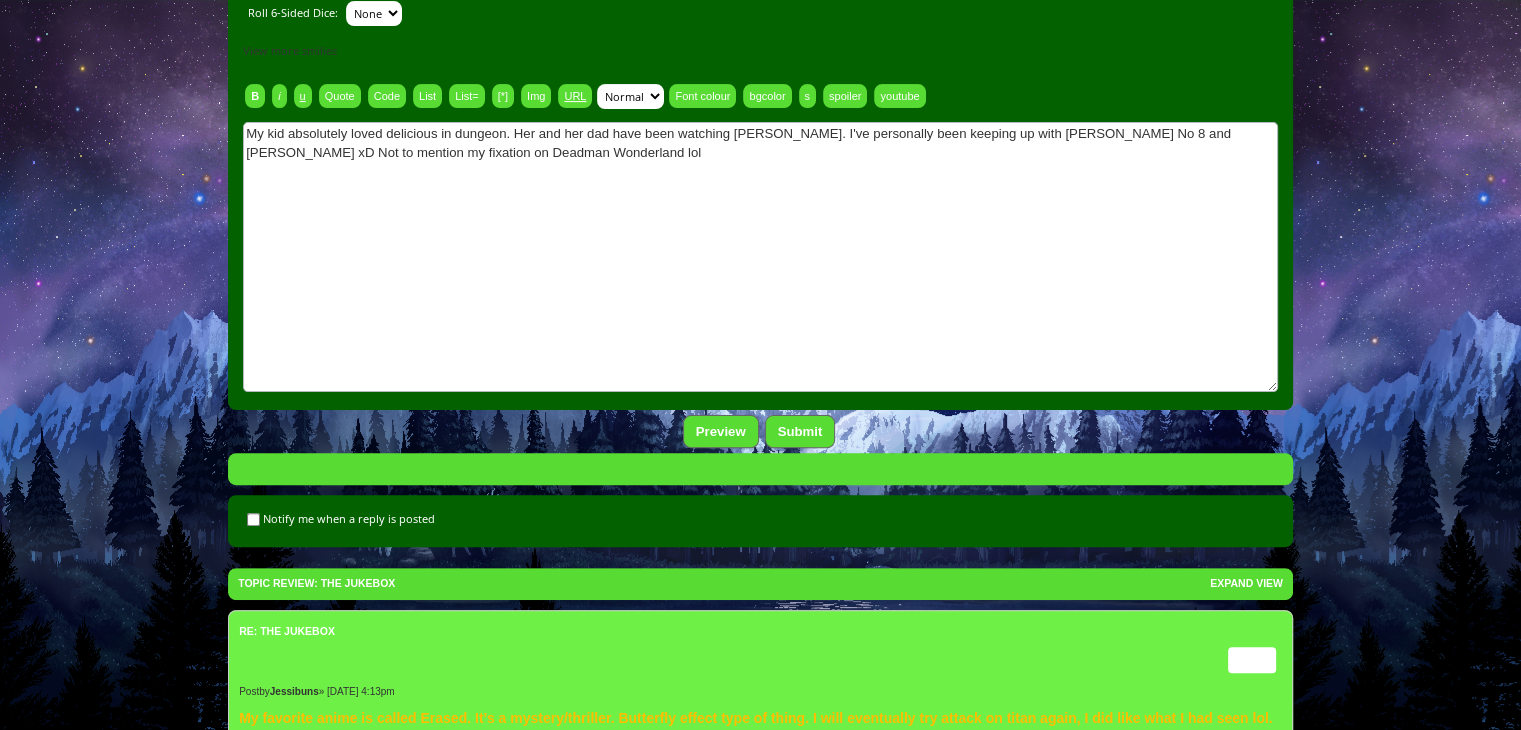 scroll, scrollTop: 546, scrollLeft: 0, axis: vertical 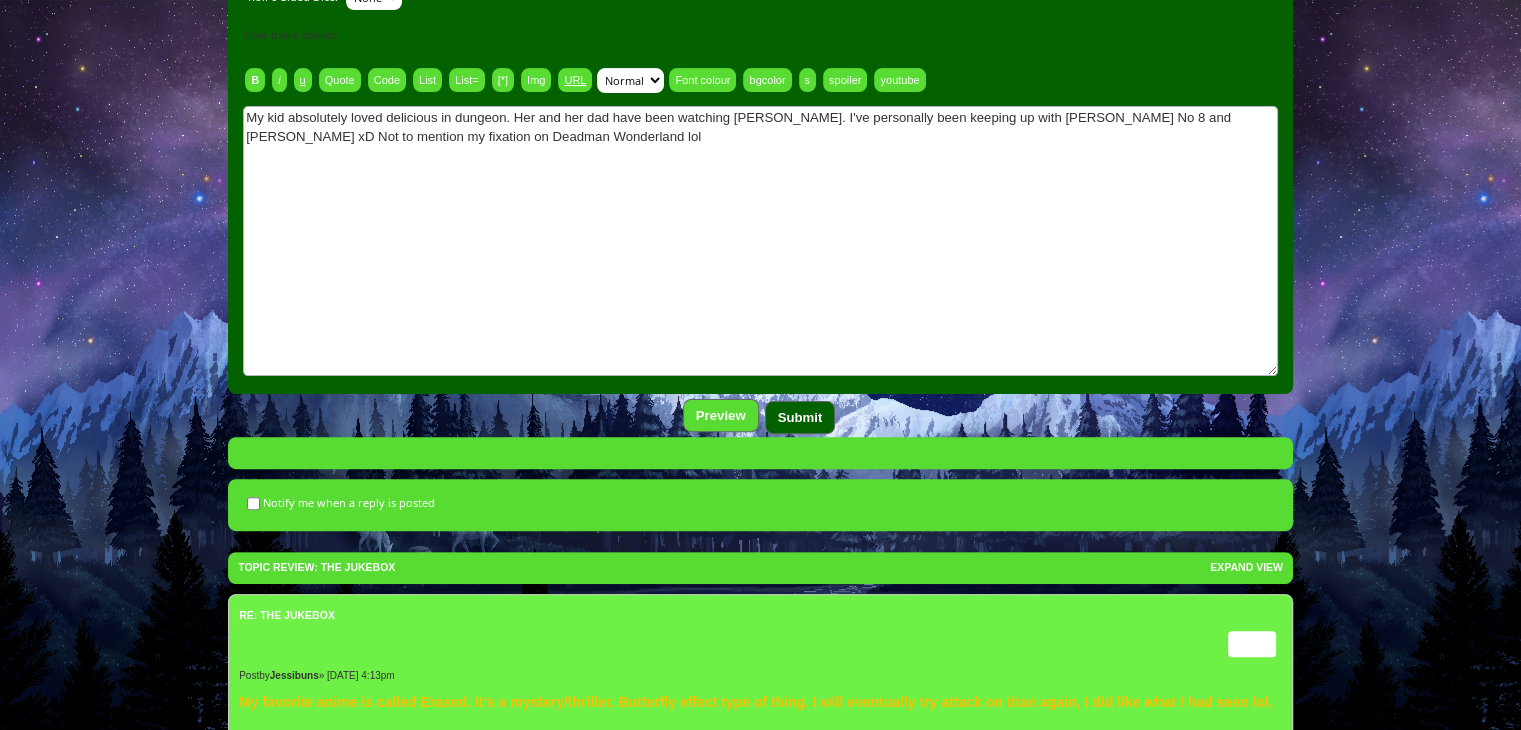 click on "Submit" at bounding box center [800, 417] 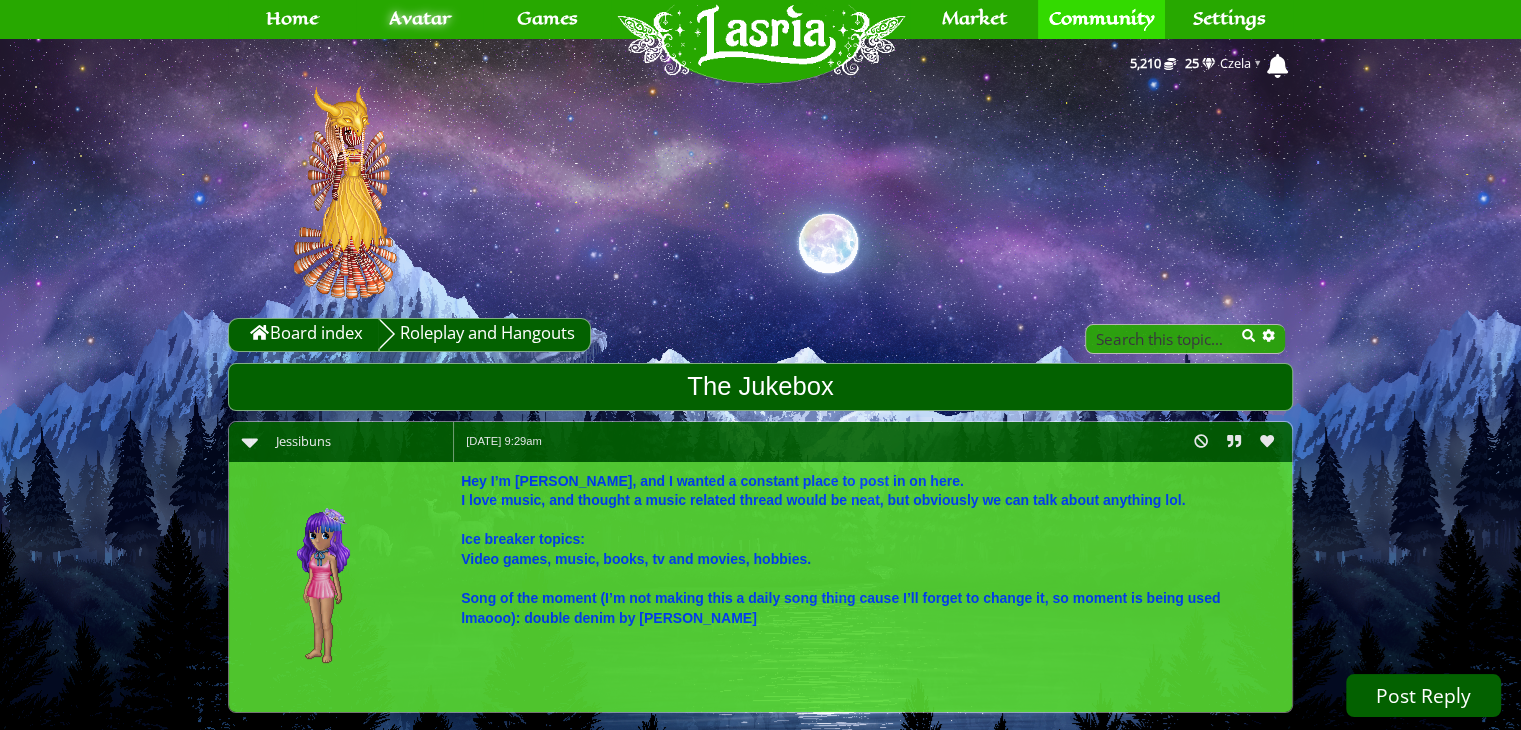 scroll, scrollTop: 0, scrollLeft: 0, axis: both 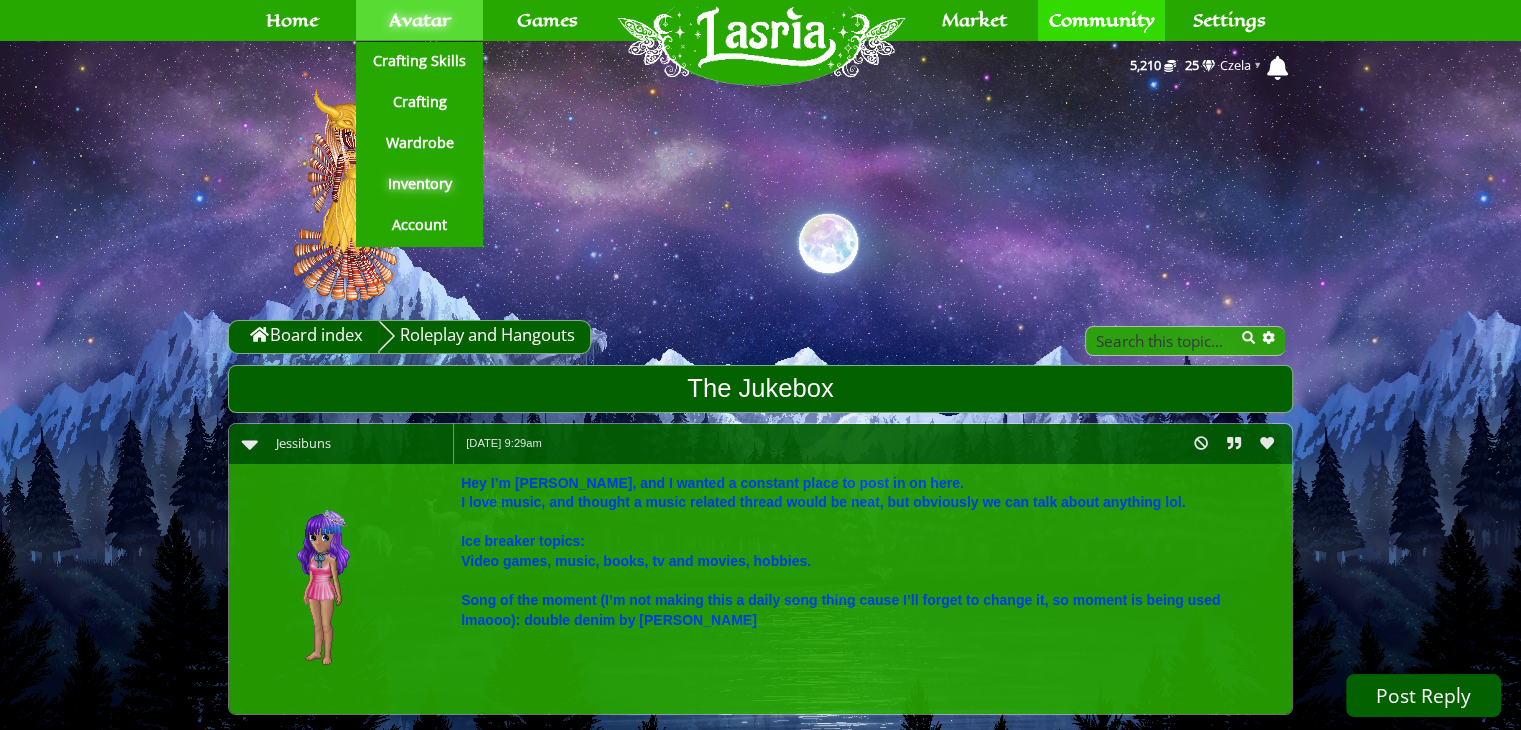 click on "Avatar" at bounding box center [419, 20] 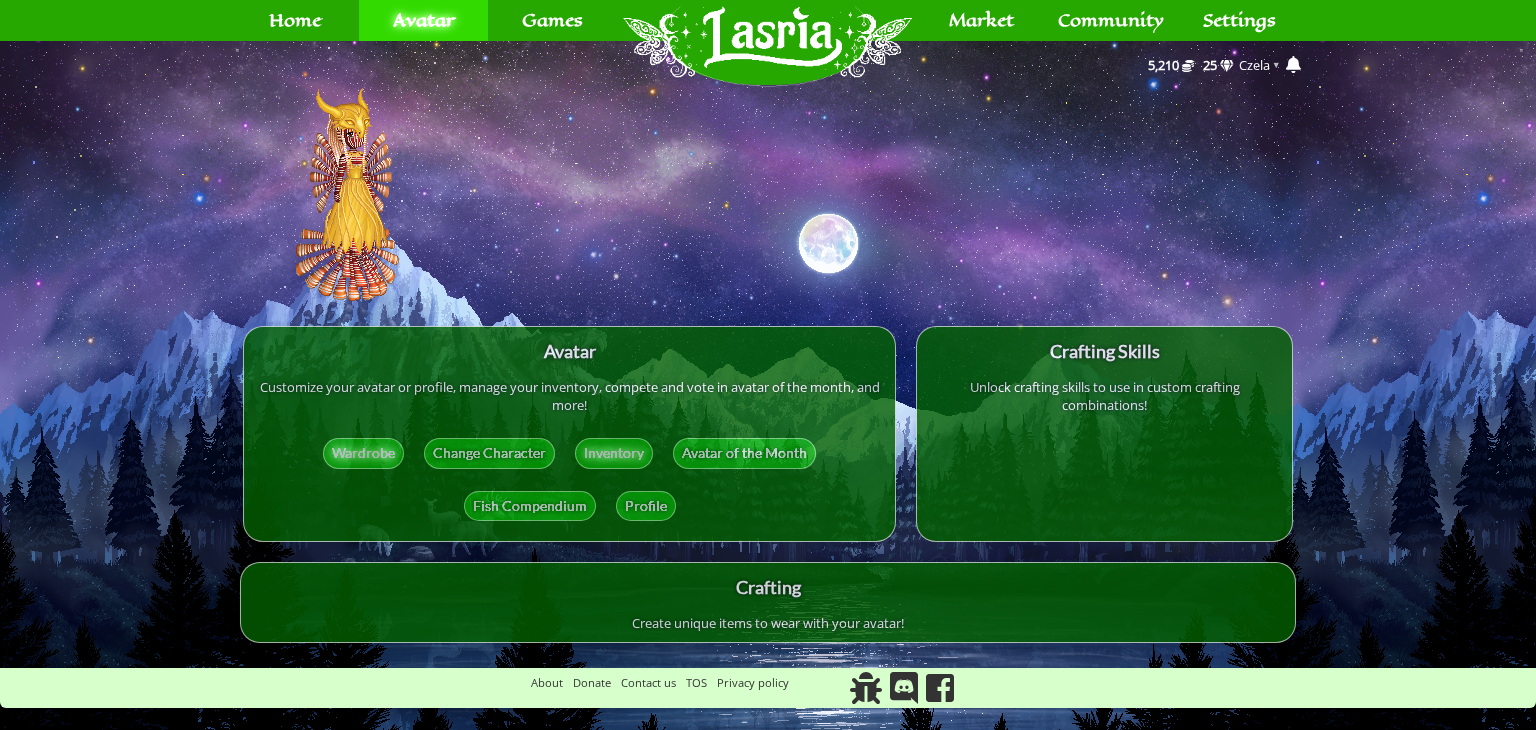 scroll, scrollTop: 0, scrollLeft: 0, axis: both 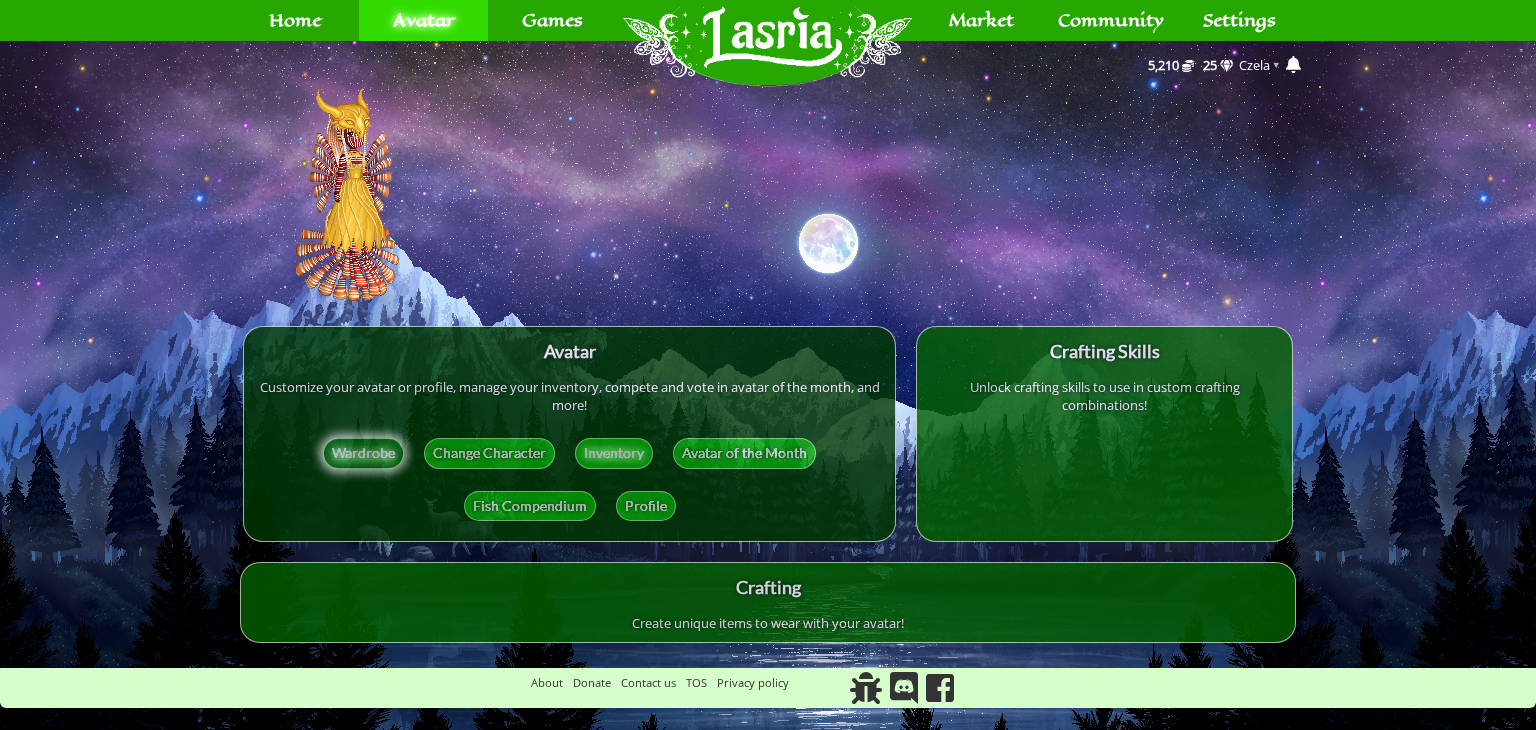 click on "Wardrobe" at bounding box center (363, 453) 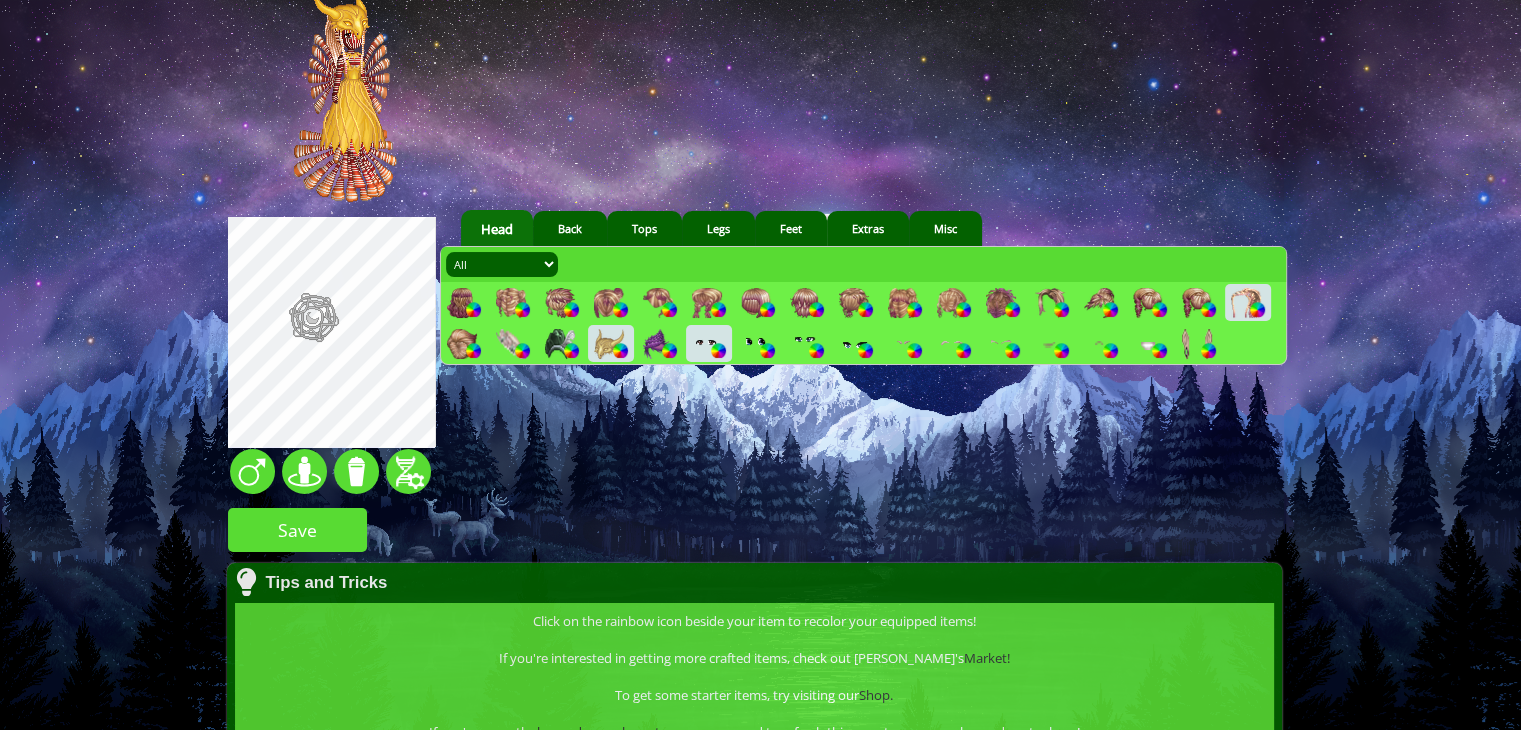 scroll, scrollTop: 204, scrollLeft: 0, axis: vertical 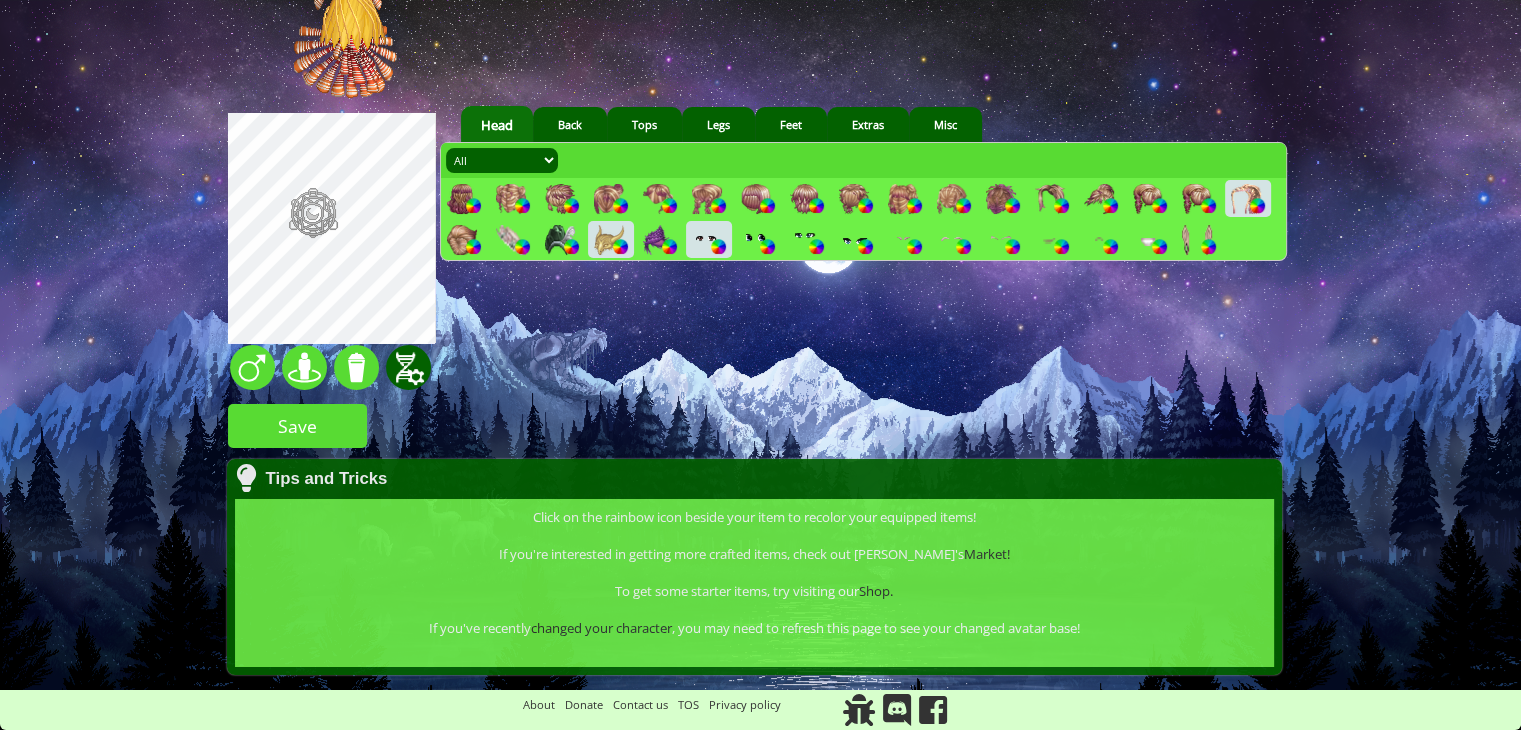 click at bounding box center (408, 367) 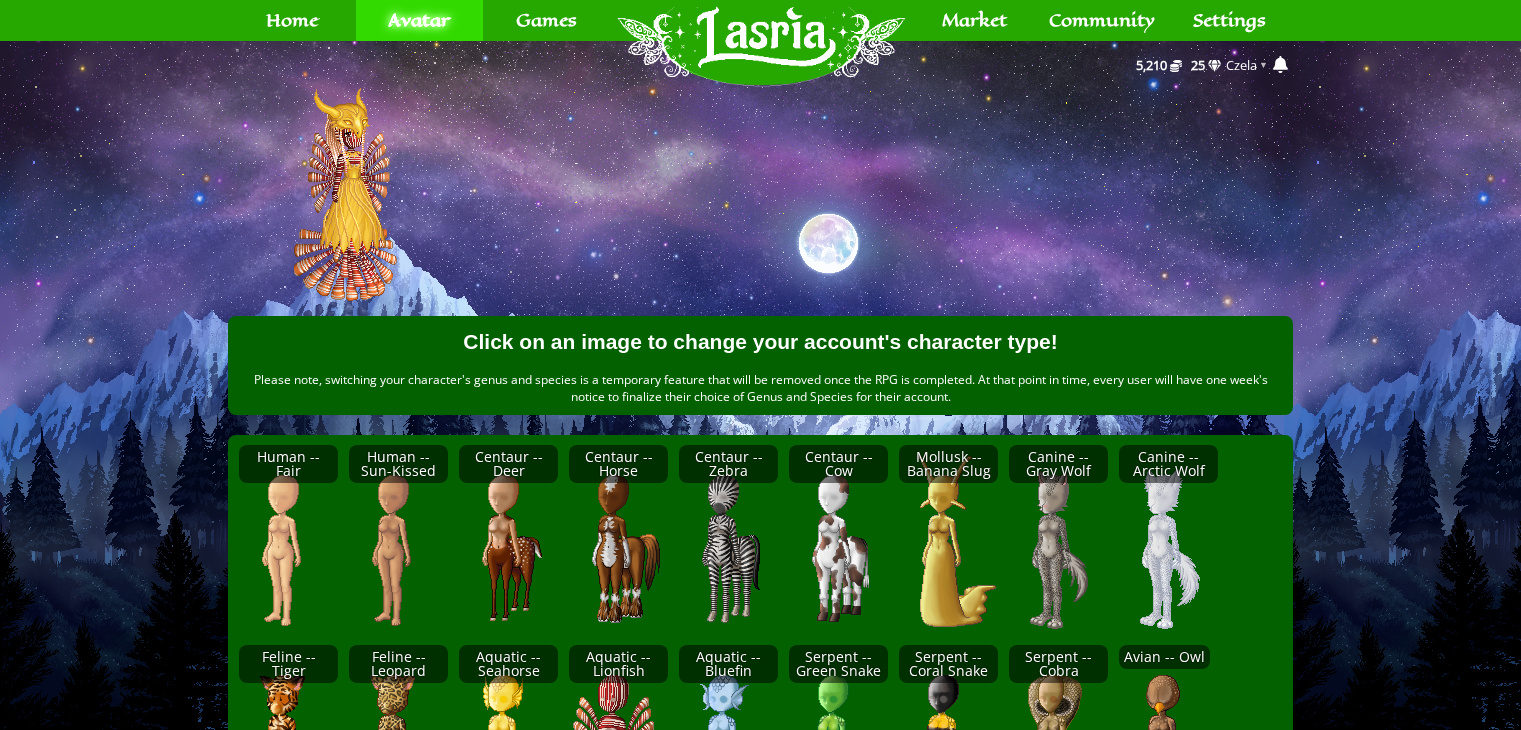 scroll, scrollTop: 0, scrollLeft: 0, axis: both 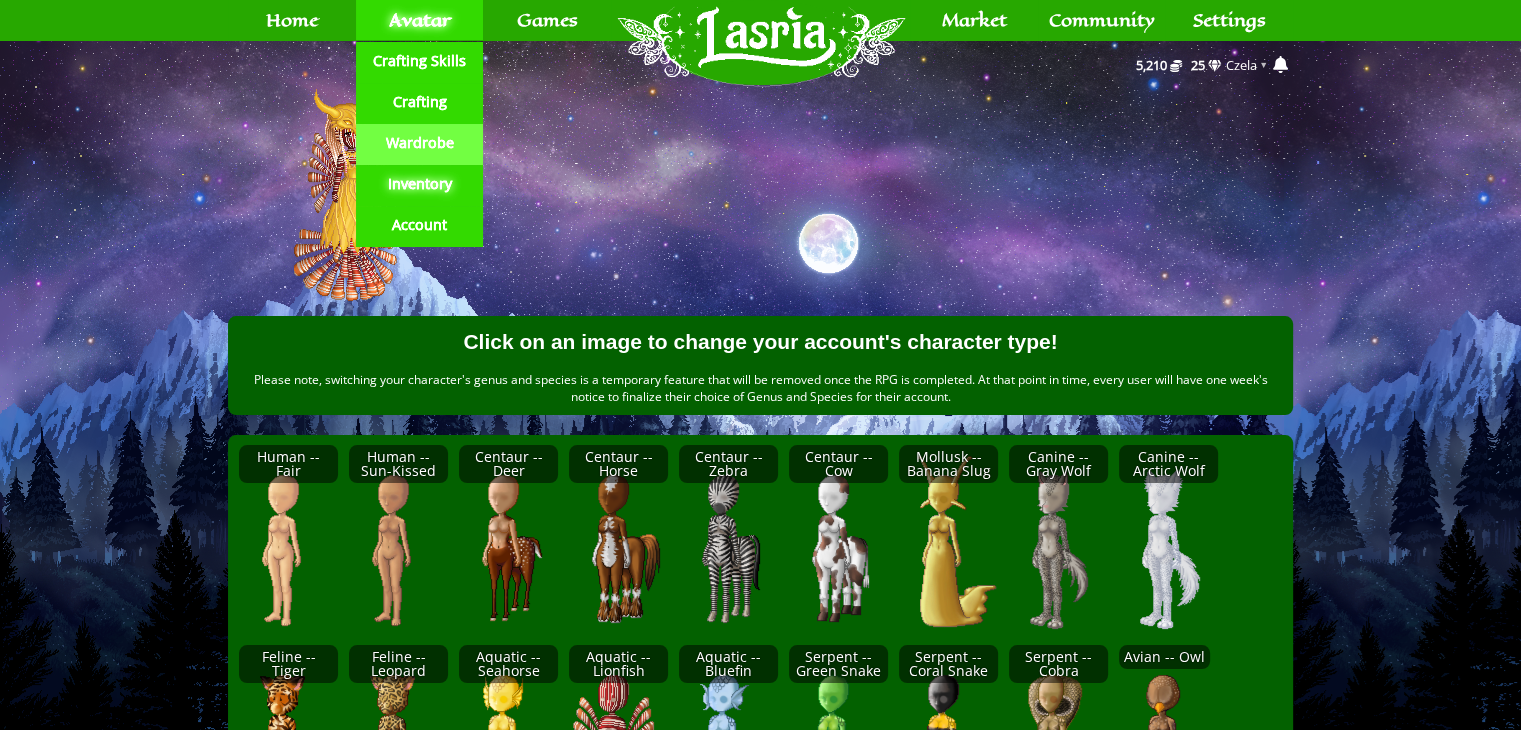 click on "Wardrobe" at bounding box center (419, 143) 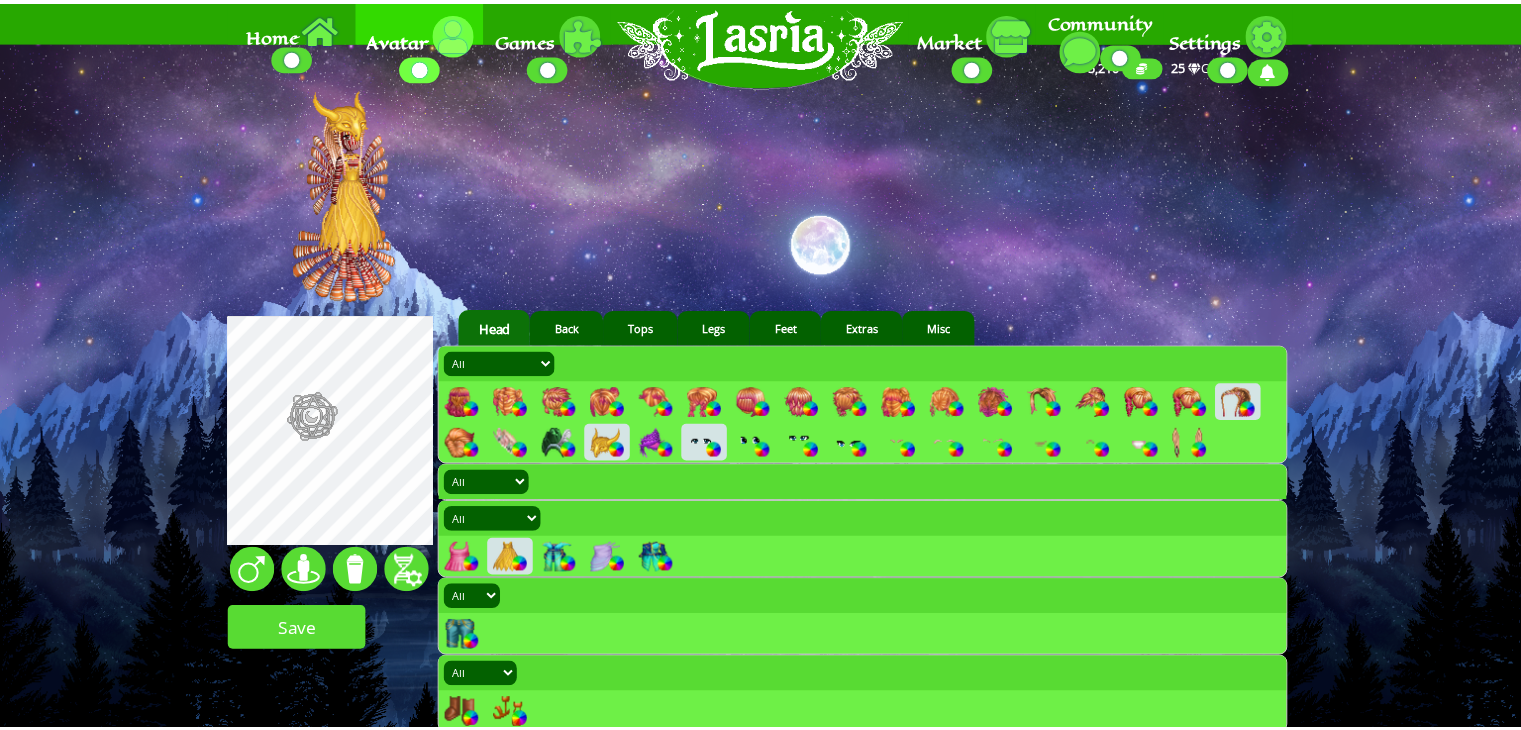 scroll, scrollTop: 0, scrollLeft: 0, axis: both 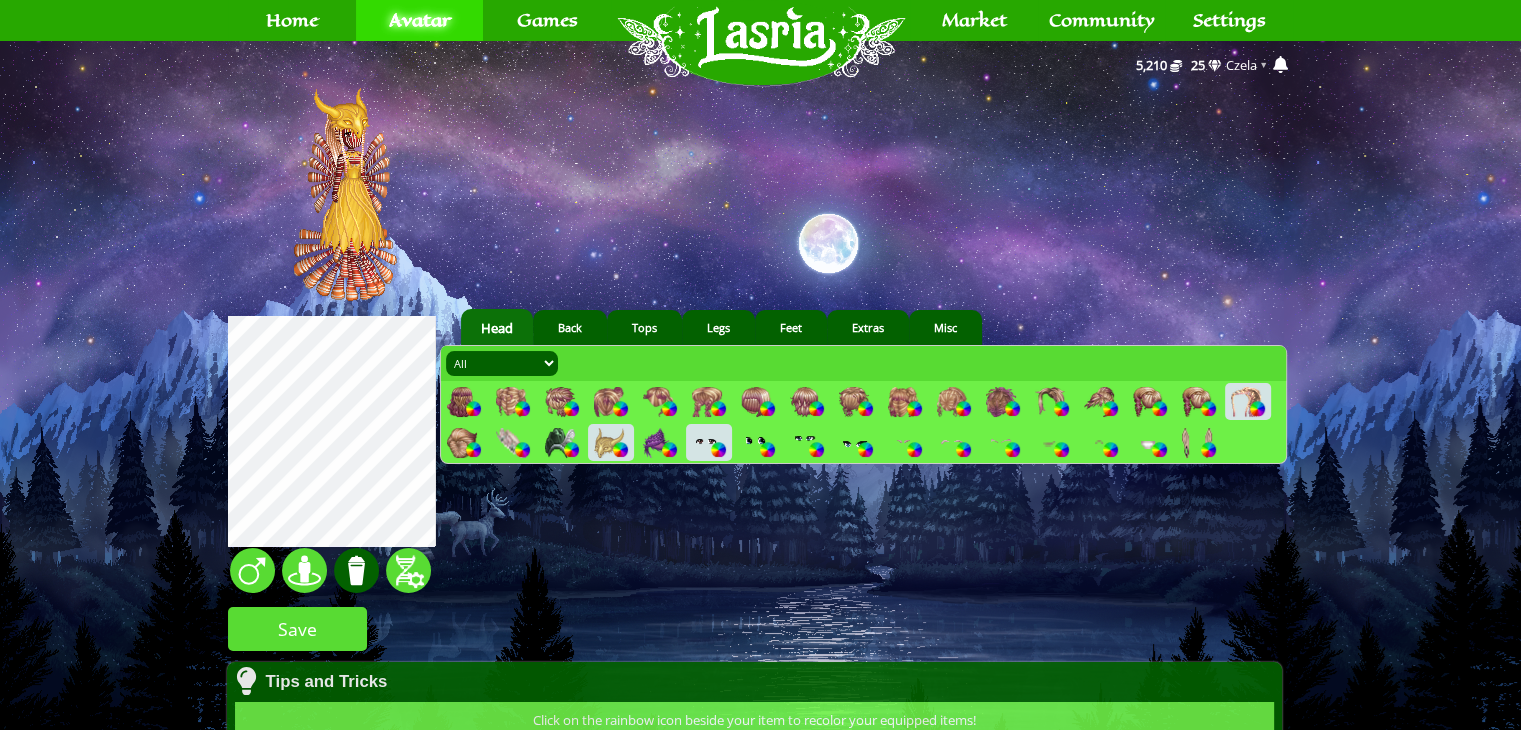 click at bounding box center (356, 570) 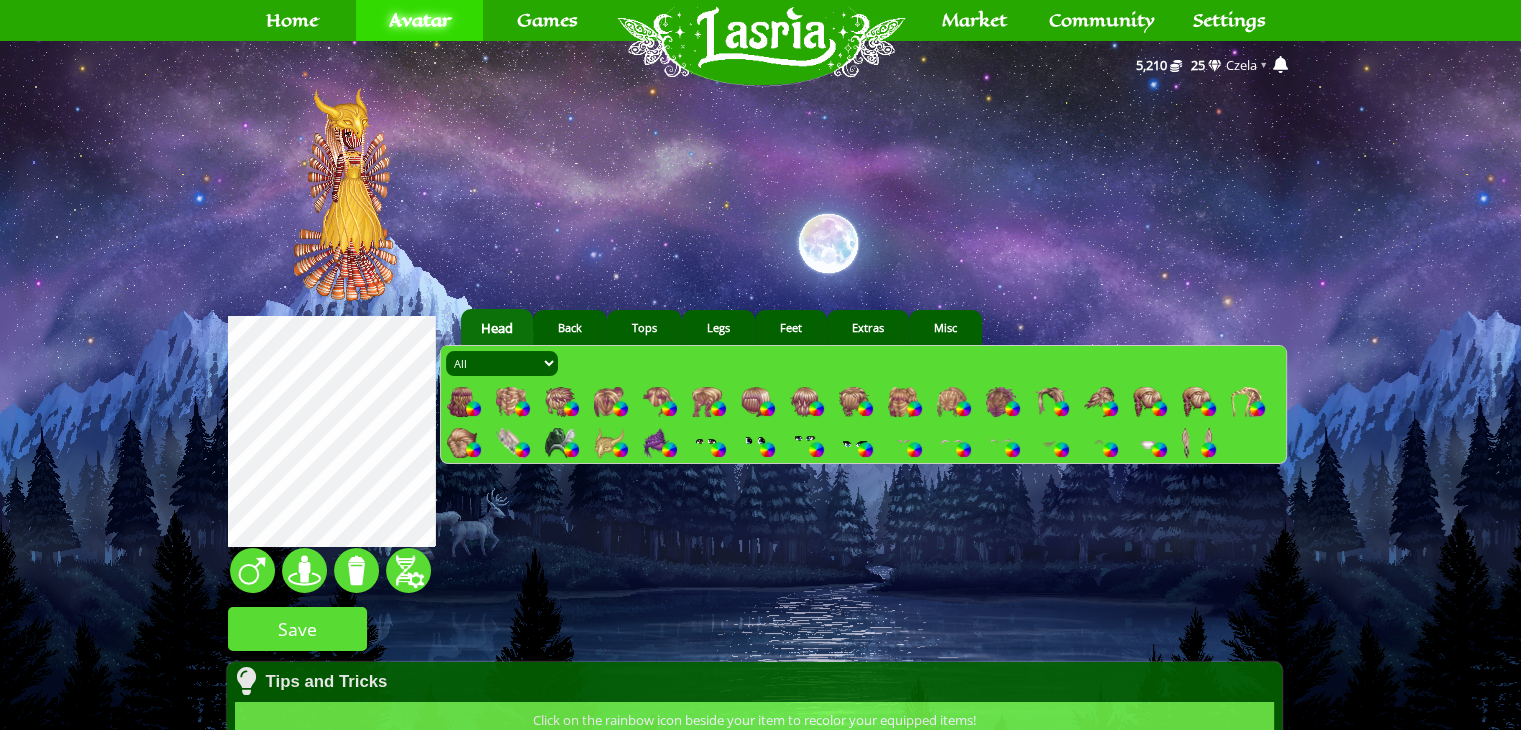 click at bounding box center [1246, 402] 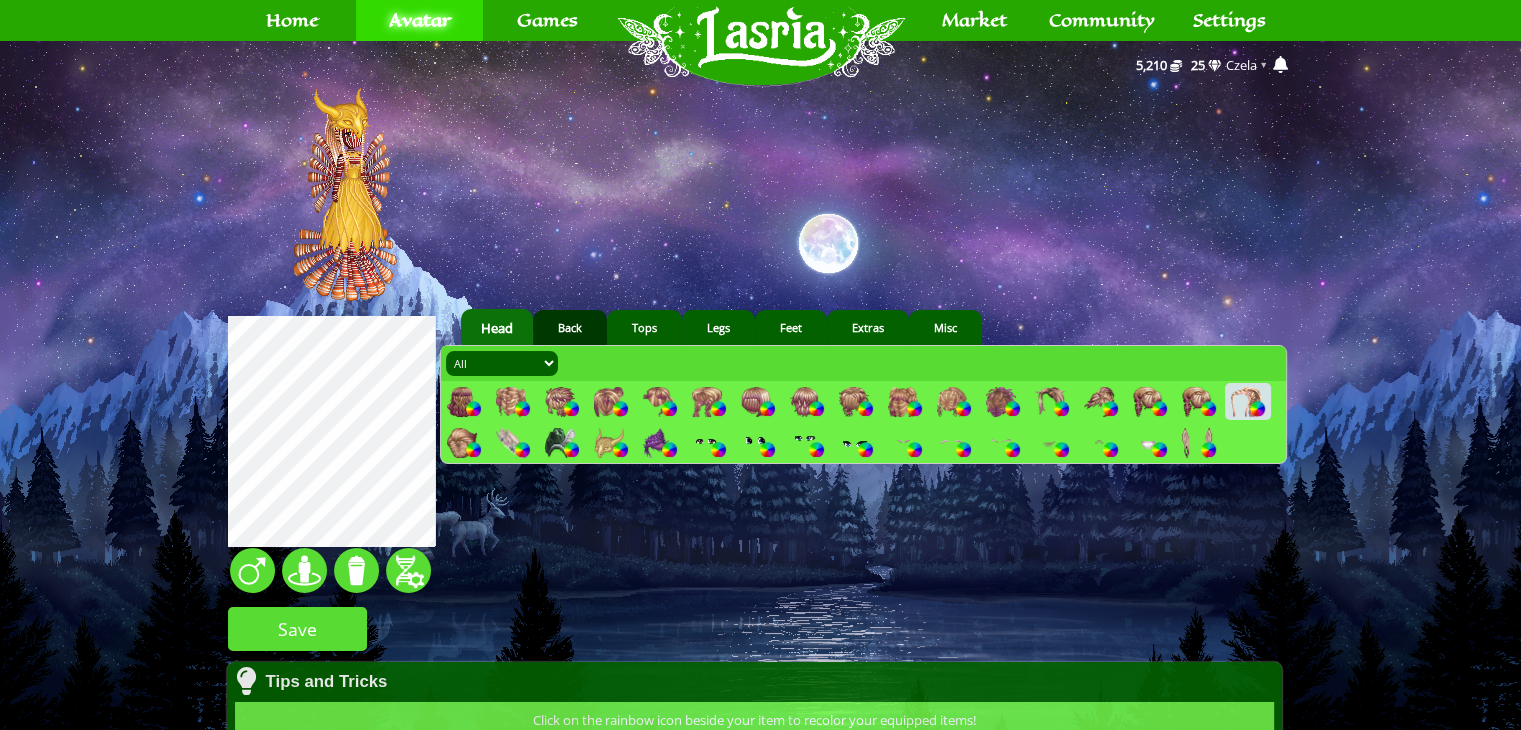 click on "Back" at bounding box center [570, 327] 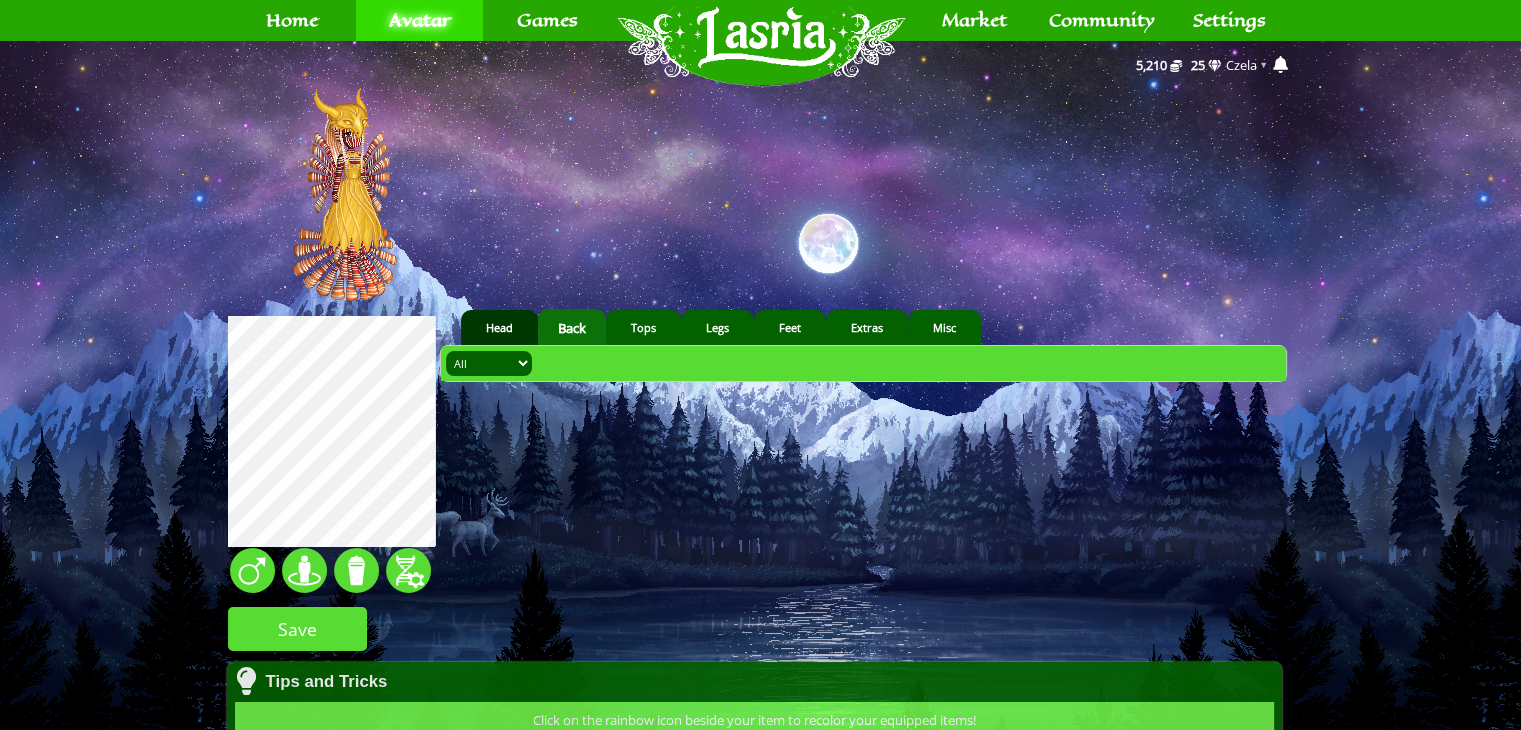 click on "Head" at bounding box center [499, 327] 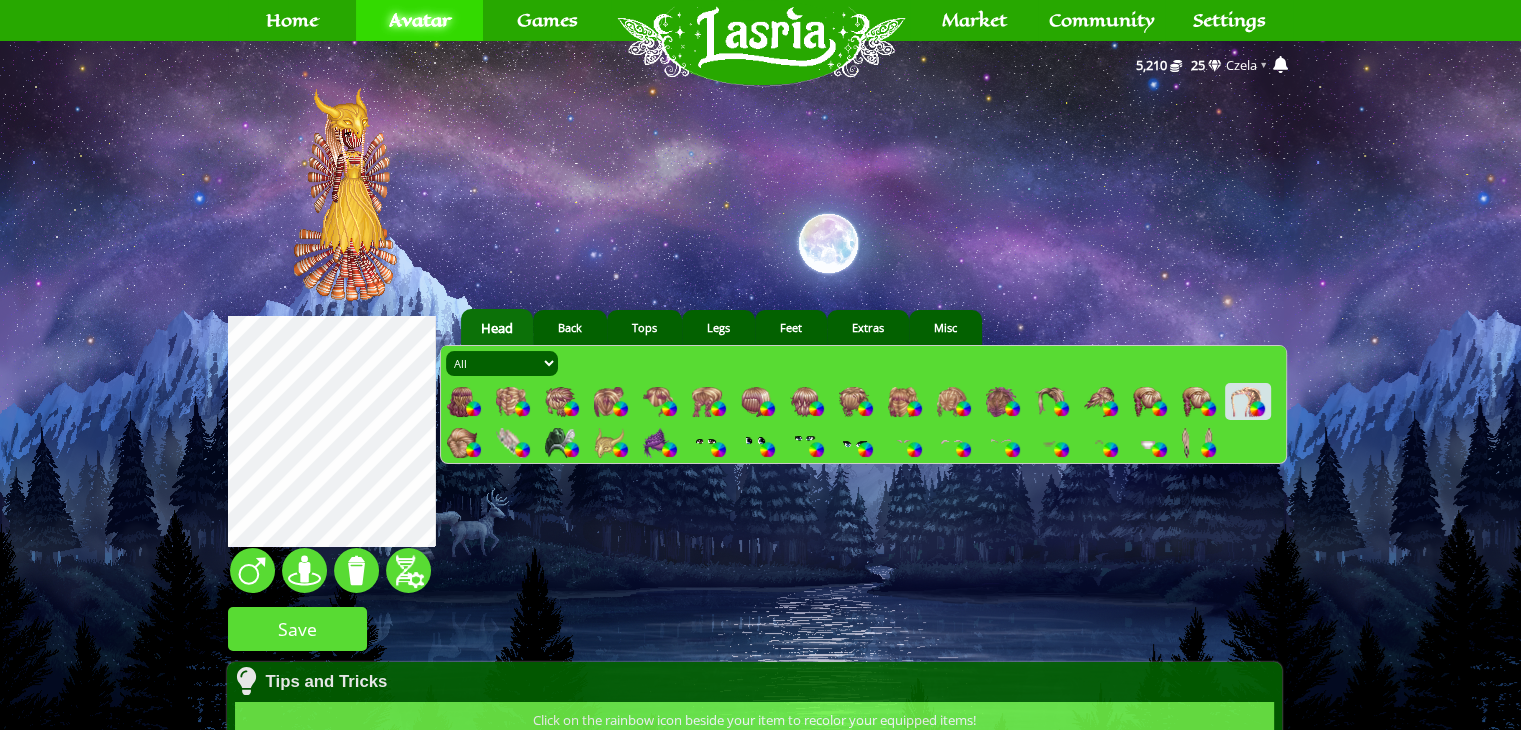 click at bounding box center (1257, 408) 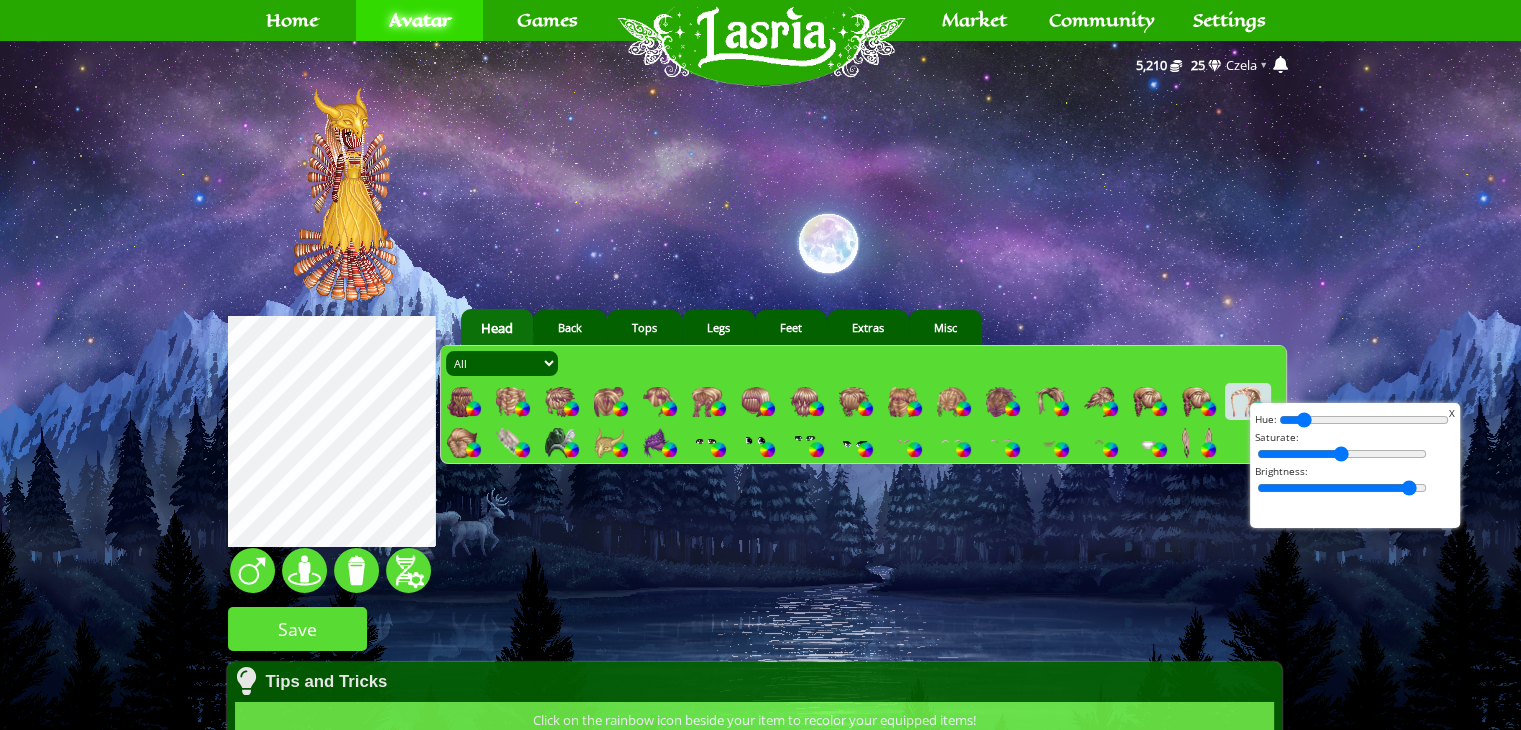 click at bounding box center [1364, 420] 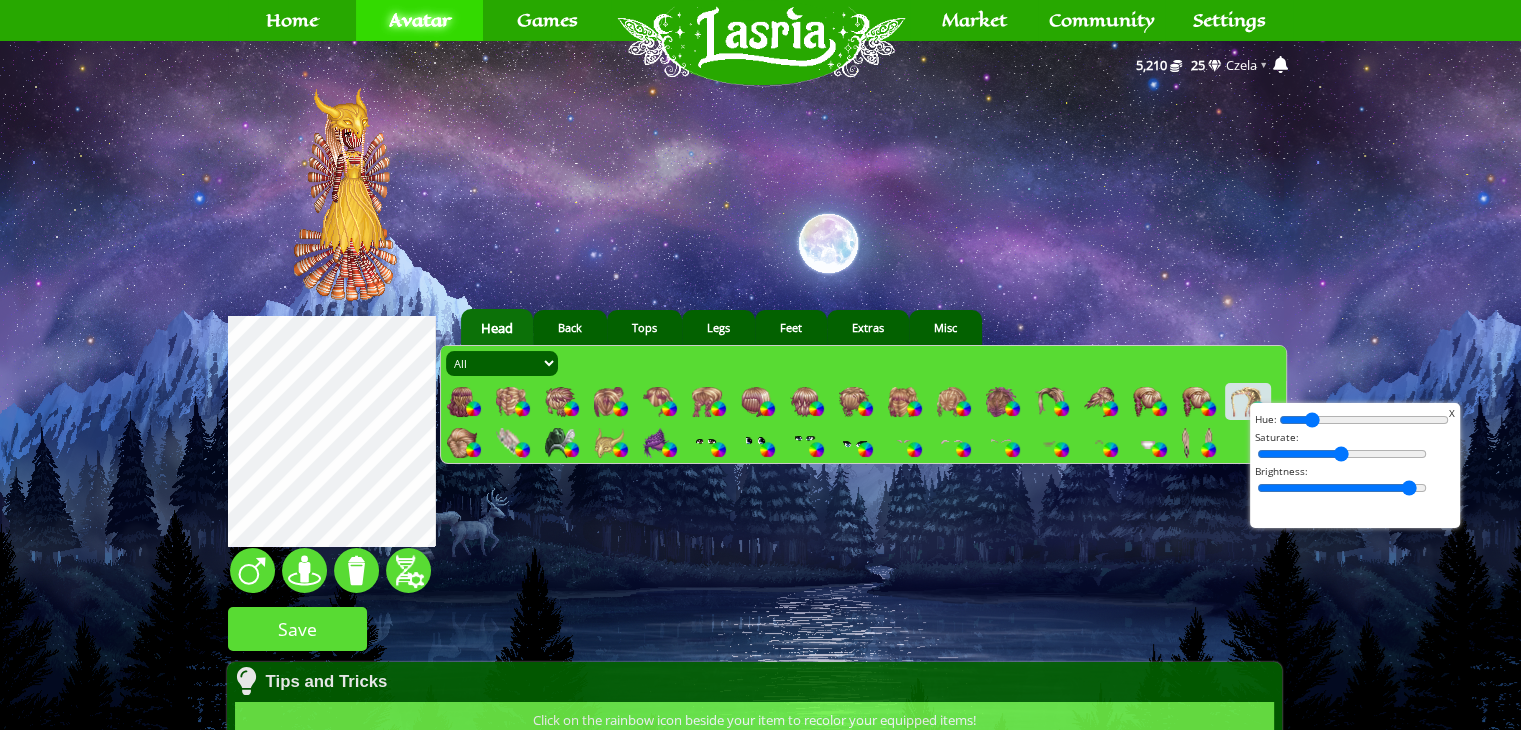 click at bounding box center (1364, 420) 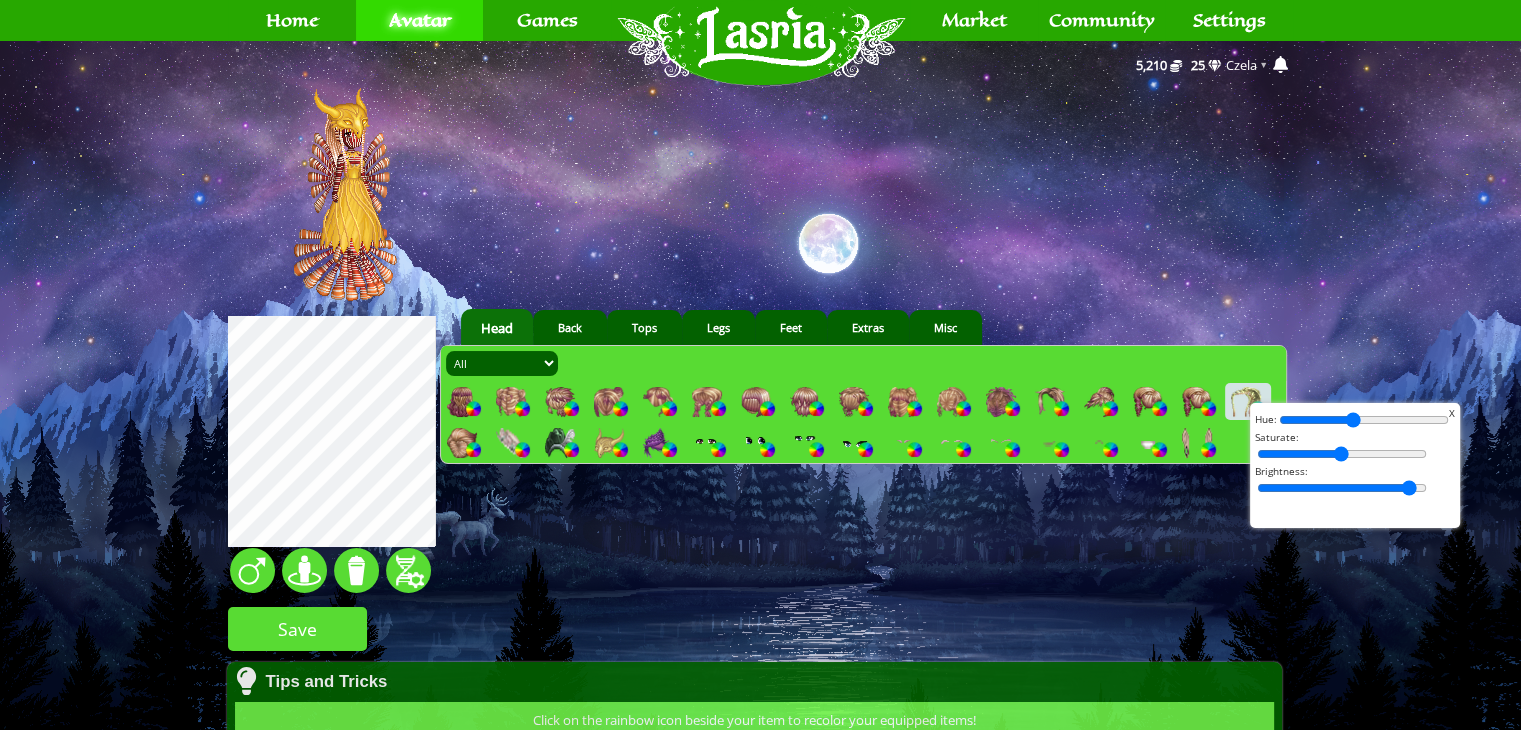 drag, startPoint x: 1301, startPoint y: 421, endPoint x: 1344, endPoint y: 422, distance: 43.011627 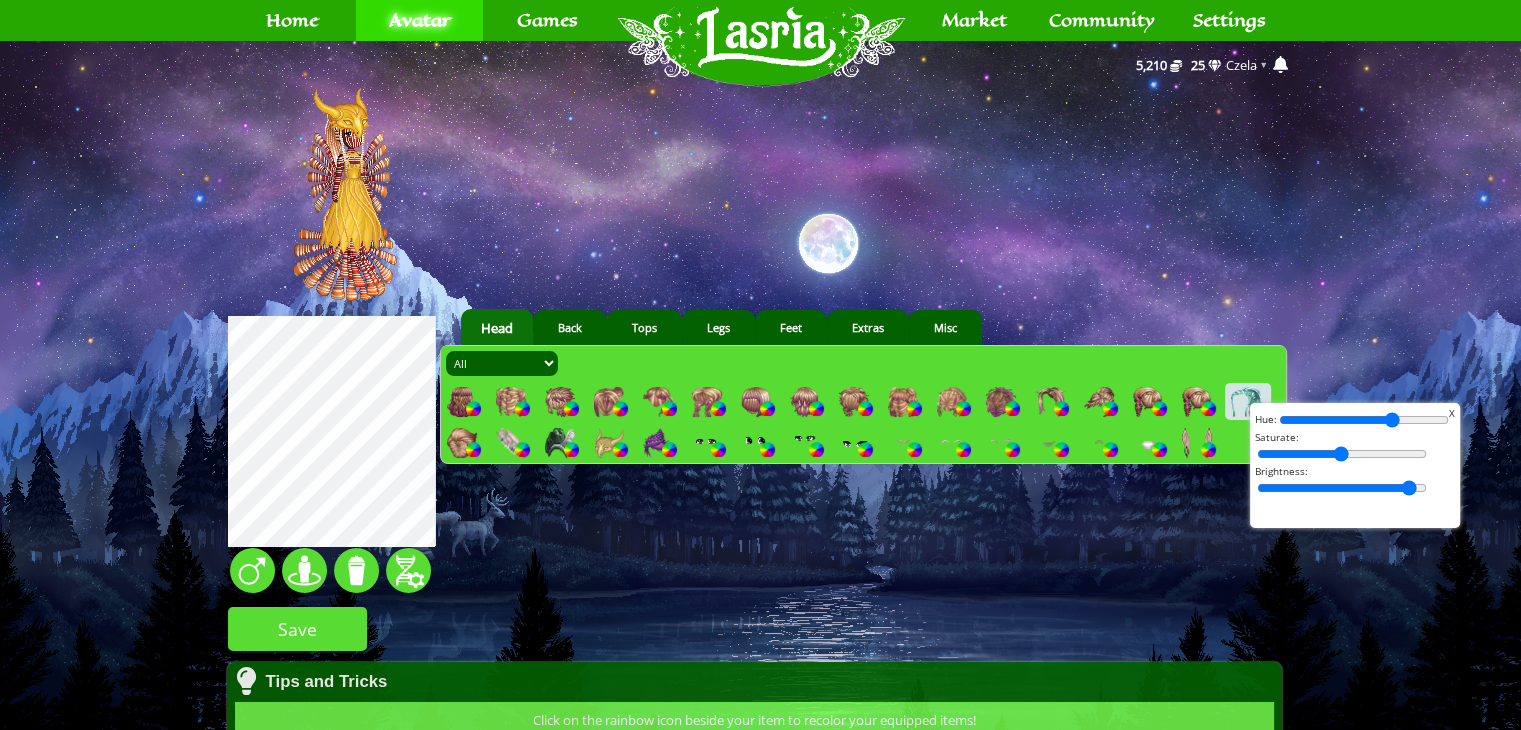 drag, startPoint x: 1342, startPoint y: 422, endPoint x: 1382, endPoint y: 433, distance: 41.484936 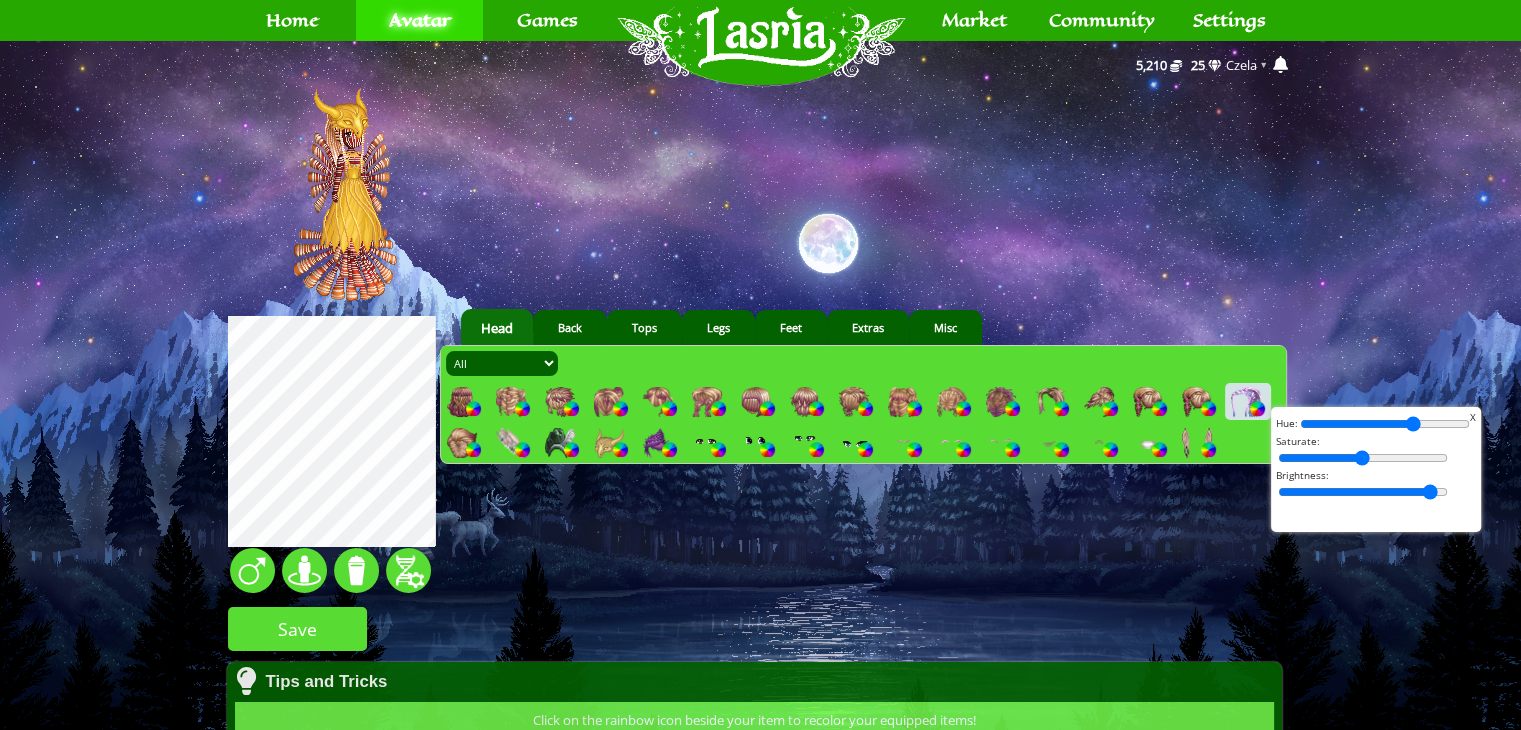 drag, startPoint x: 1384, startPoint y: 429, endPoint x: 1405, endPoint y: 433, distance: 21.377558 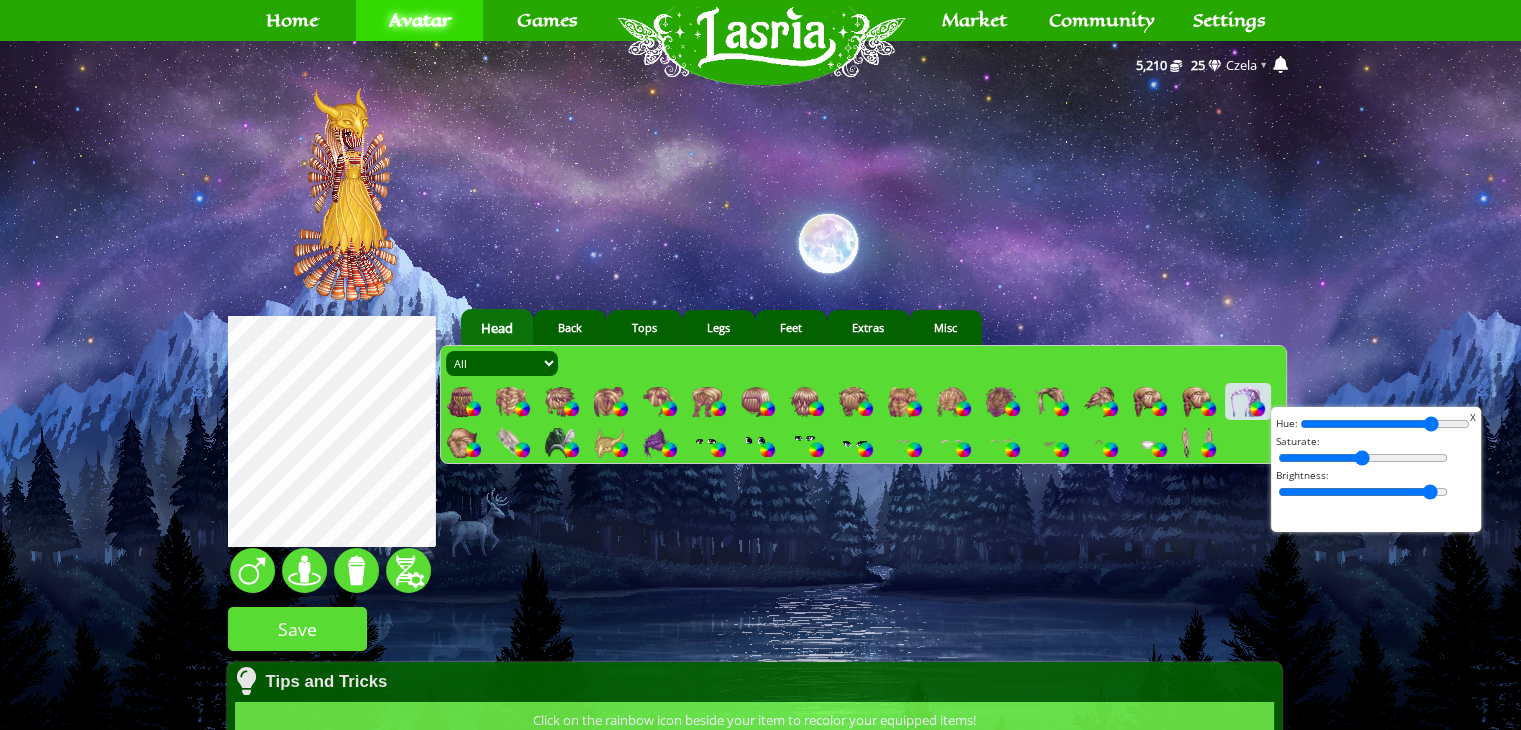 drag, startPoint x: 1400, startPoint y: 421, endPoint x: 1421, endPoint y: 429, distance: 22.472204 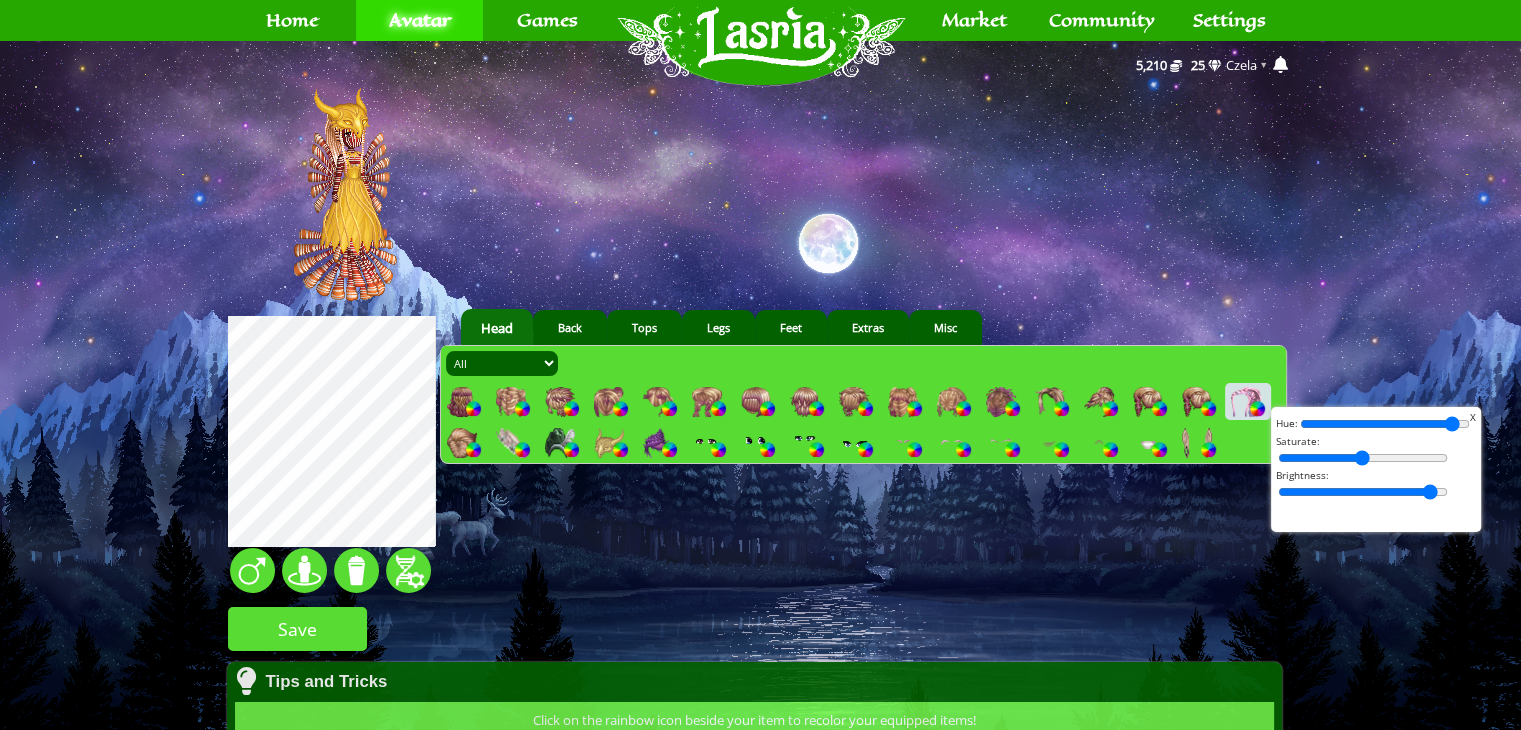 drag, startPoint x: 1420, startPoint y: 423, endPoint x: 1462, endPoint y: 433, distance: 43.174065 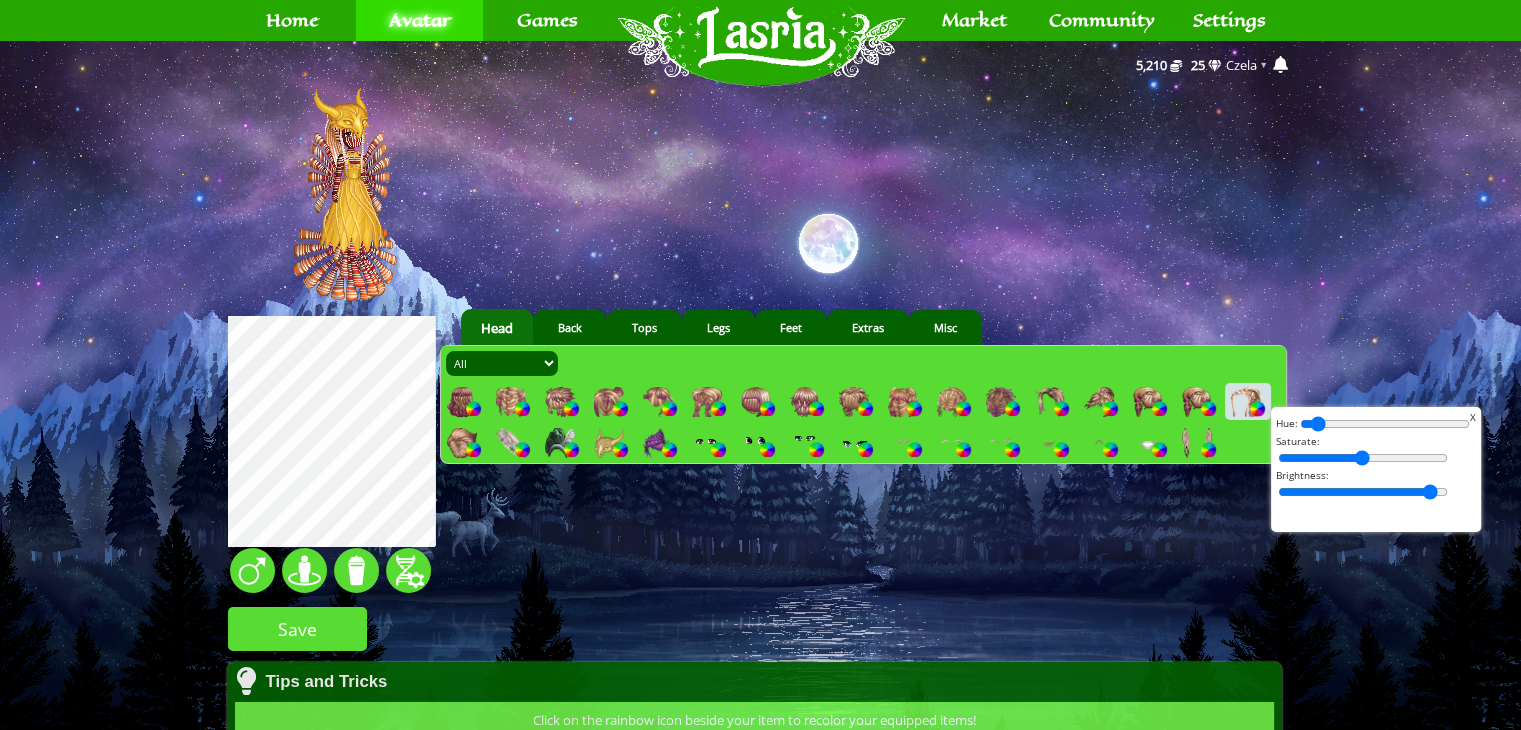 drag, startPoint x: 1440, startPoint y: 424, endPoint x: 1100, endPoint y: 458, distance: 341.69577 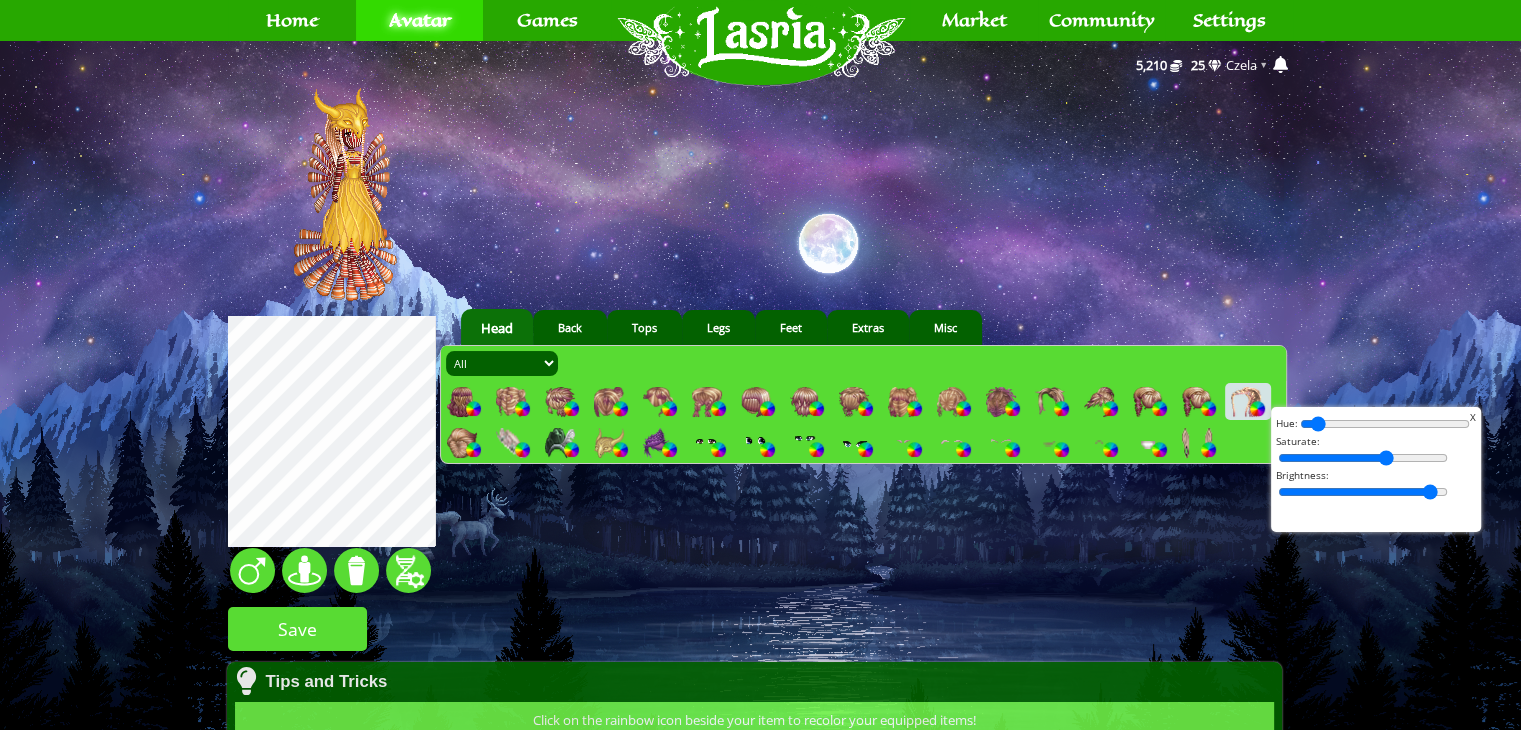 drag, startPoint x: 1346, startPoint y: 457, endPoint x: 1374, endPoint y: 468, distance: 30.083218 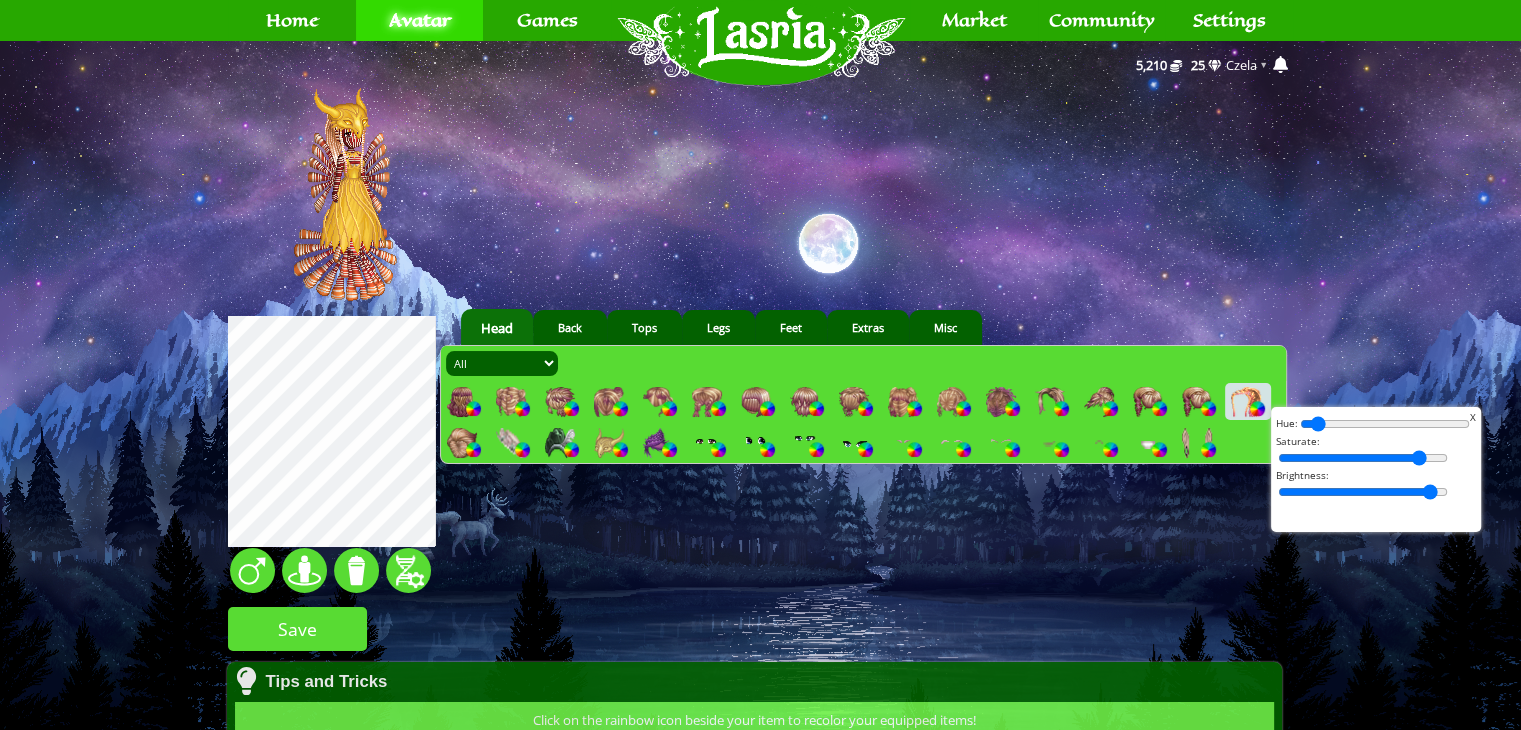 drag, startPoint x: 1374, startPoint y: 457, endPoint x: 1407, endPoint y: 464, distance: 33.734257 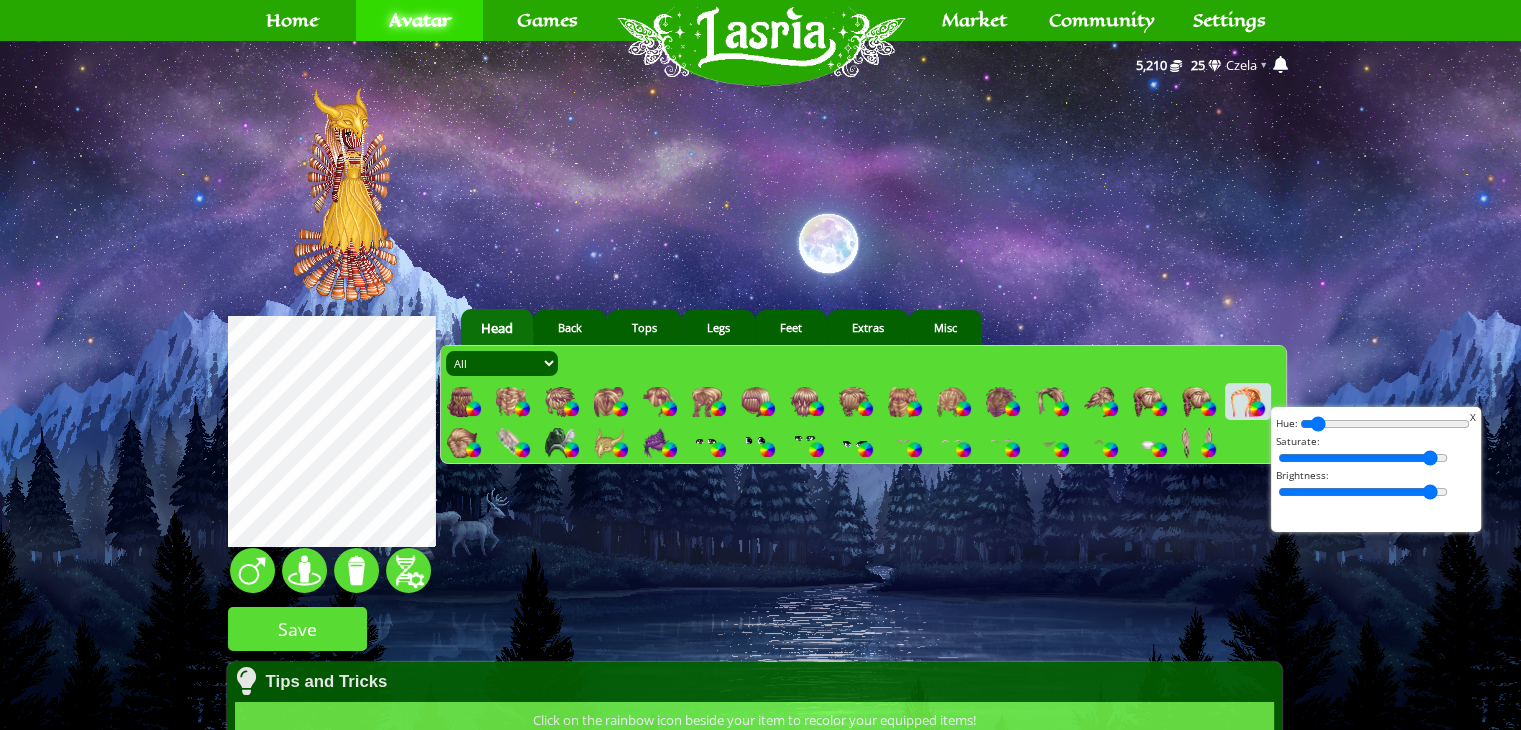 drag, startPoint x: 1406, startPoint y: 459, endPoint x: 1444, endPoint y: 465, distance: 38.470768 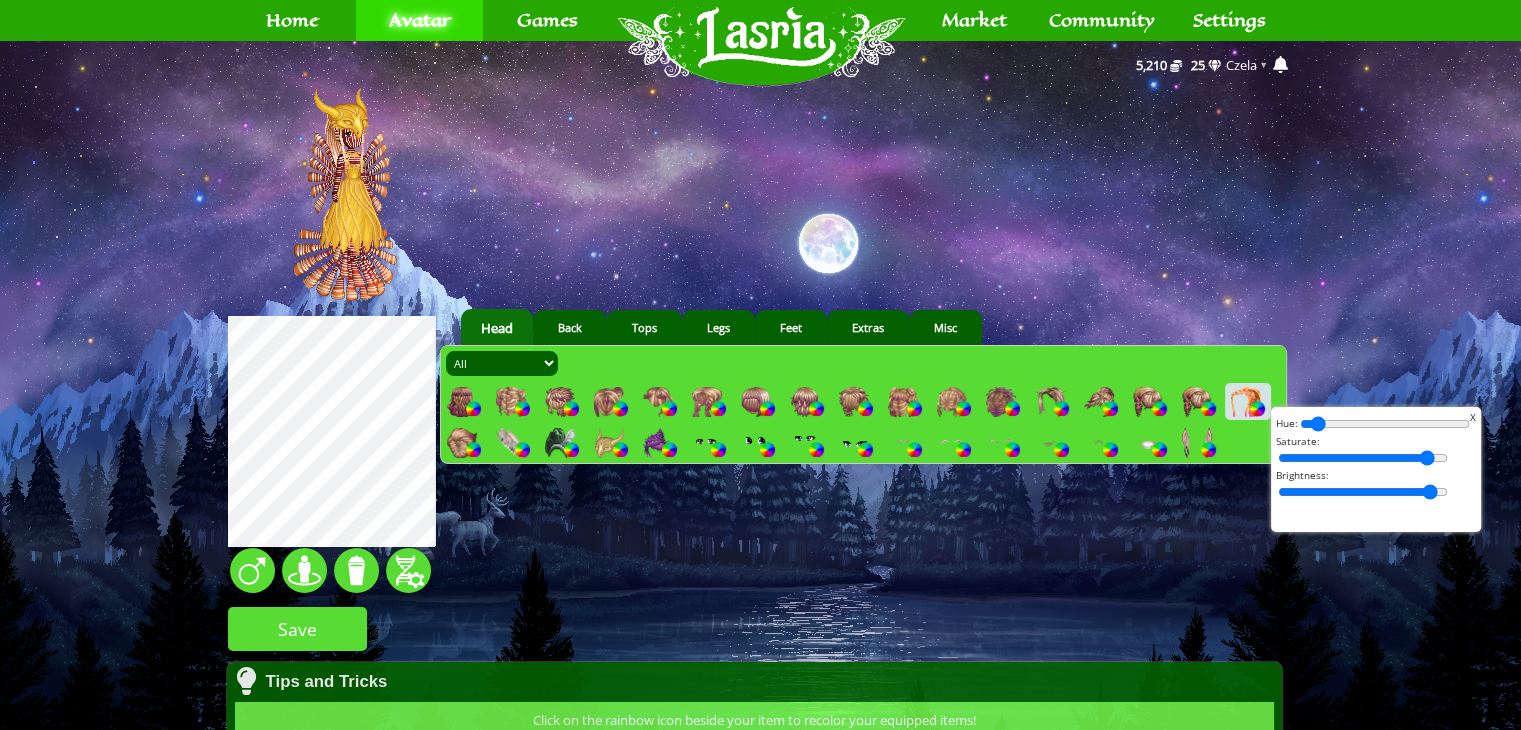 drag, startPoint x: 1428, startPoint y: 459, endPoint x: 1414, endPoint y: 457, distance: 14.142136 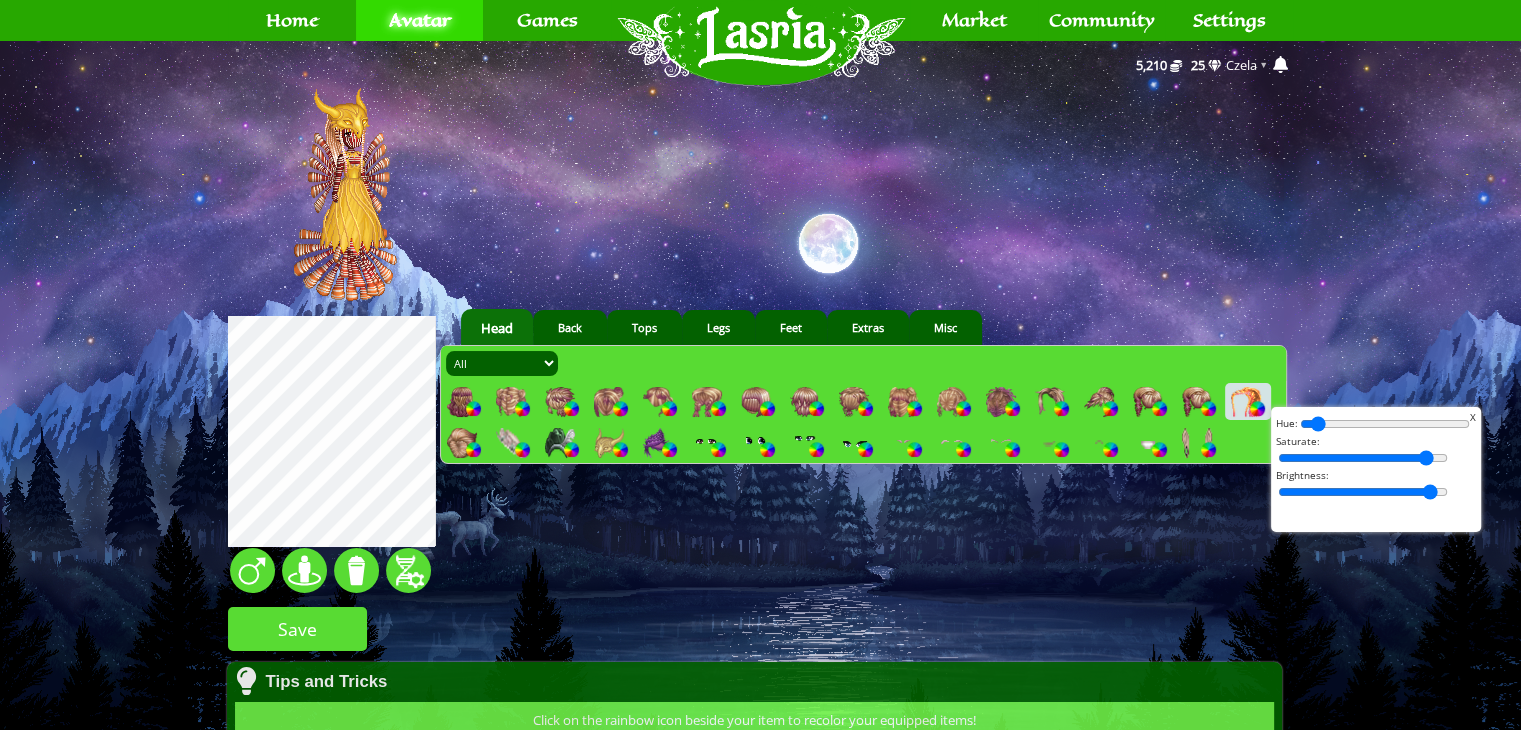click at bounding box center (1363, 458) 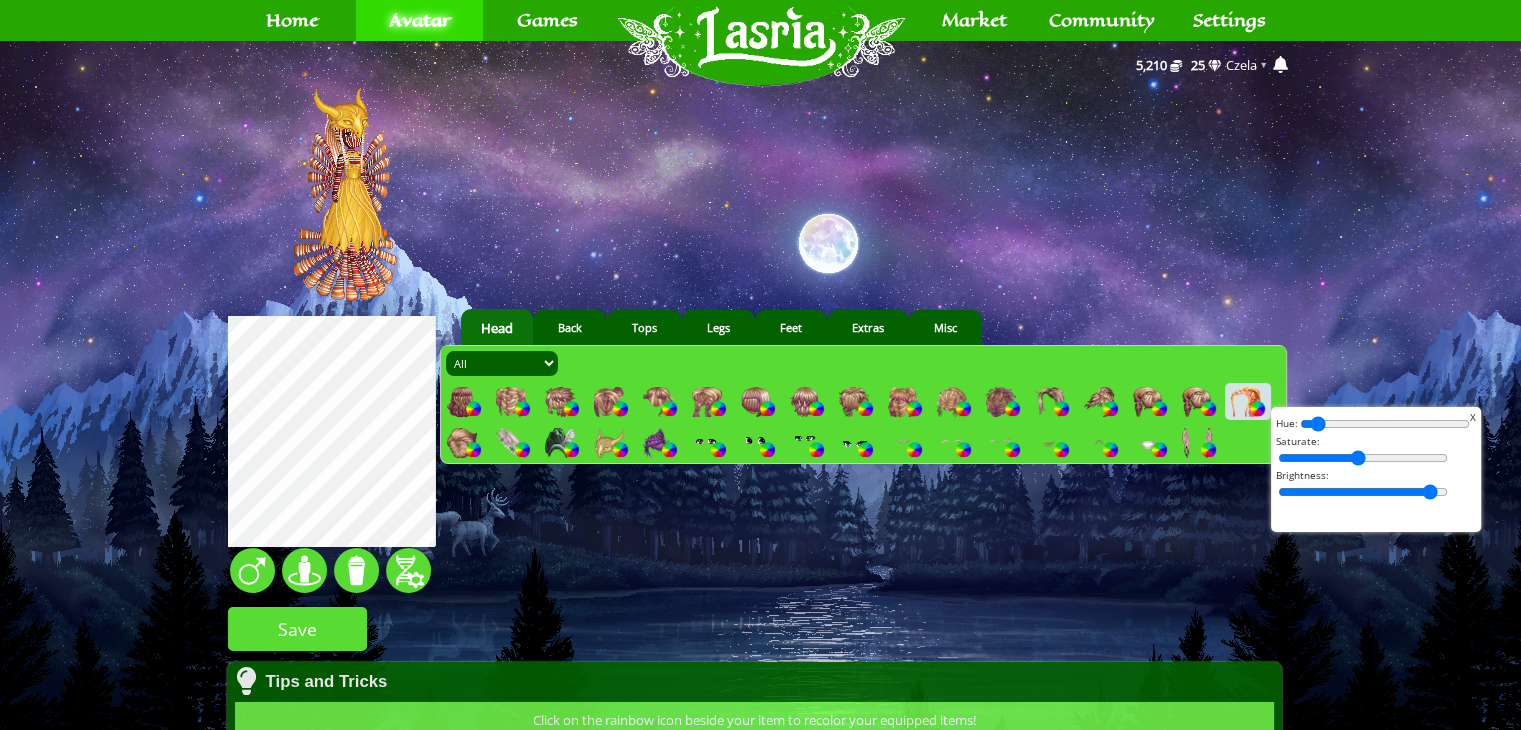 drag, startPoint x: 1414, startPoint y: 457, endPoint x: 1345, endPoint y: 462, distance: 69.18092 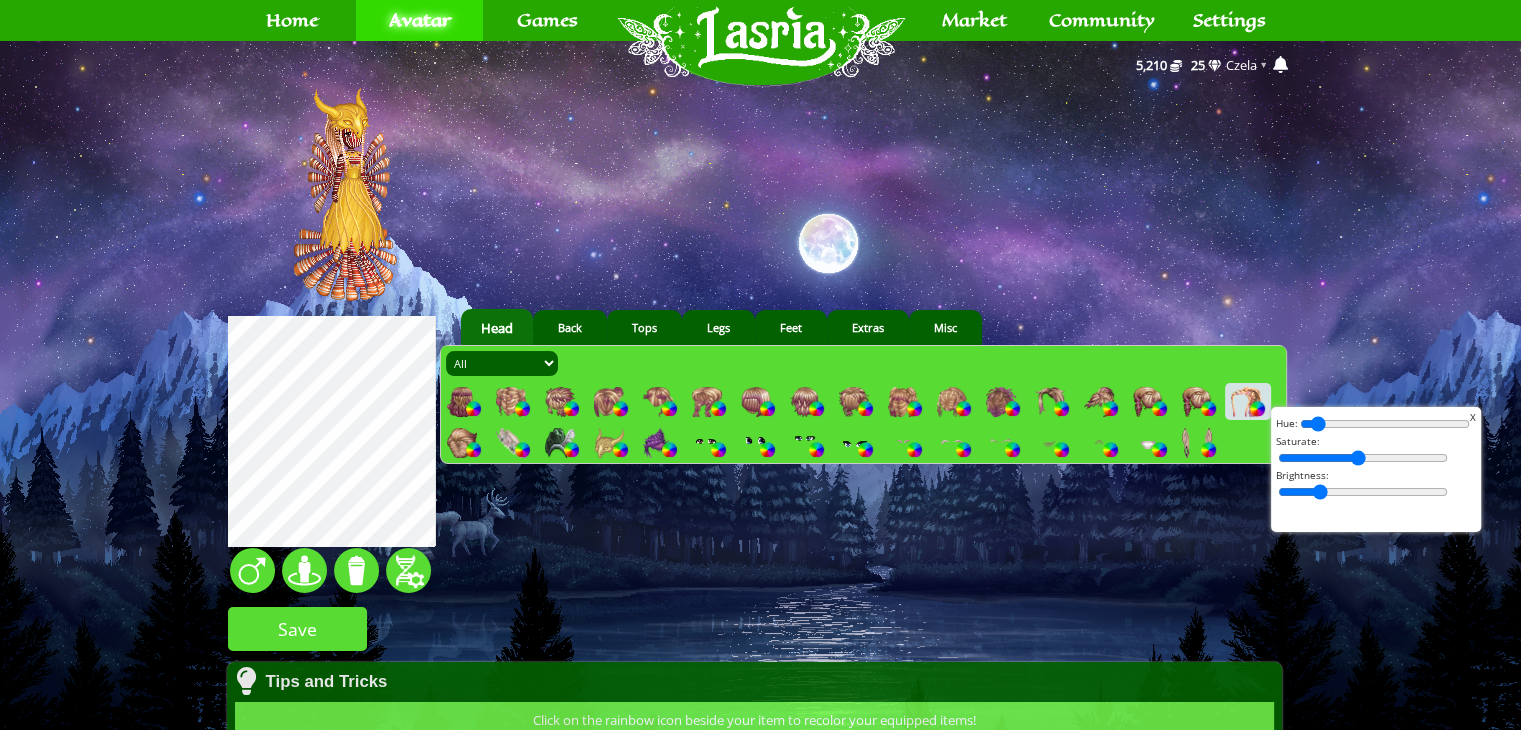 drag, startPoint x: 1418, startPoint y: 495, endPoint x: 1307, endPoint y: 496, distance: 111.0045 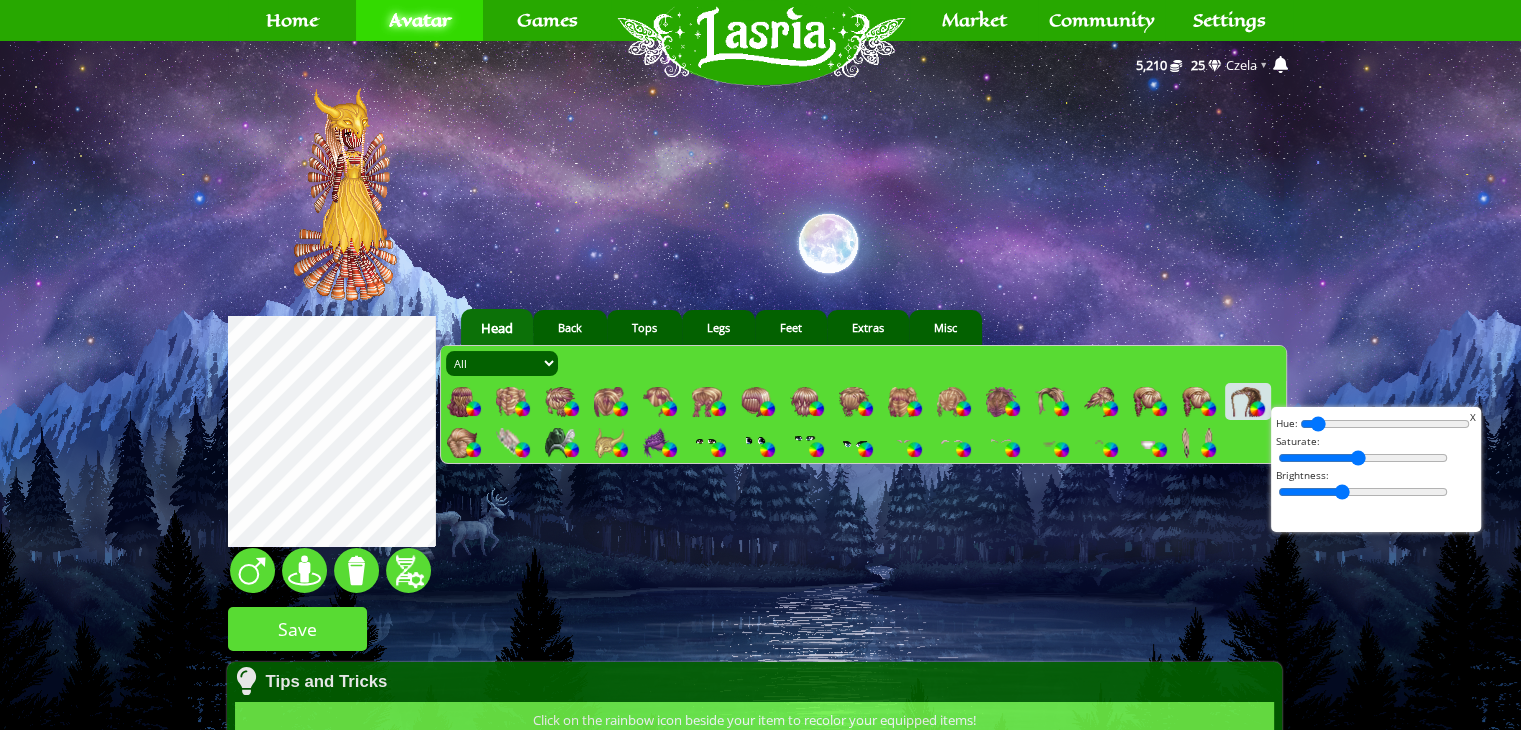 drag, startPoint x: 1308, startPoint y: 488, endPoint x: 1330, endPoint y: 493, distance: 22.561028 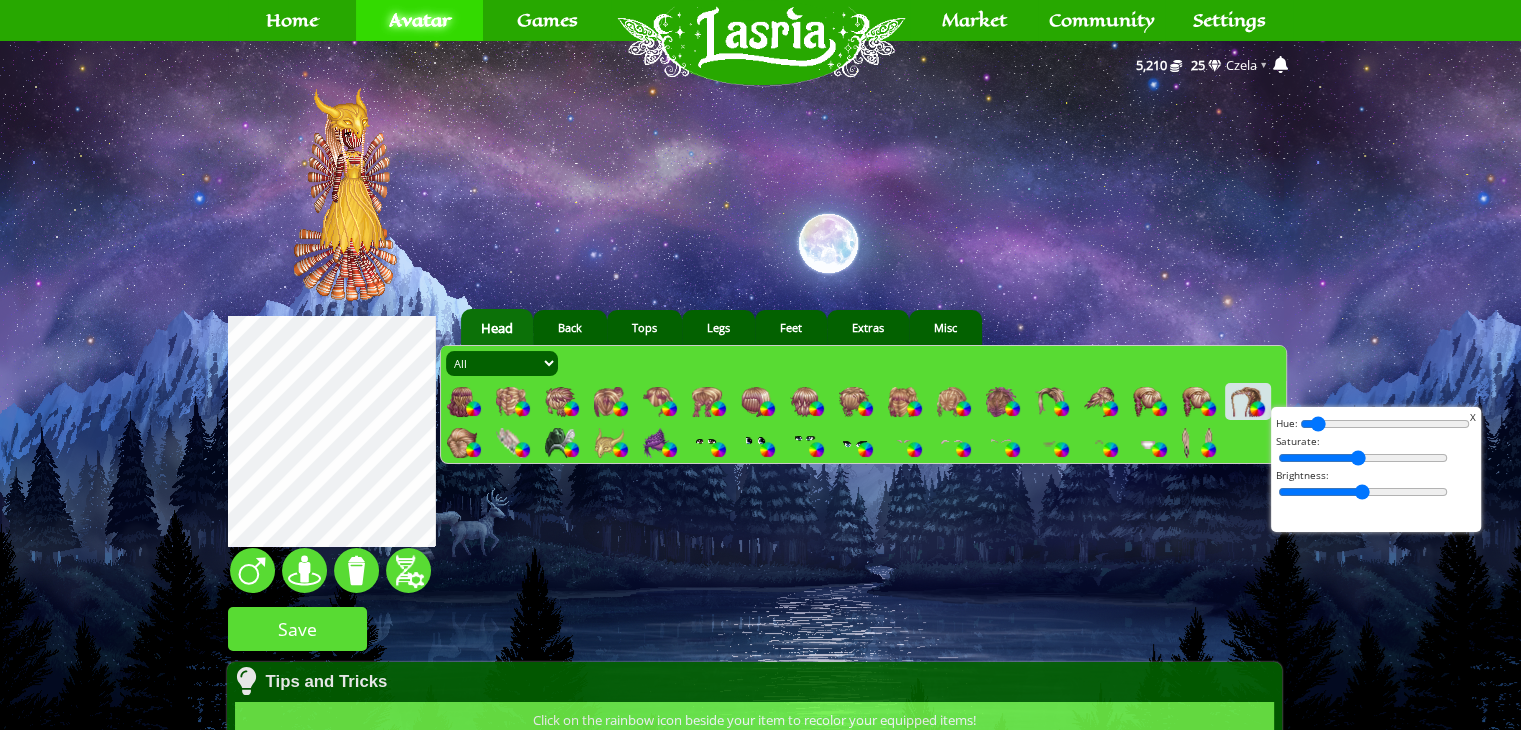 drag, startPoint x: 1330, startPoint y: 493, endPoint x: 1350, endPoint y: 496, distance: 20.22375 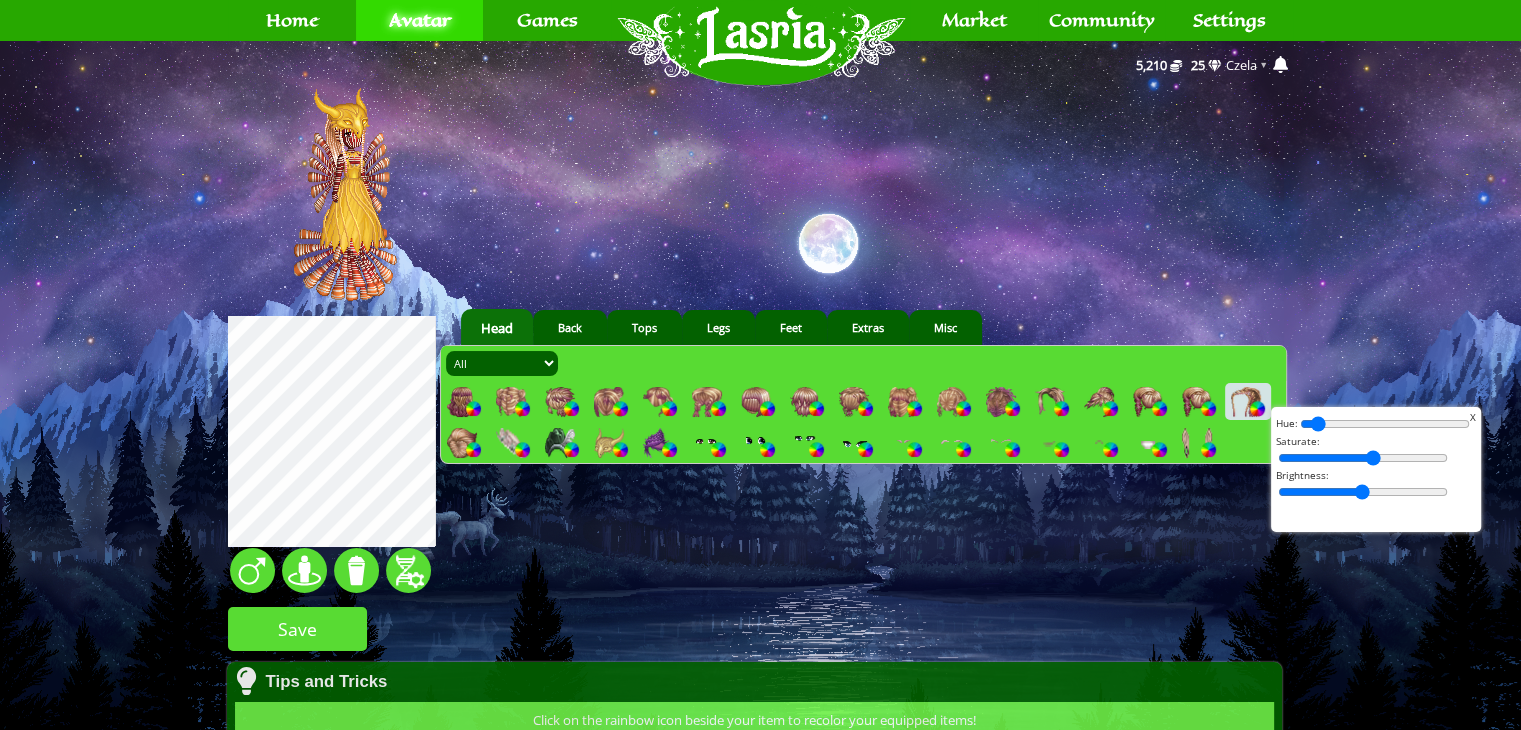 drag, startPoint x: 1346, startPoint y: 459, endPoint x: 1360, endPoint y: 466, distance: 15.652476 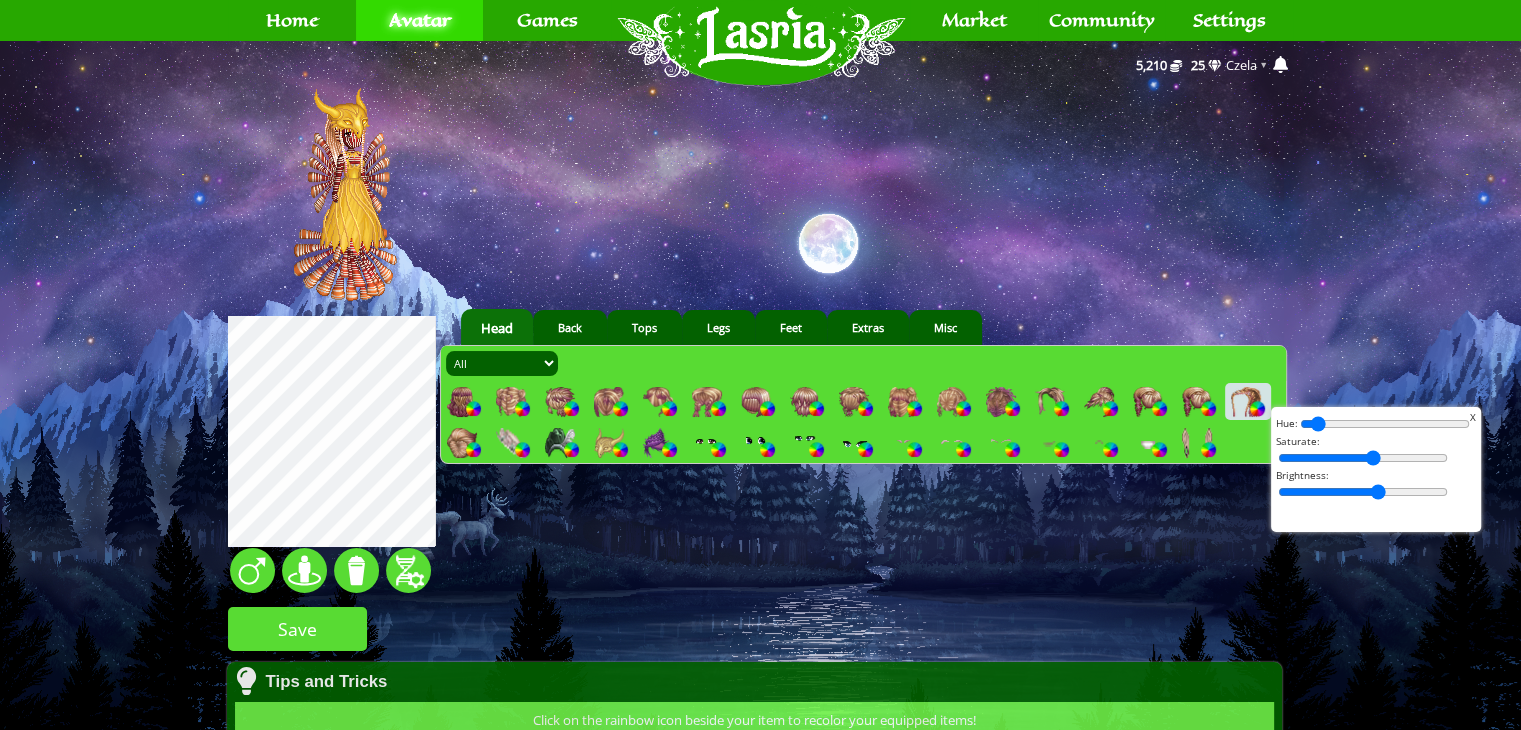 drag, startPoint x: 1351, startPoint y: 491, endPoint x: 1365, endPoint y: 494, distance: 14.3178215 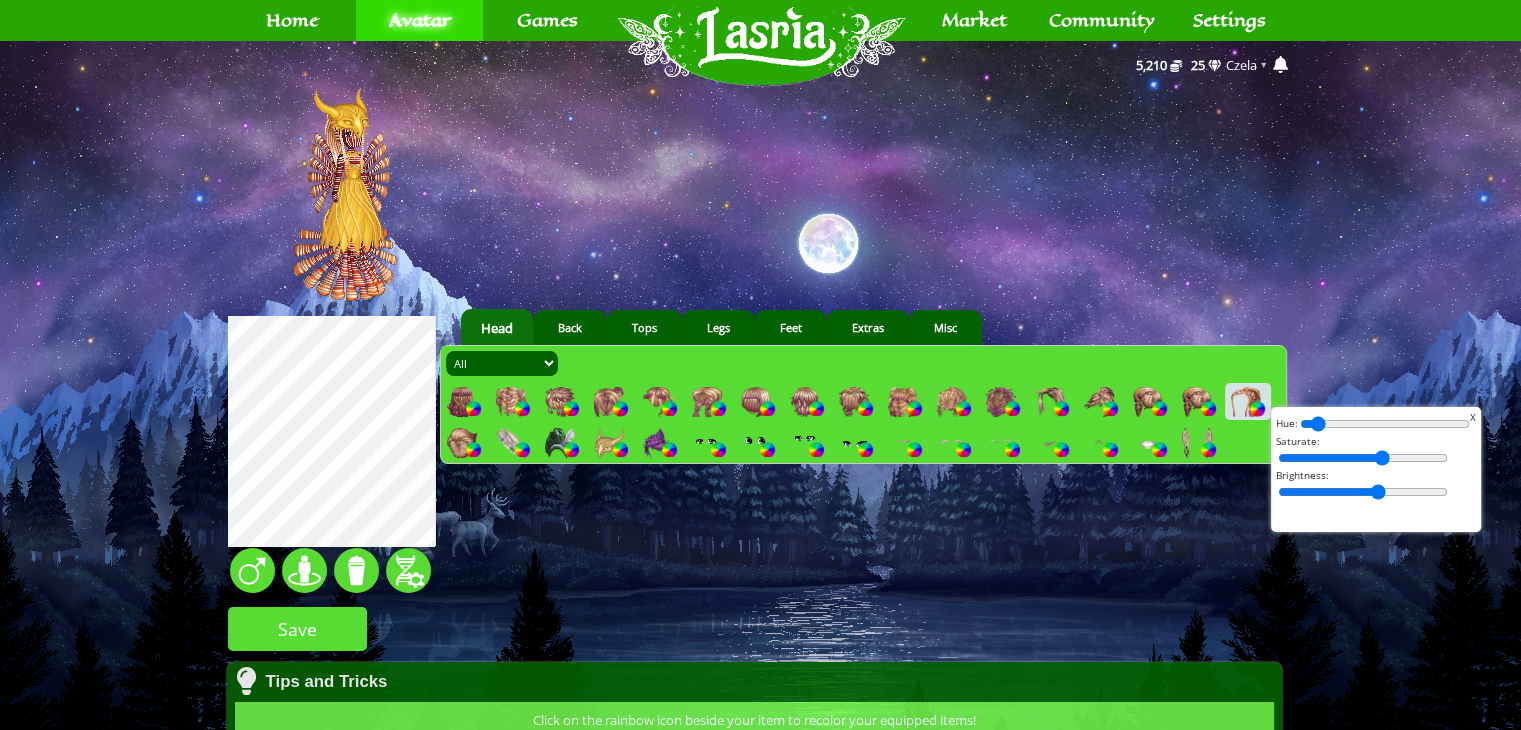 drag, startPoint x: 1357, startPoint y: 453, endPoint x: 1370, endPoint y: 462, distance: 15.811388 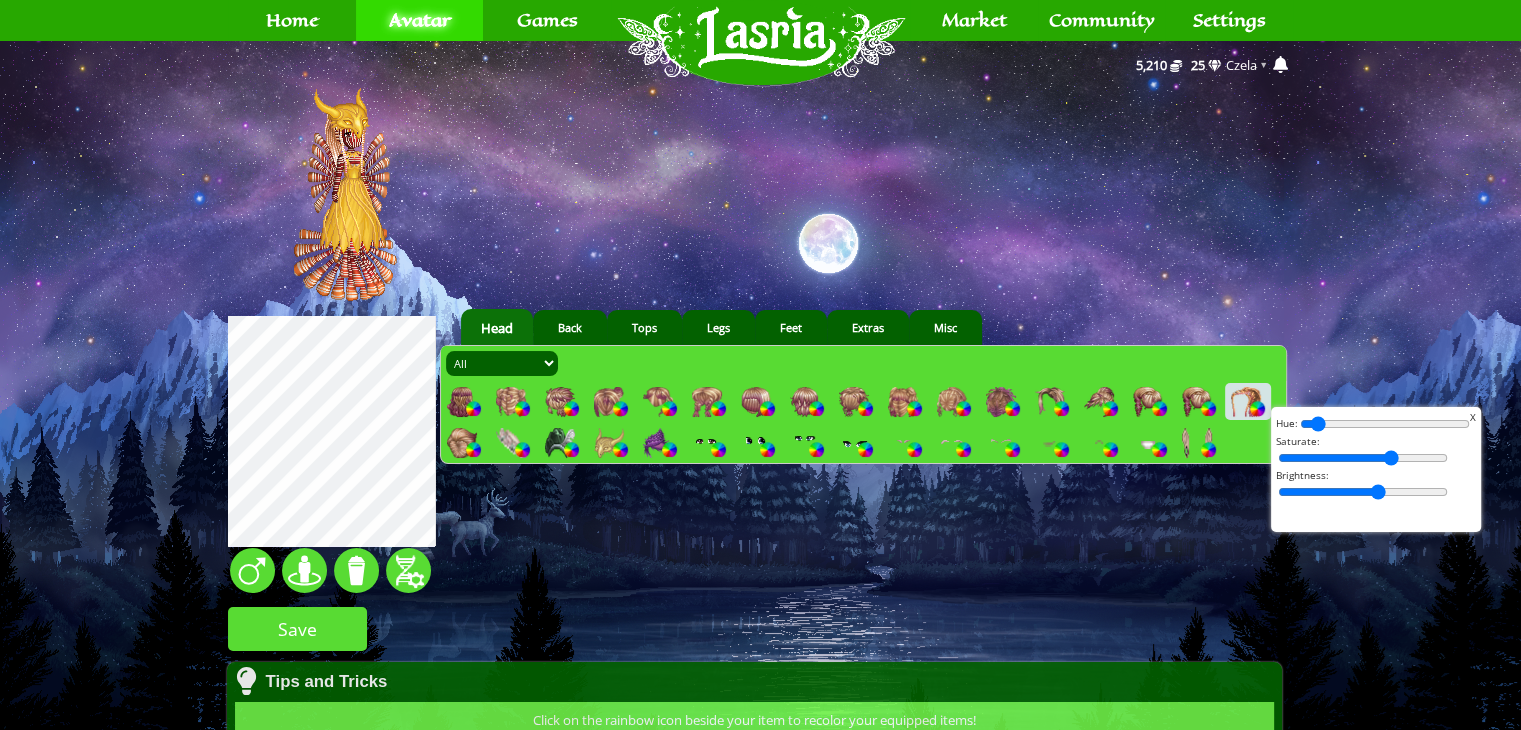 drag, startPoint x: 1370, startPoint y: 462, endPoint x: 1380, endPoint y: 464, distance: 10.198039 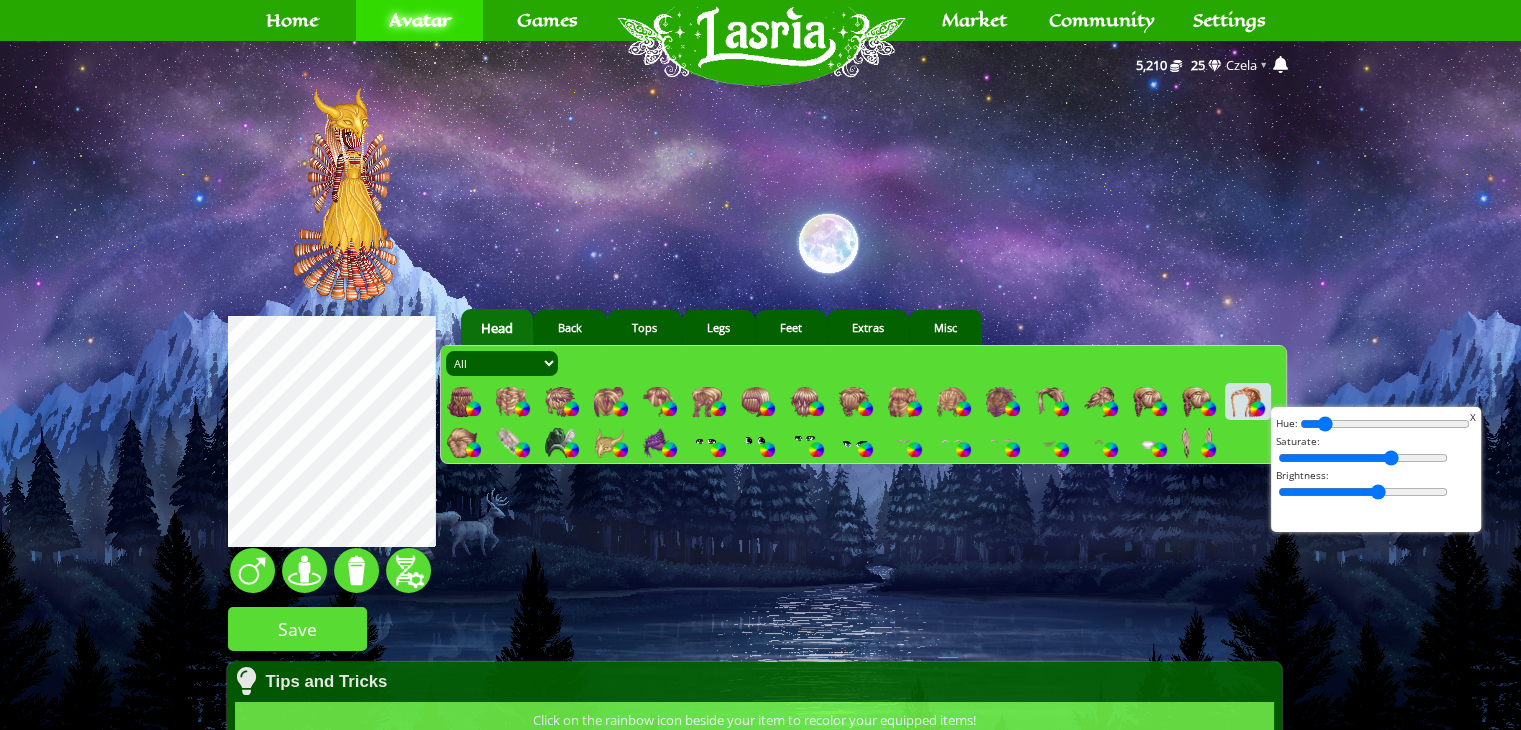 click at bounding box center [1385, 424] 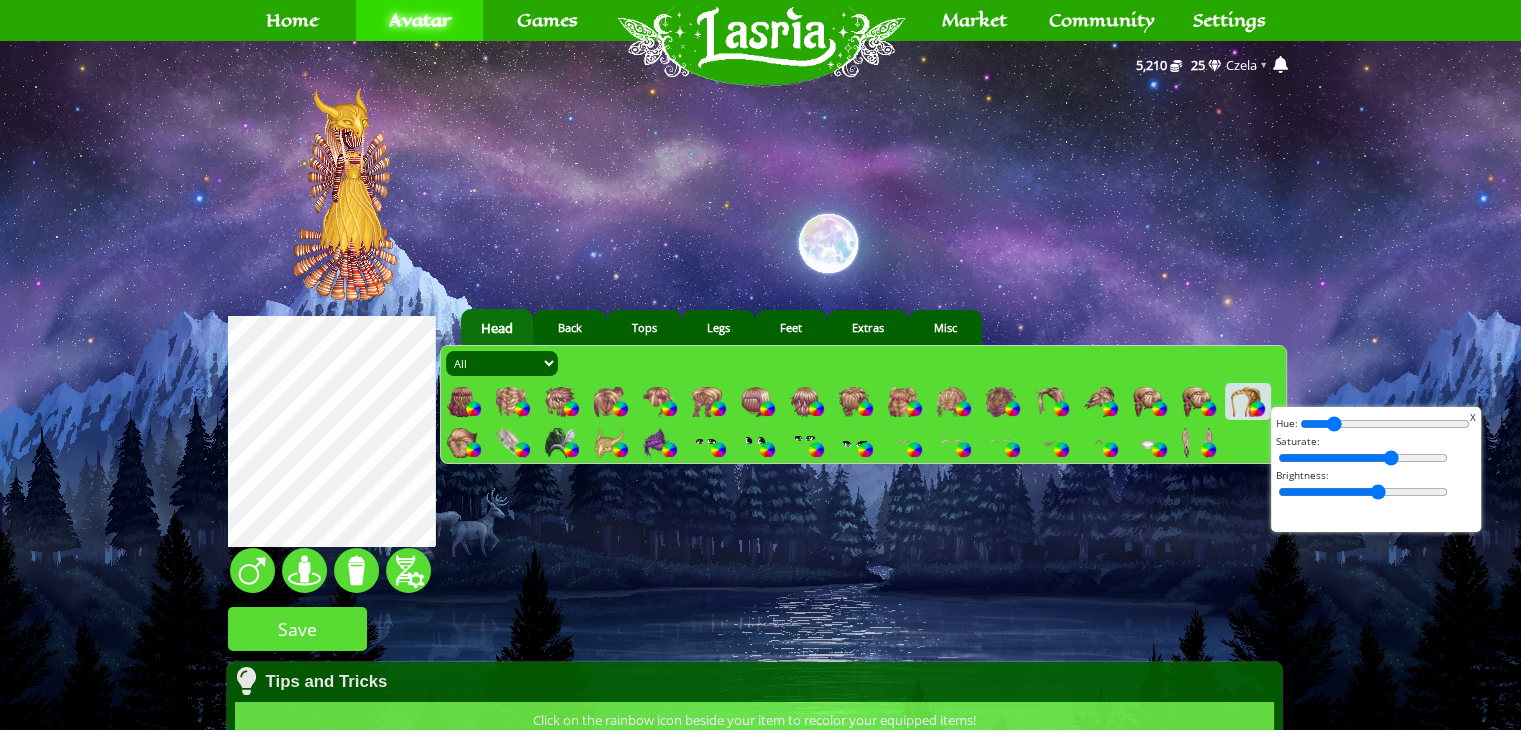 drag, startPoint x: 1312, startPoint y: 424, endPoint x: 1324, endPoint y: 426, distance: 12.165525 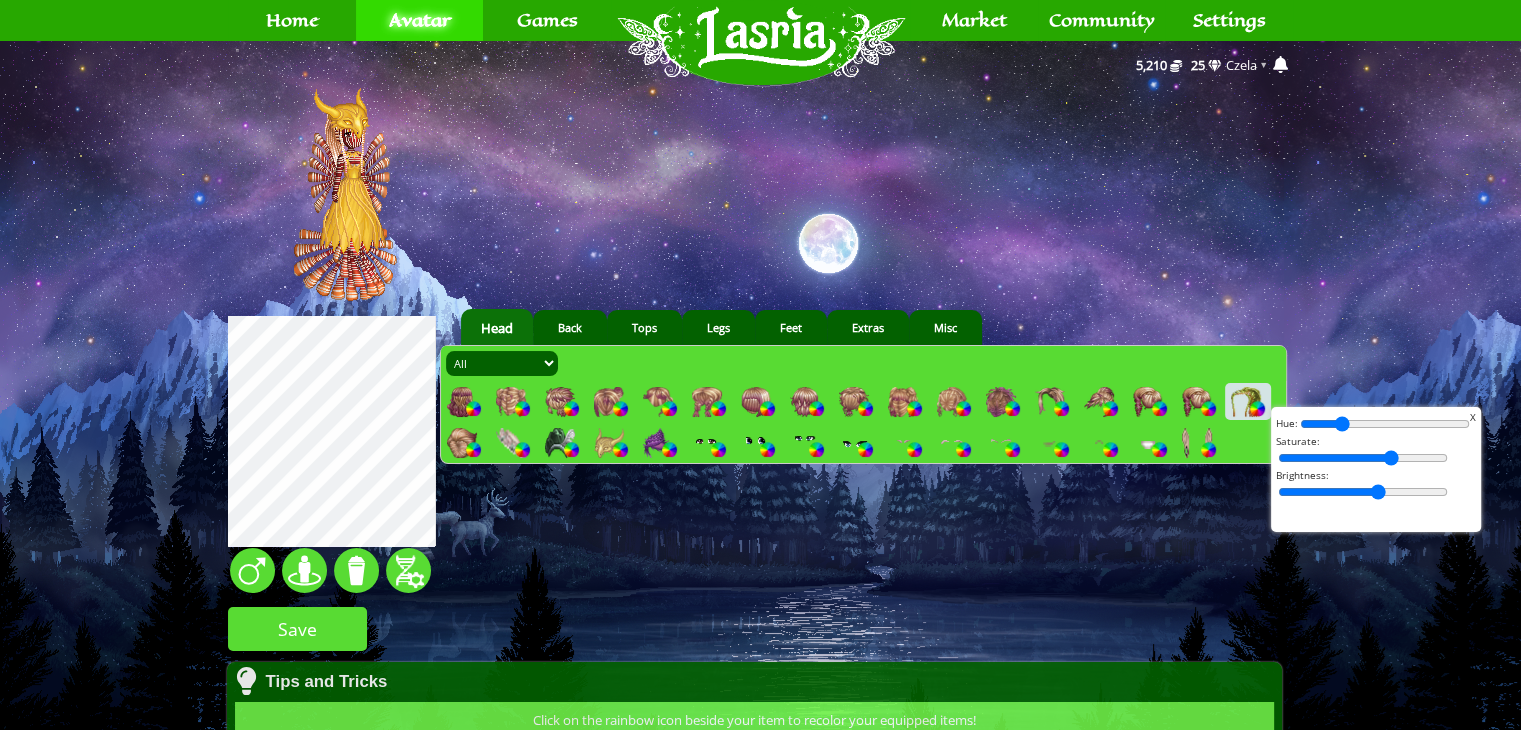 drag, startPoint x: 1322, startPoint y: 424, endPoint x: 1332, endPoint y: 425, distance: 10.049875 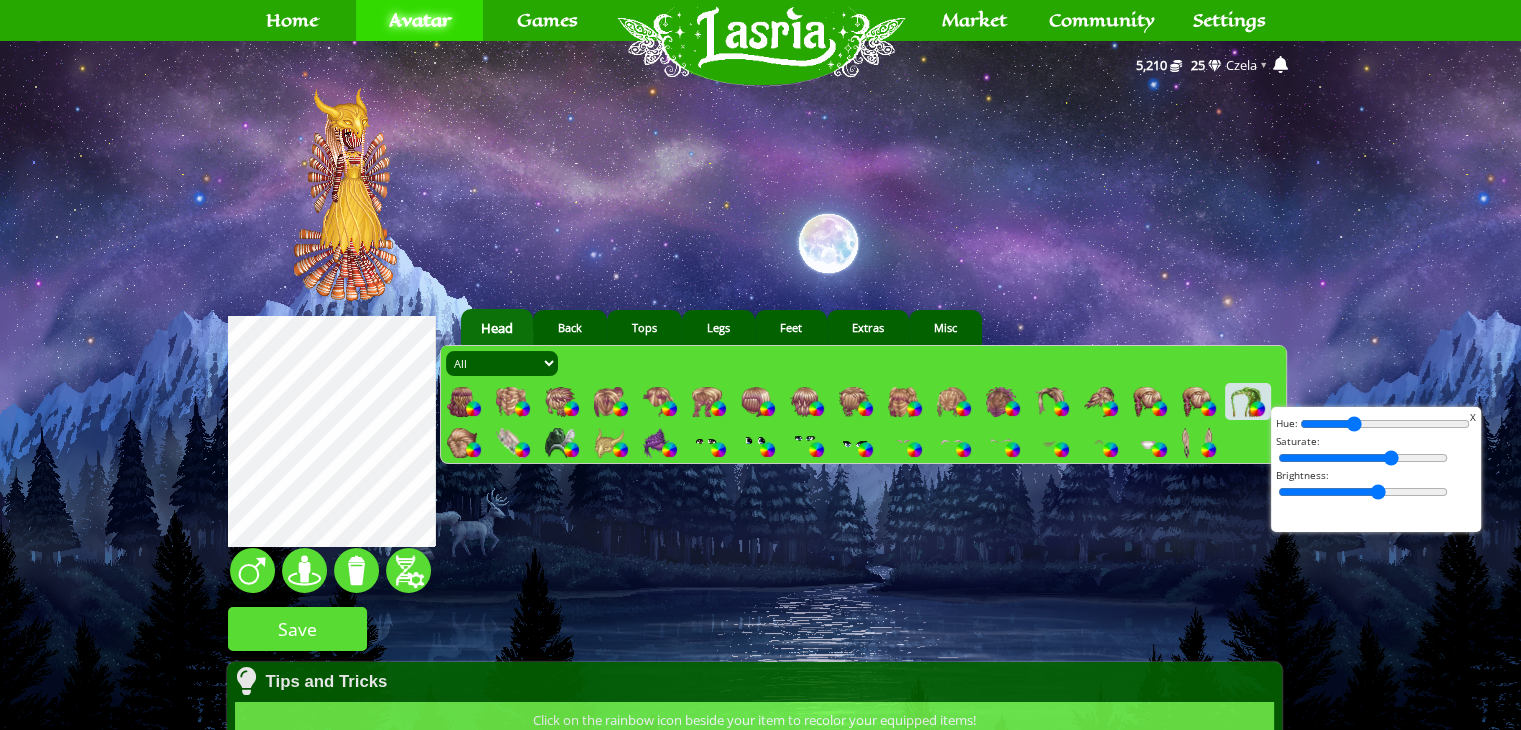 drag, startPoint x: 1332, startPoint y: 425, endPoint x: 1344, endPoint y: 428, distance: 12.369317 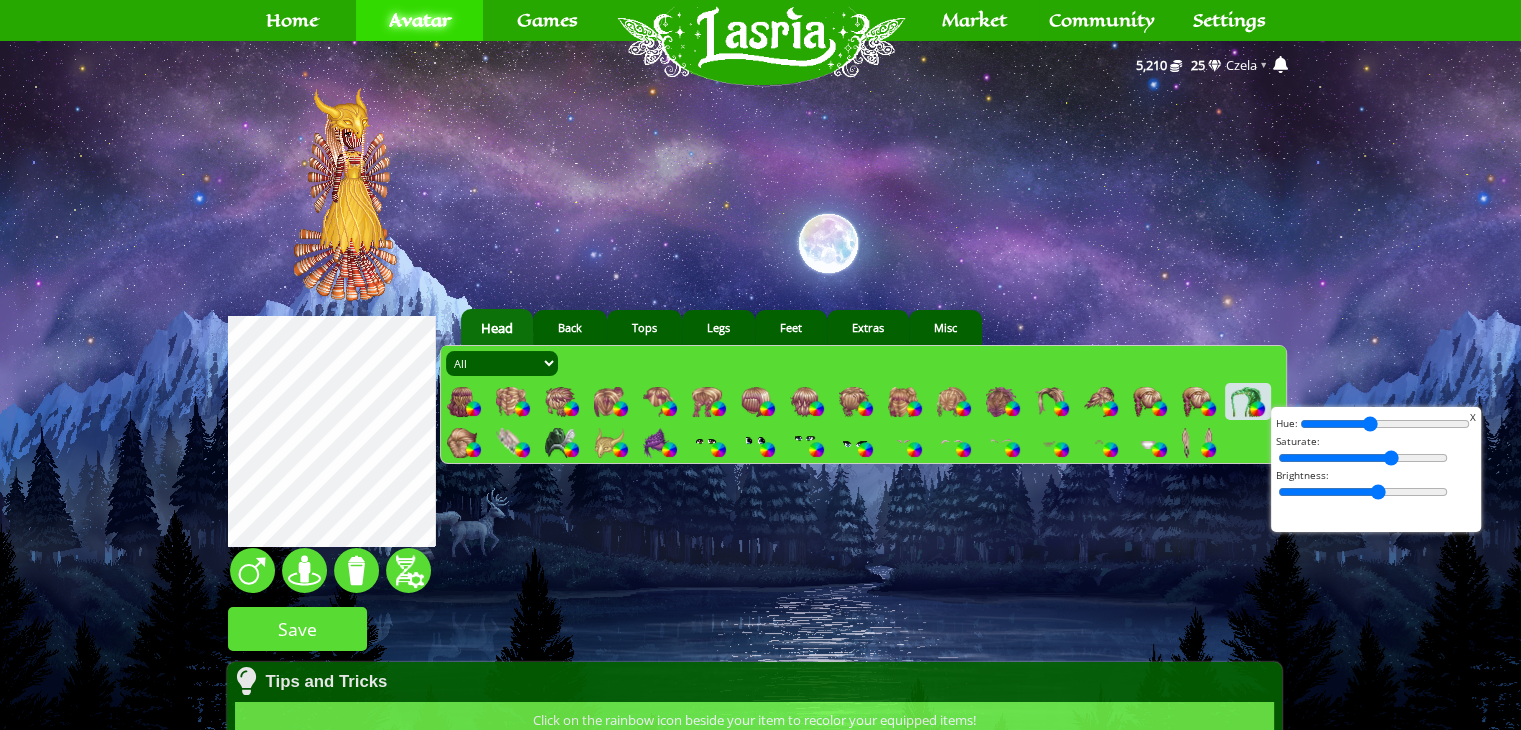 drag, startPoint x: 1342, startPoint y: 427, endPoint x: 1360, endPoint y: 430, distance: 18.248287 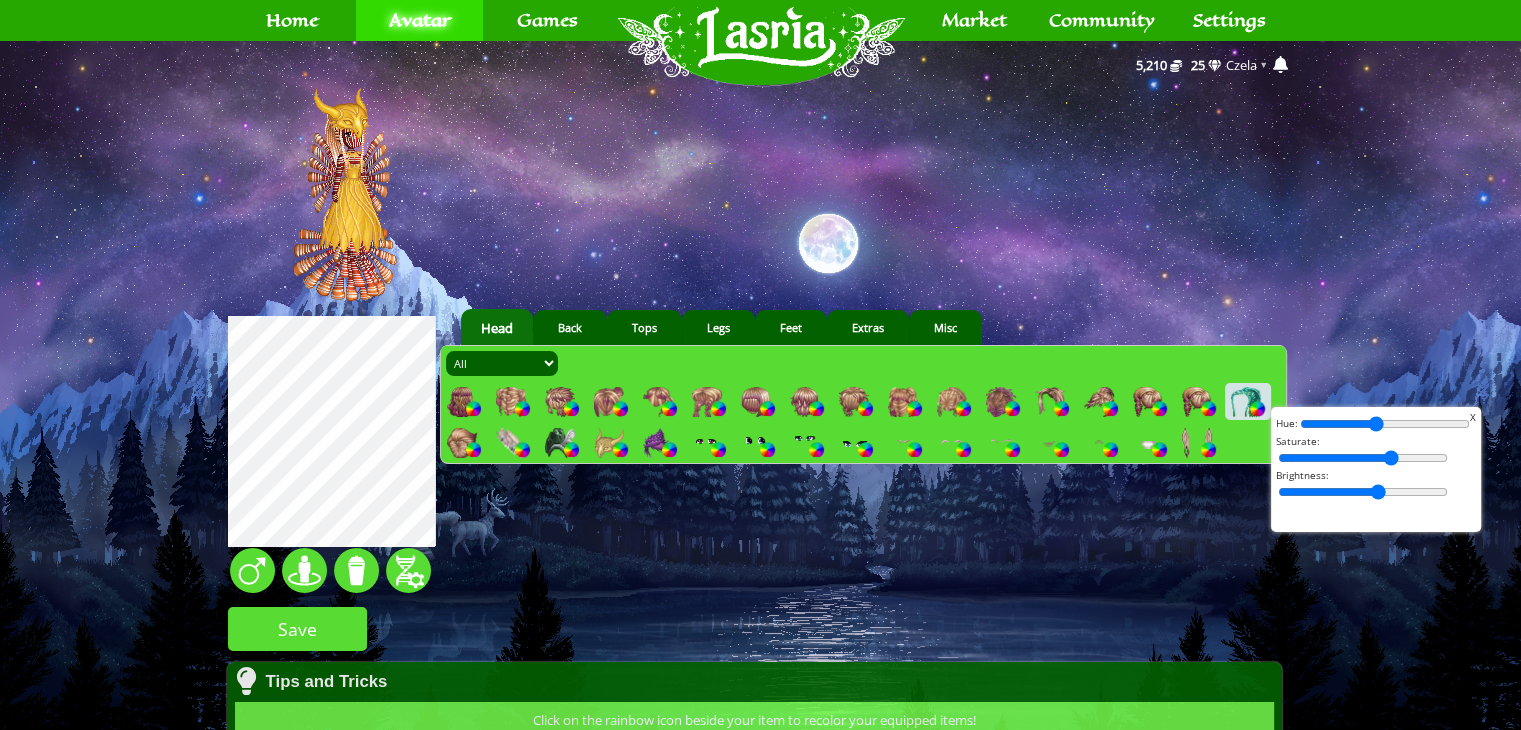 click at bounding box center (1385, 424) 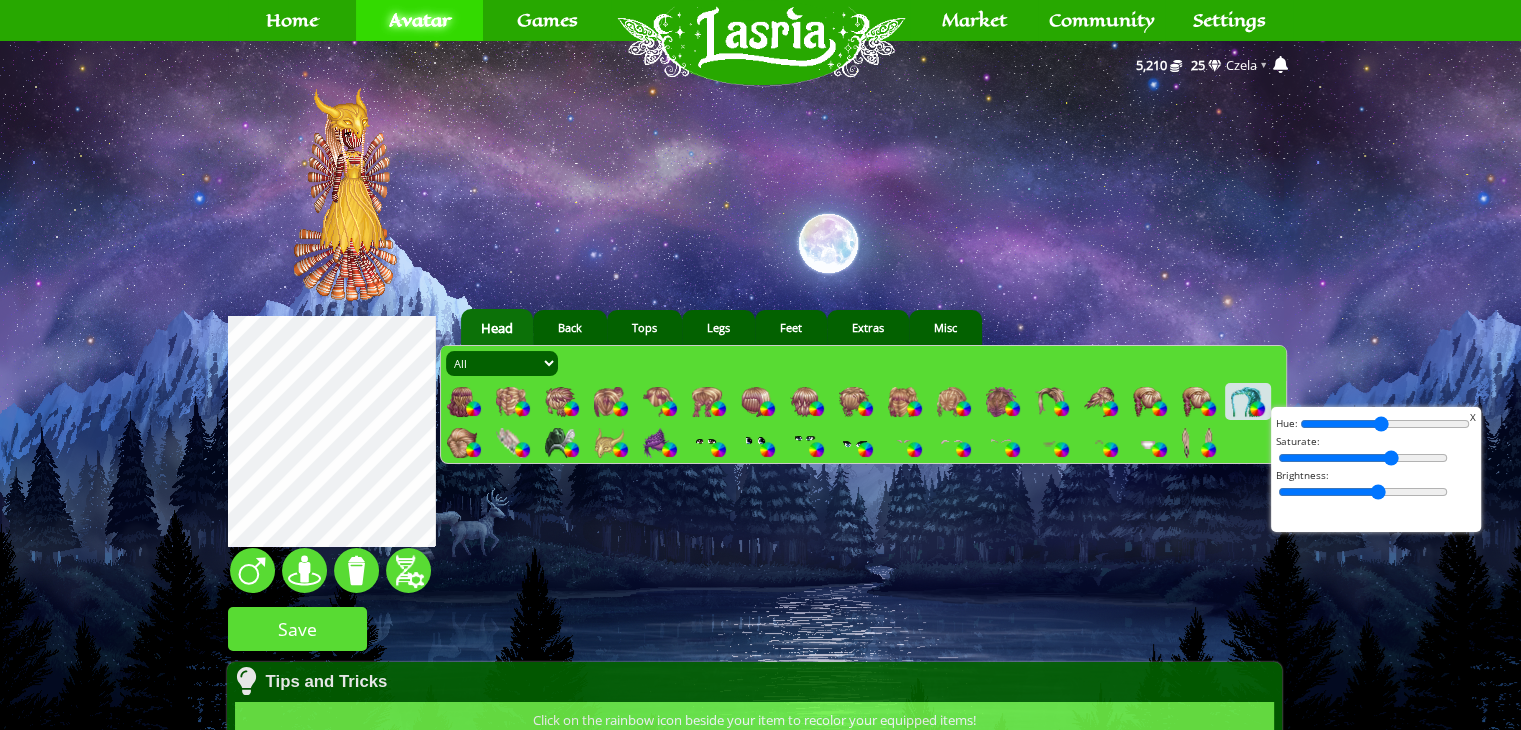 click at bounding box center [1385, 424] 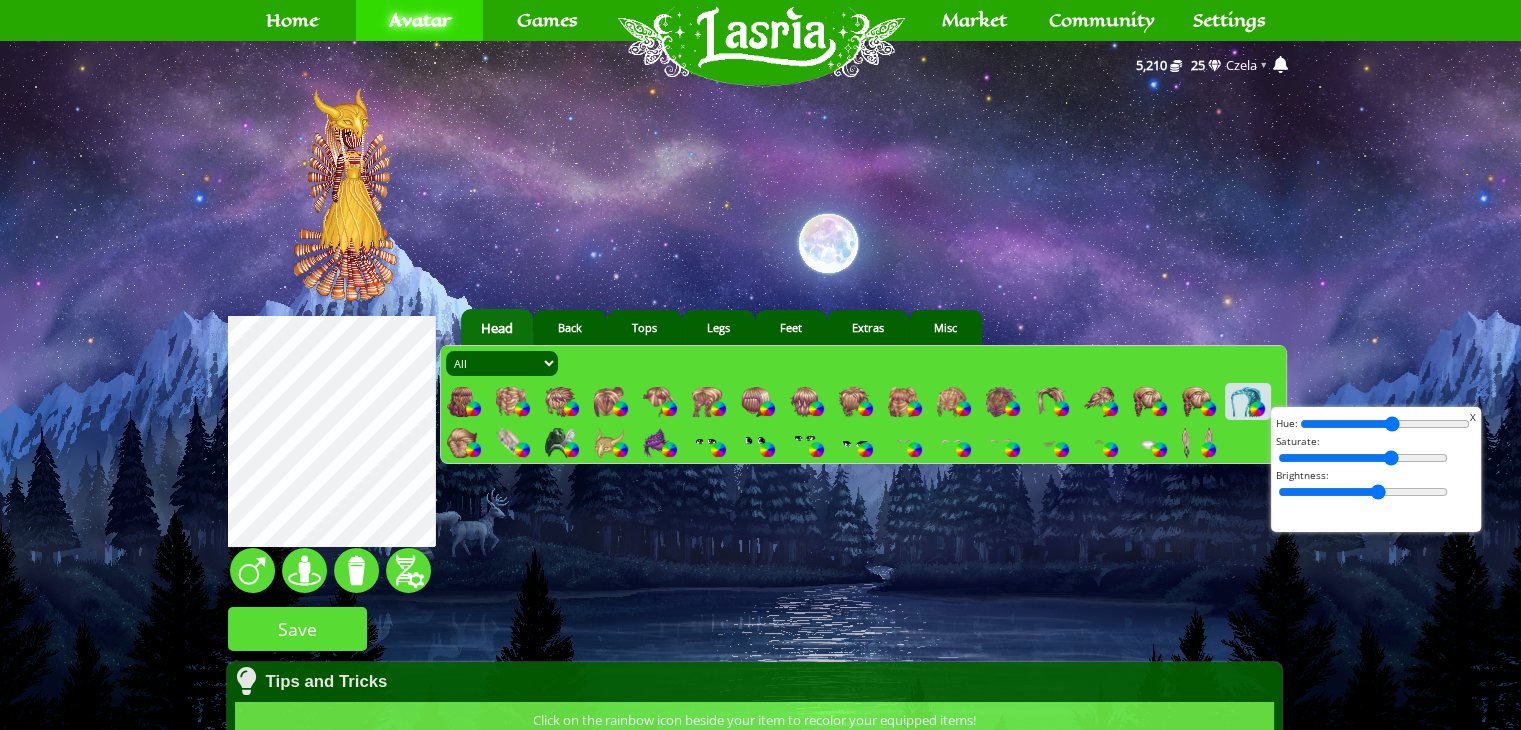 click at bounding box center (1385, 424) 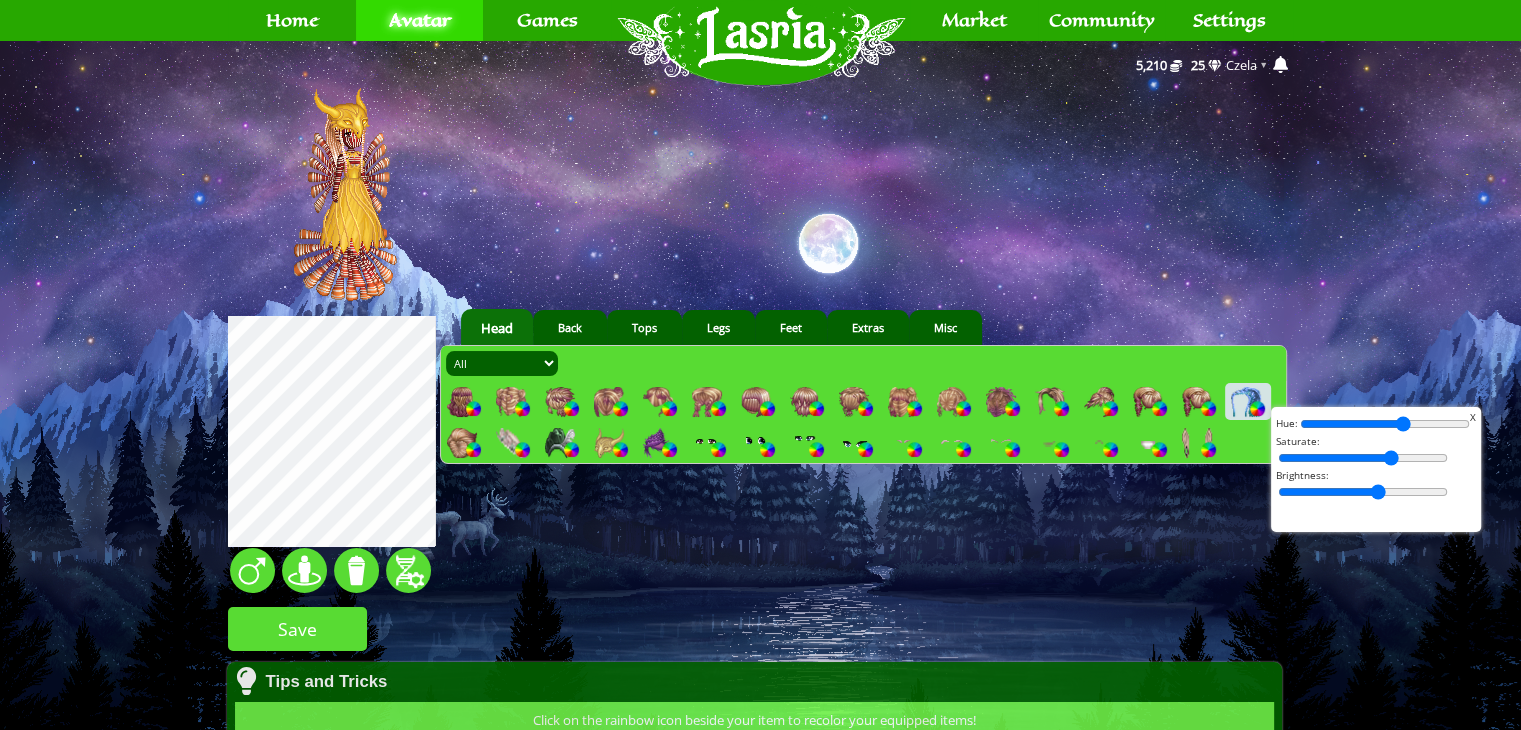 click at bounding box center [1385, 424] 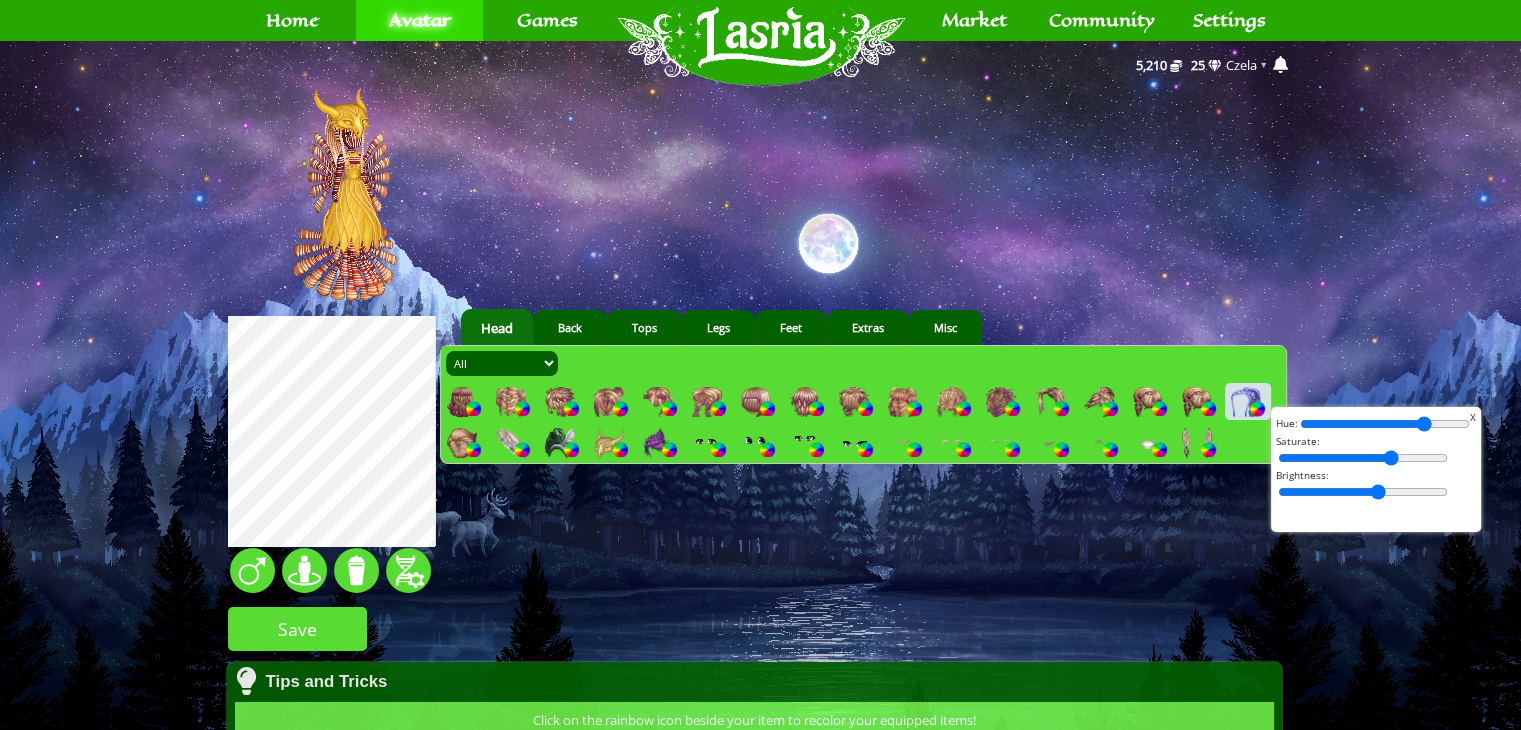 drag, startPoint x: 1396, startPoint y: 426, endPoint x: 1414, endPoint y: 432, distance: 18.973665 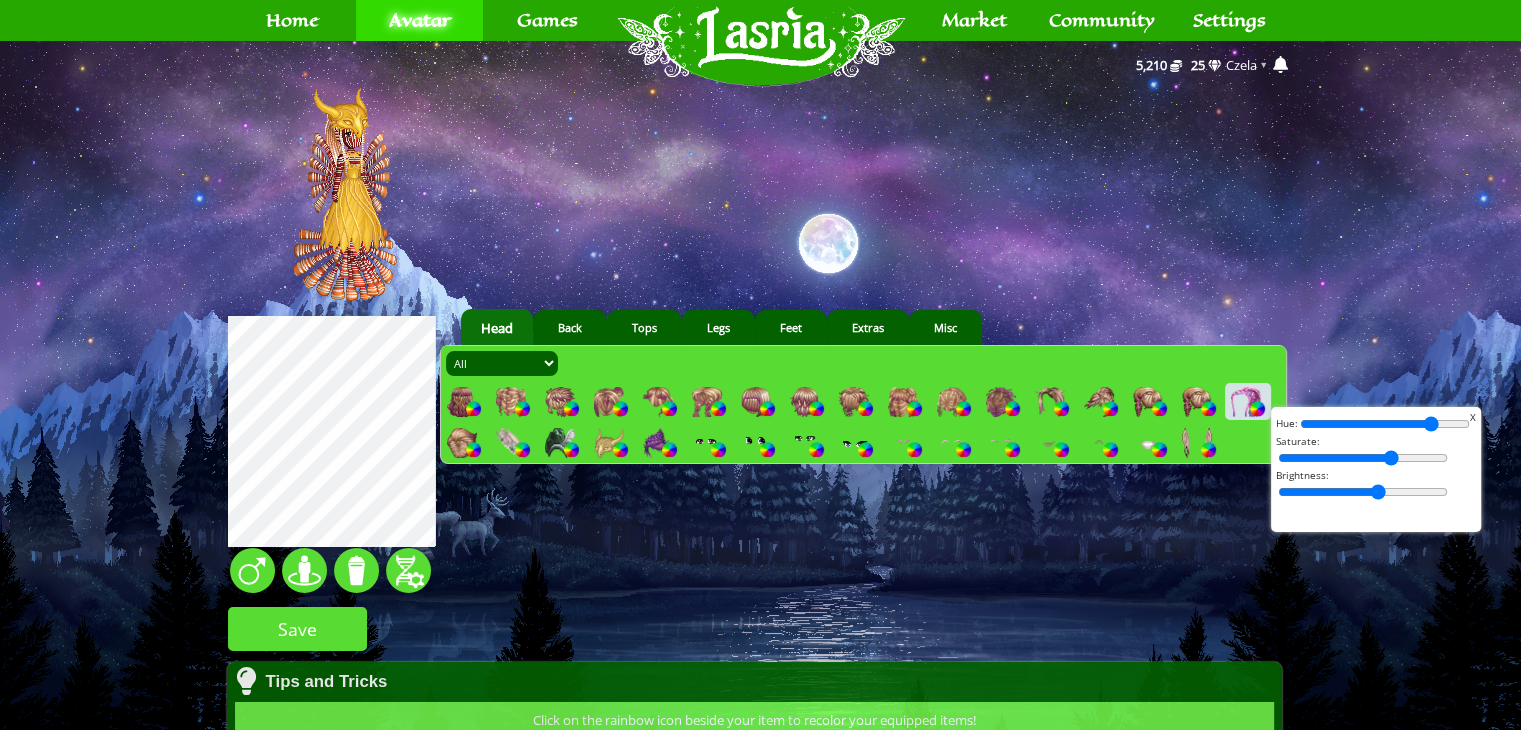 click at bounding box center (1385, 424) 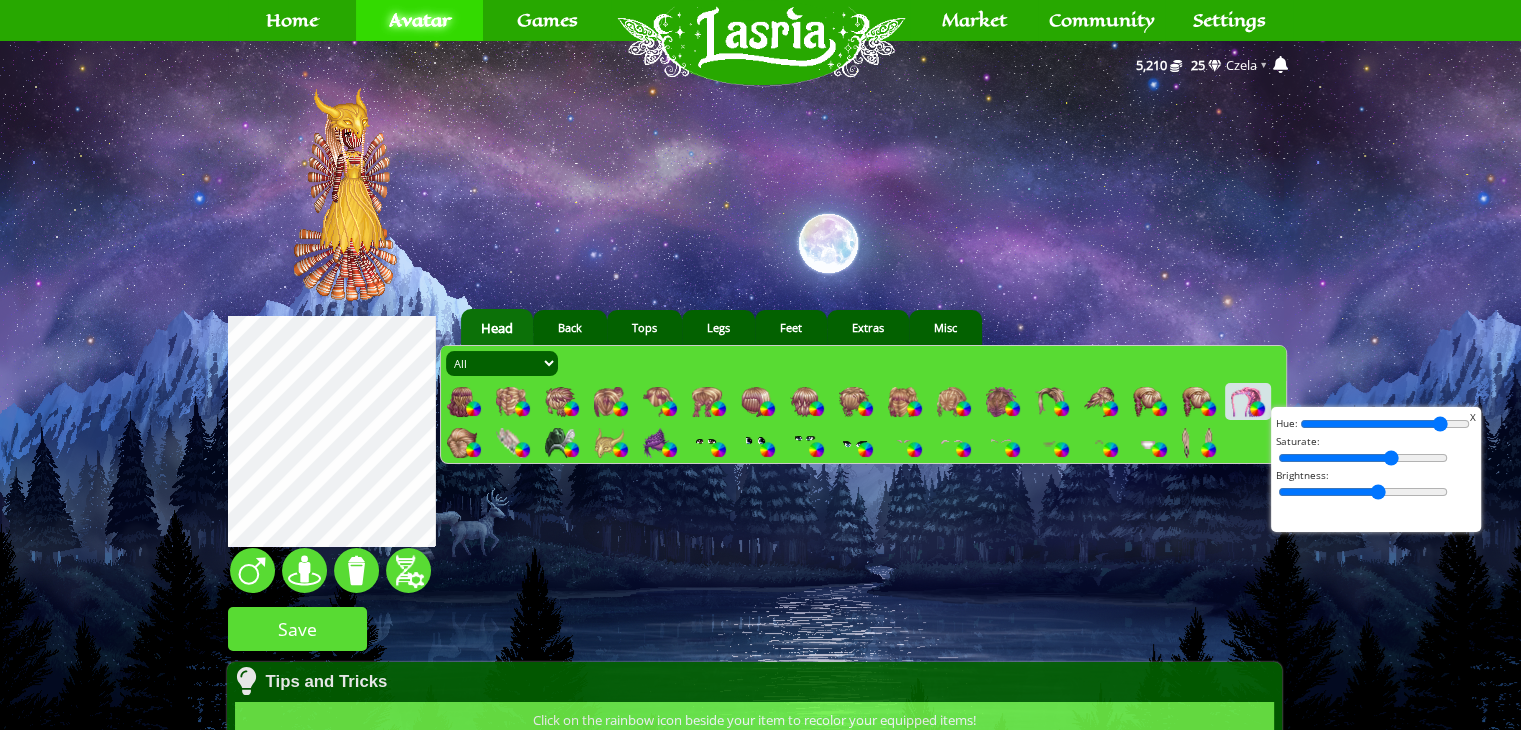 drag, startPoint x: 1420, startPoint y: 429, endPoint x: 1430, endPoint y: 430, distance: 10.049875 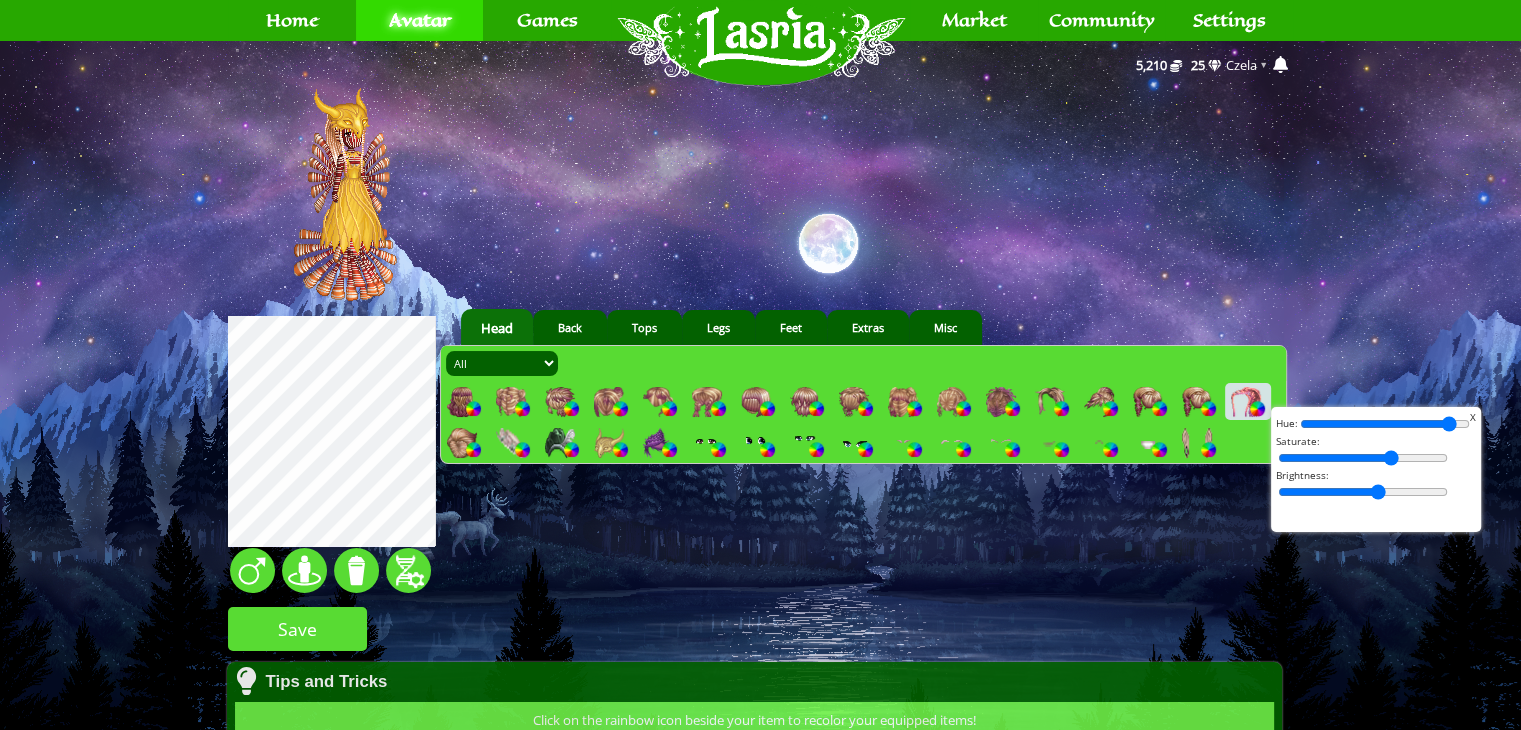 click at bounding box center [1385, 424] 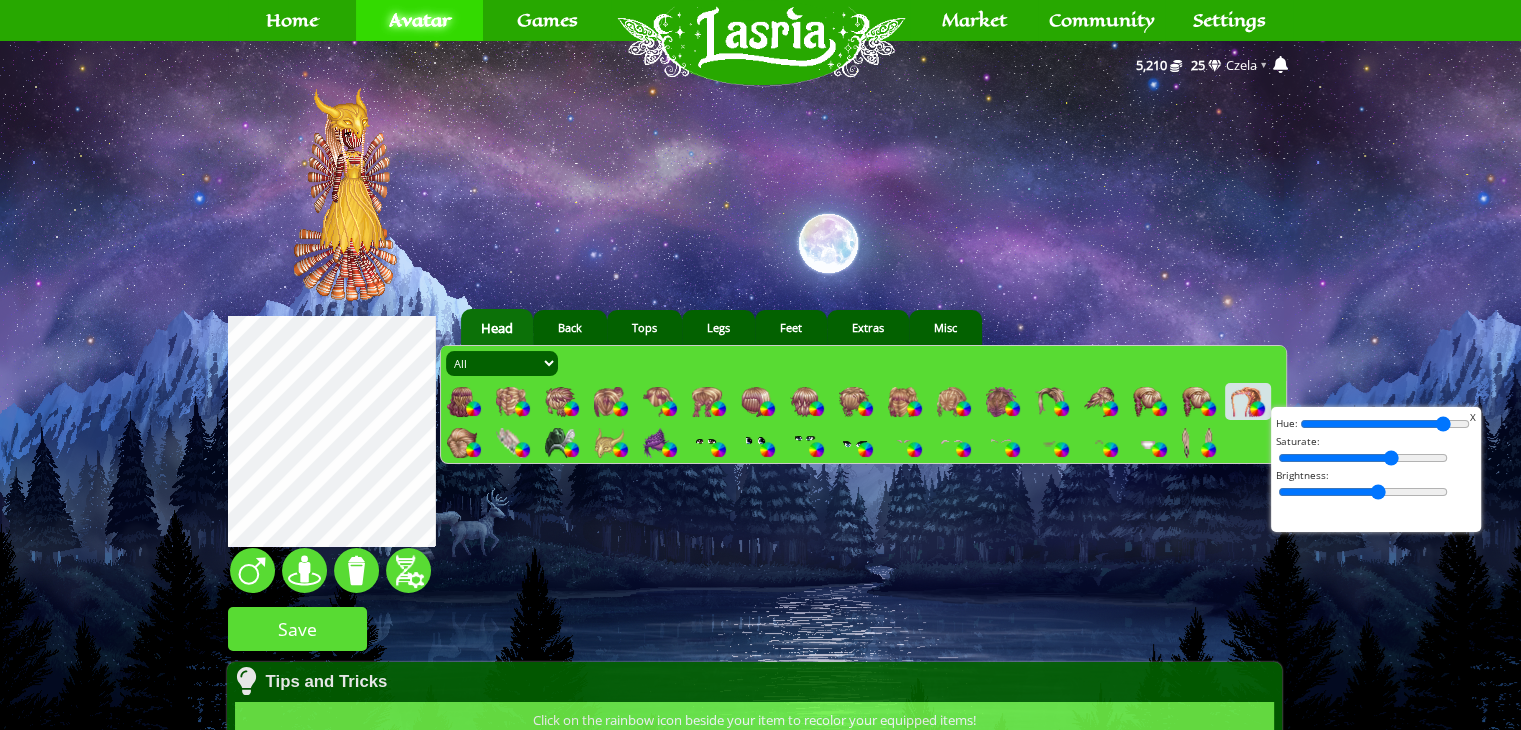 type on "93" 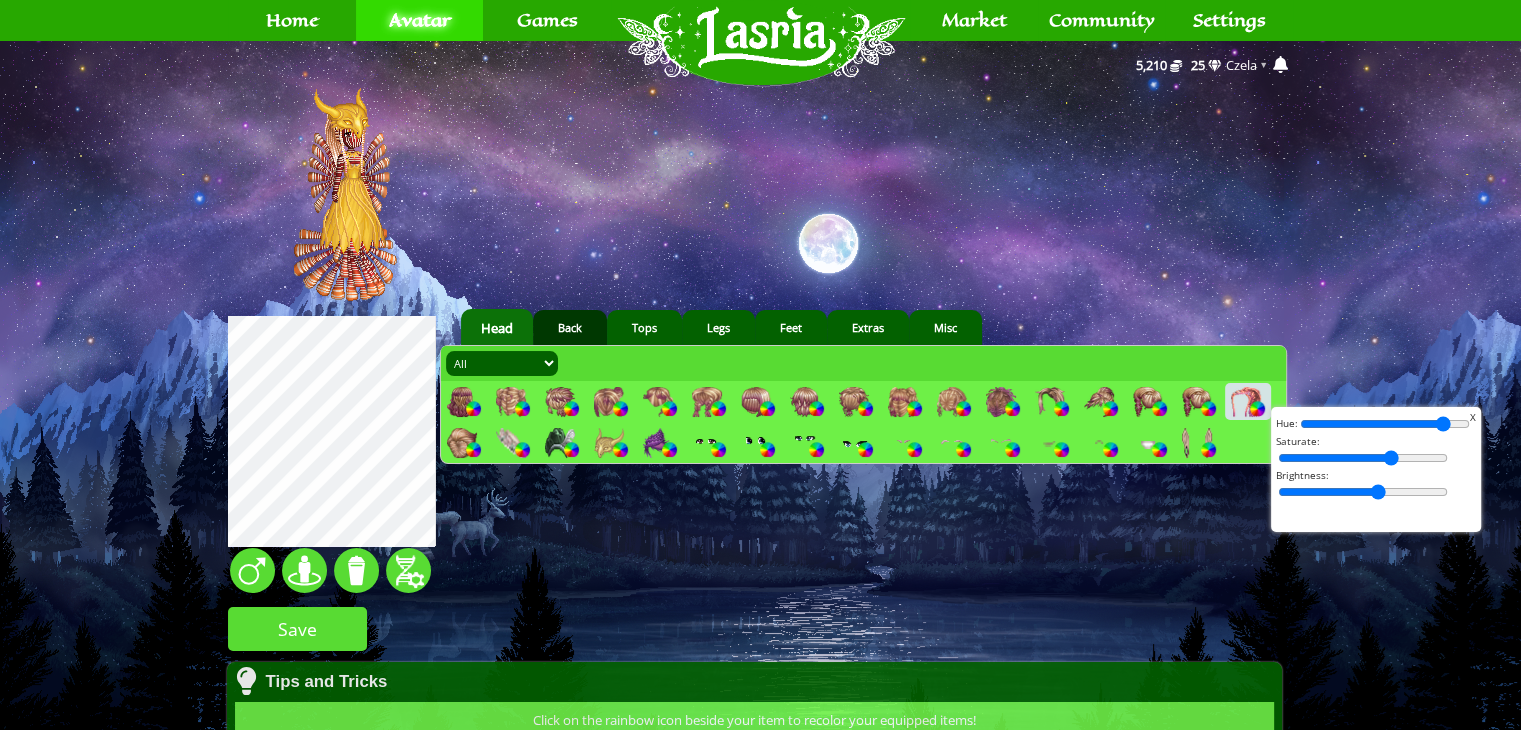 click on "Back" at bounding box center [570, 327] 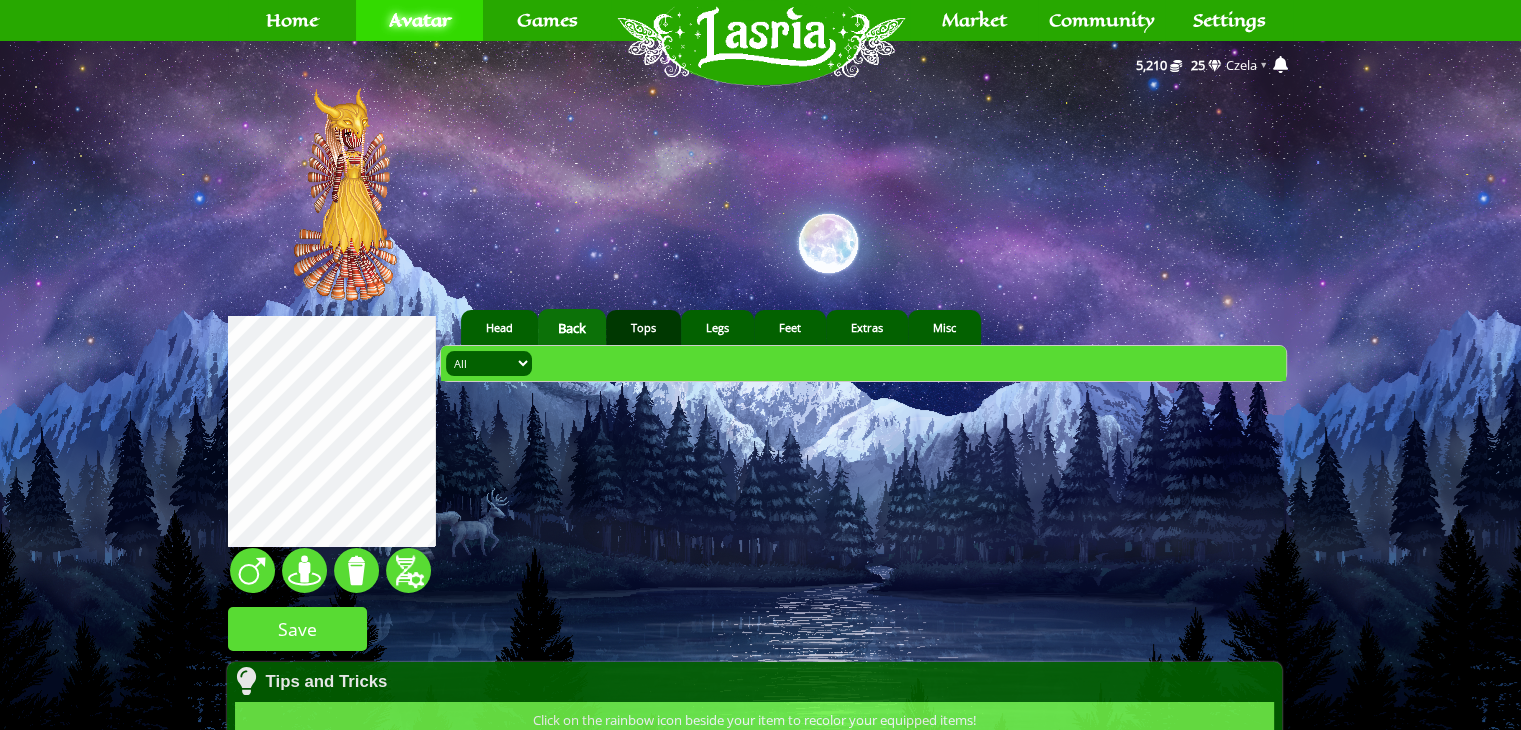 click on "Tops" at bounding box center (643, 327) 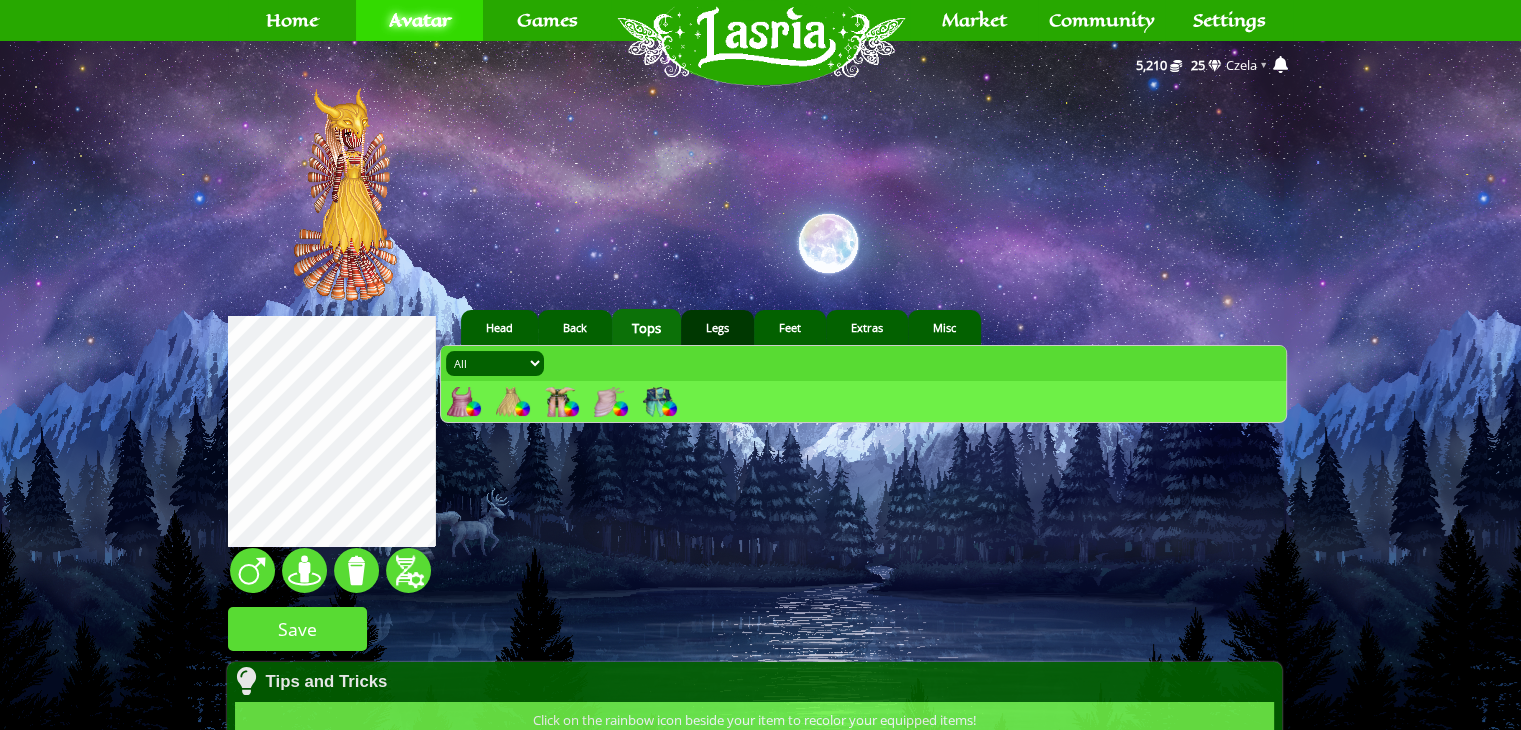 click on "Legs" at bounding box center (717, 327) 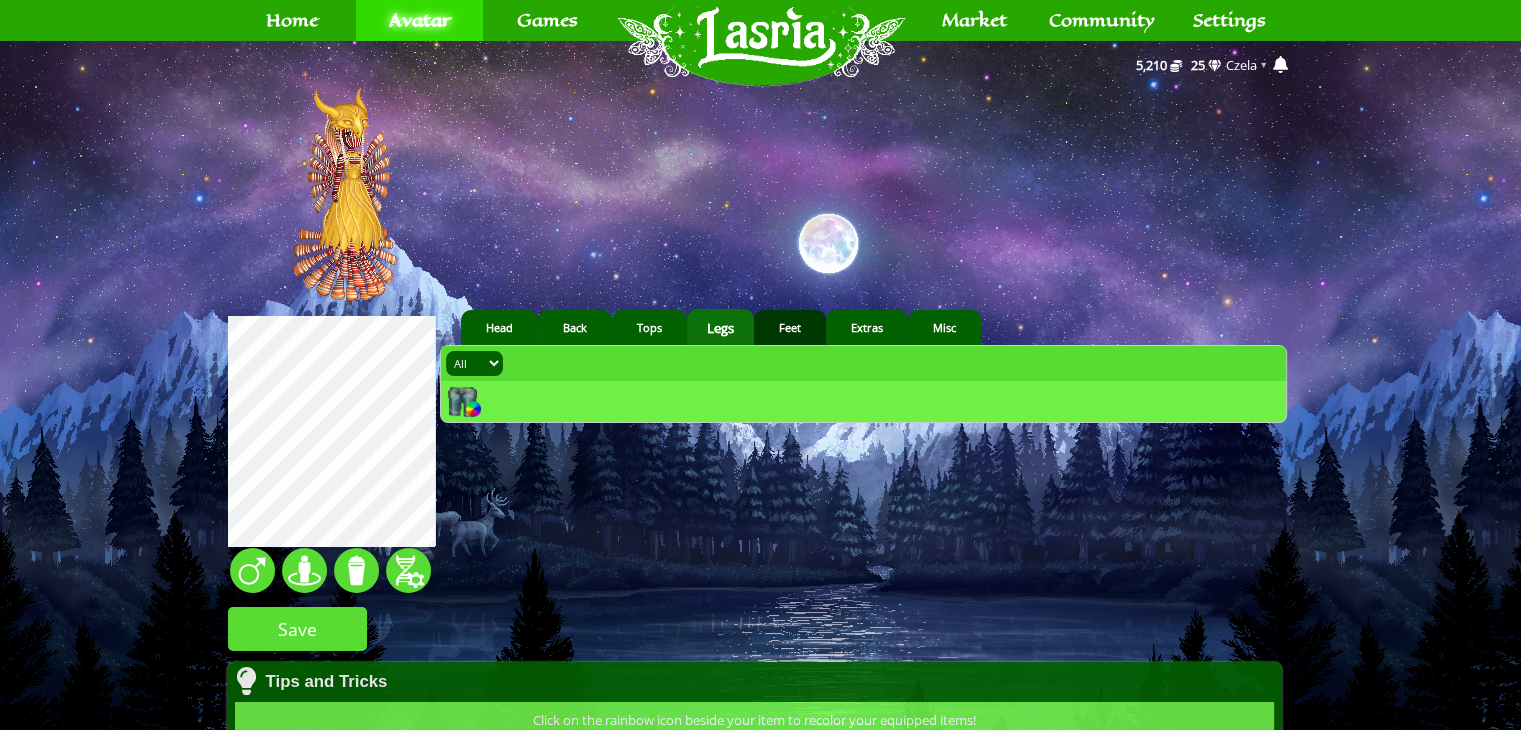 click on "Feet" at bounding box center [790, 327] 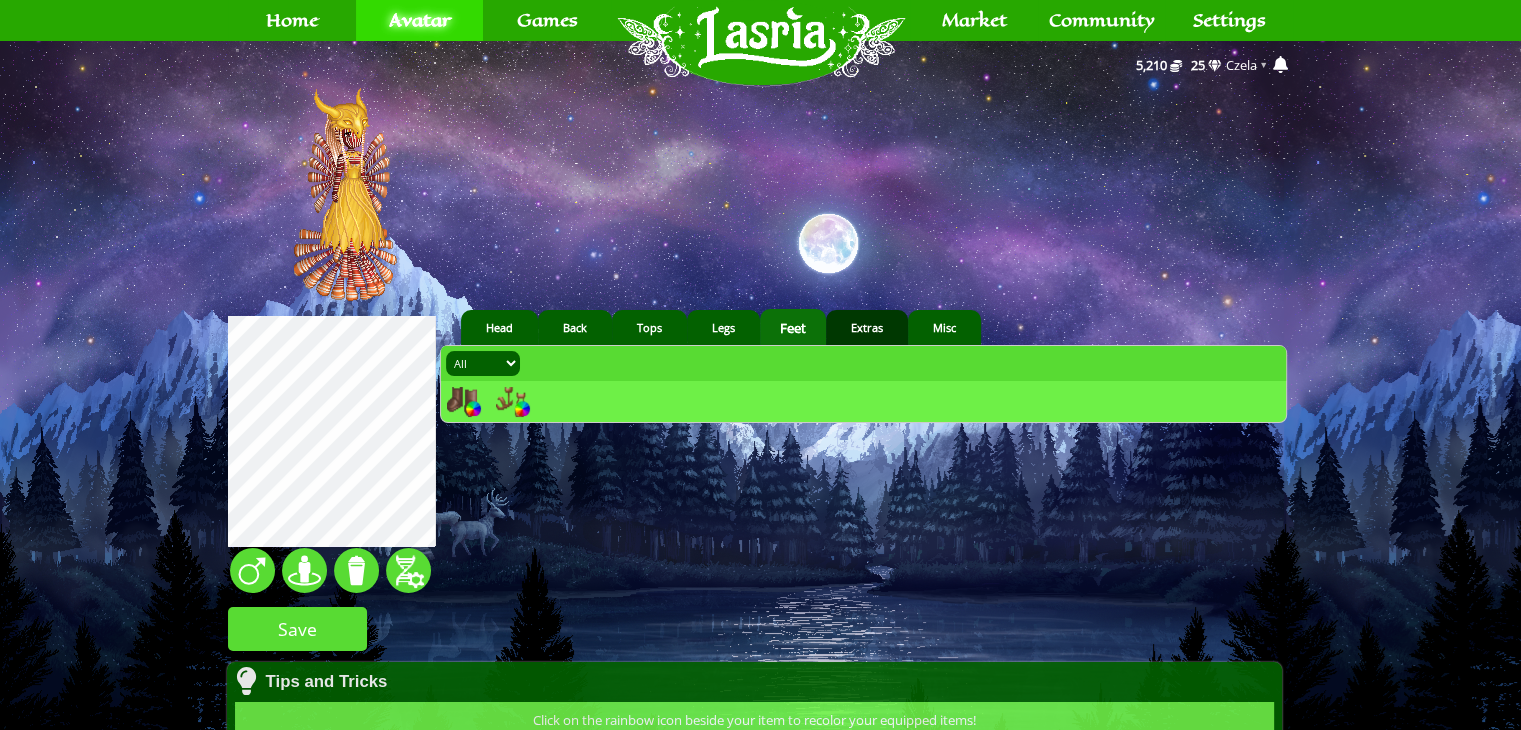 click on "Extras" at bounding box center [867, 327] 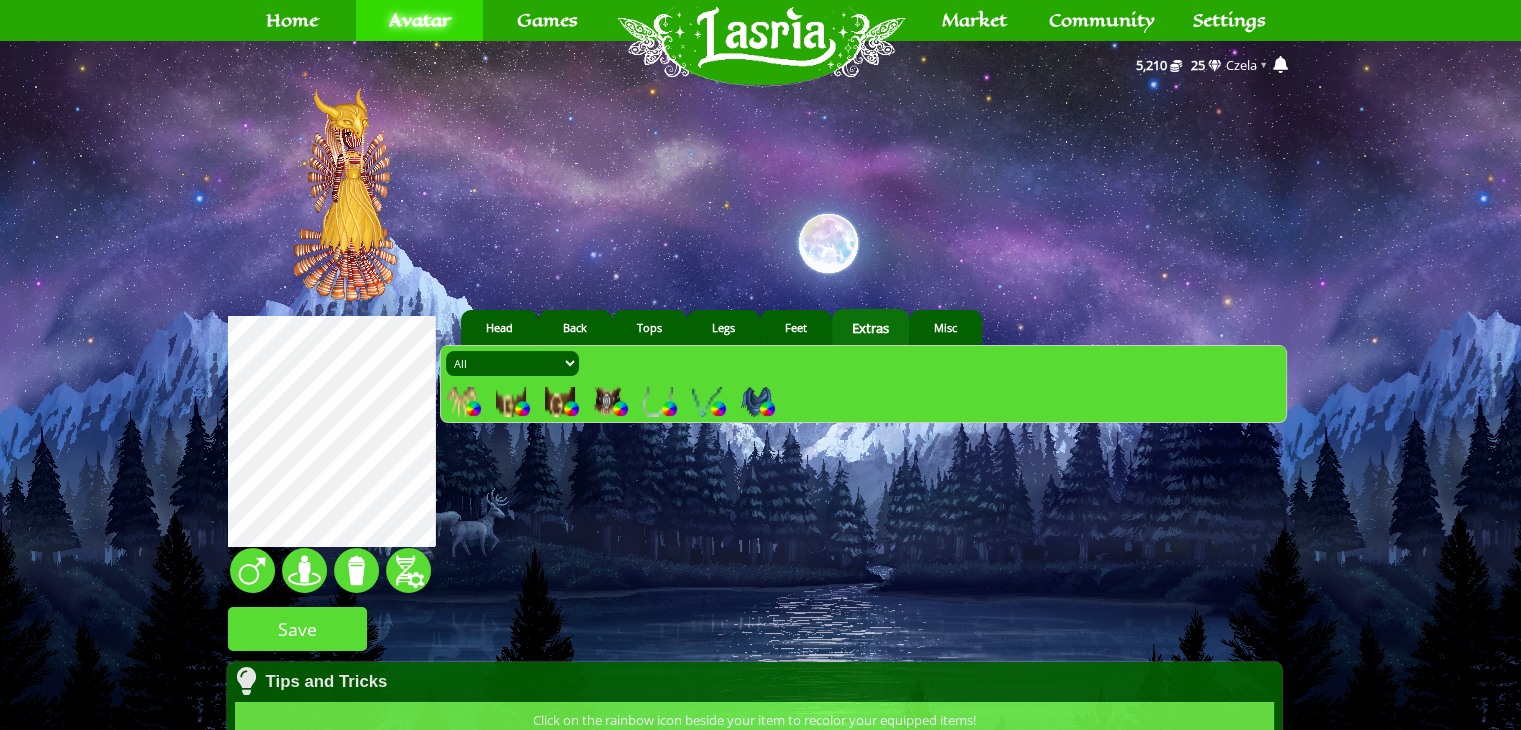 click at bounding box center (462, 402) 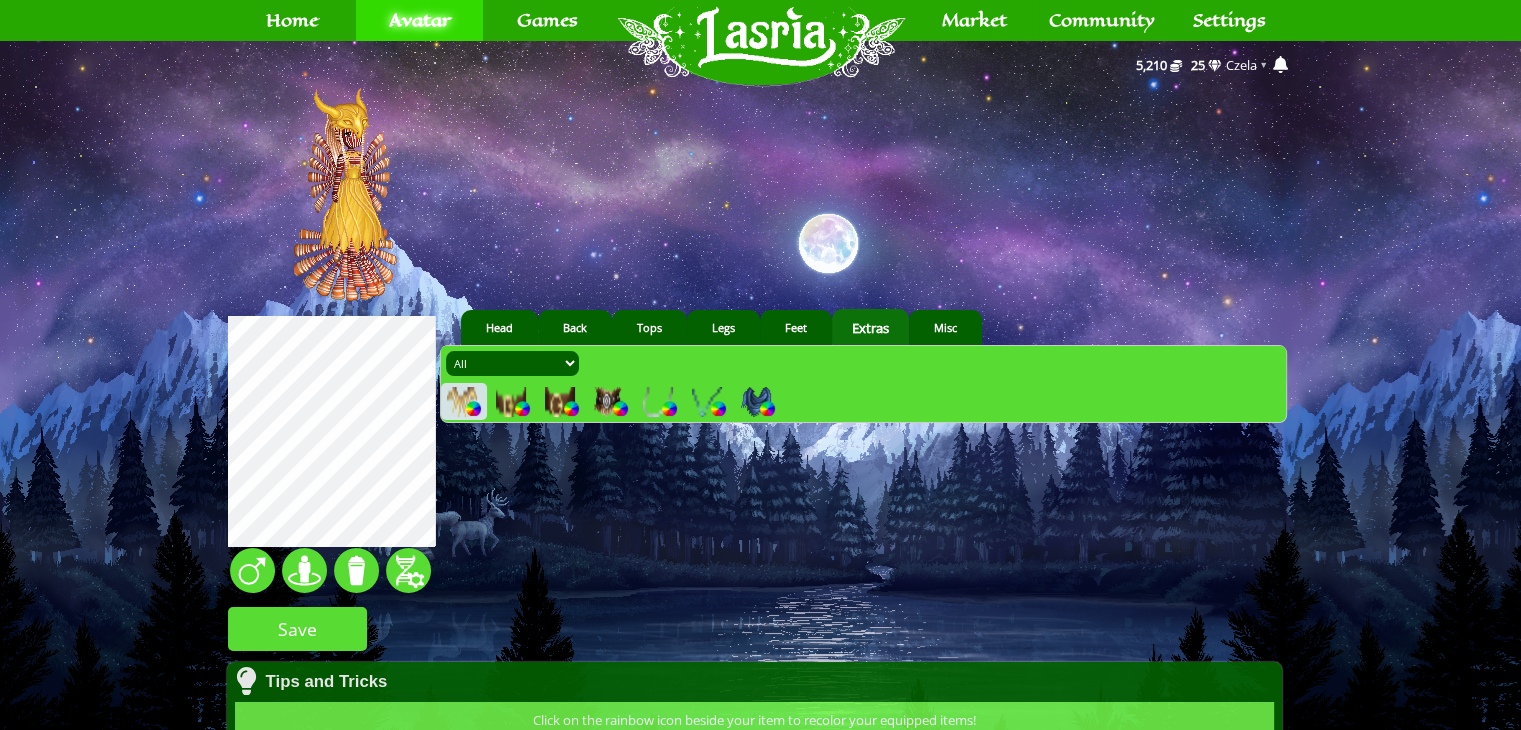 click at bounding box center (462, 402) 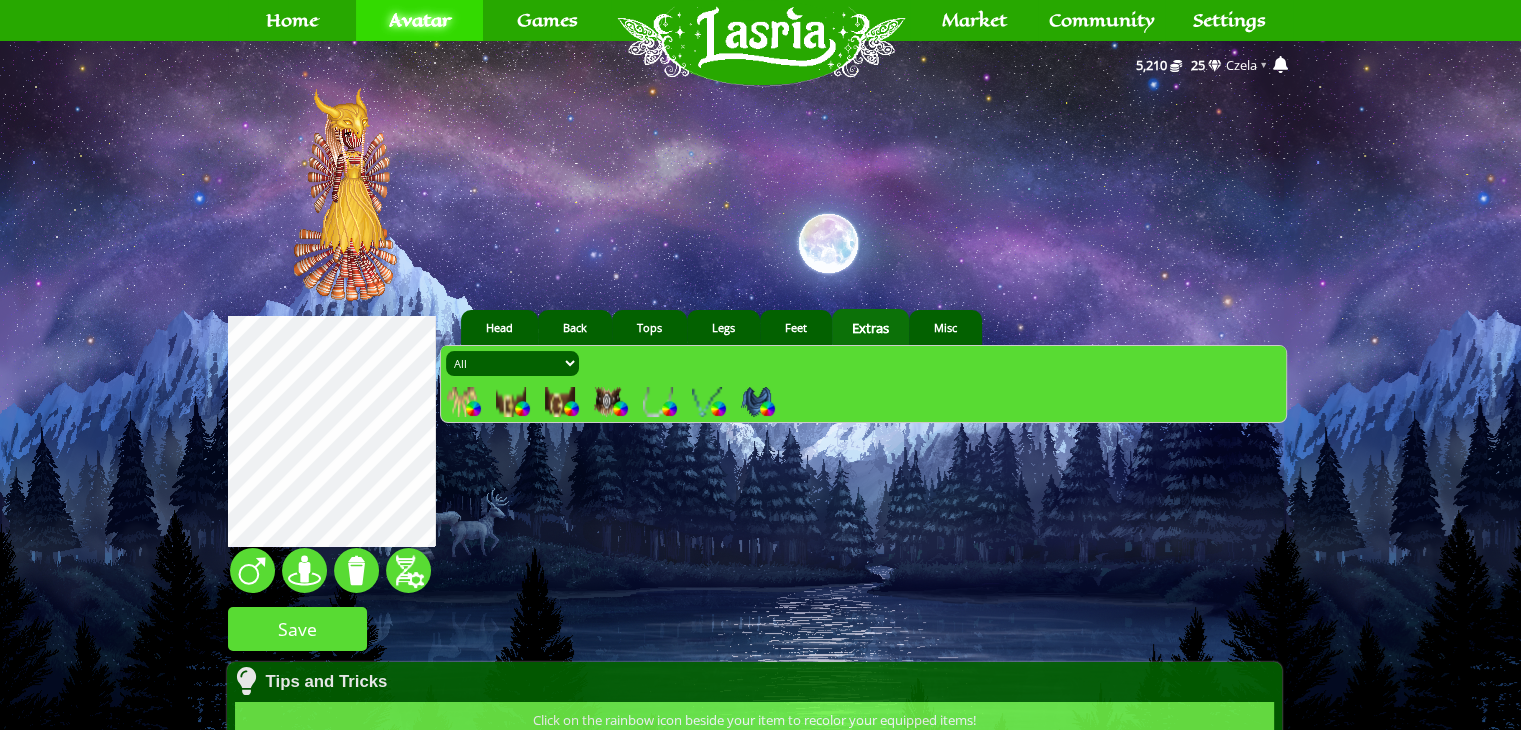 click at bounding box center [609, 402] 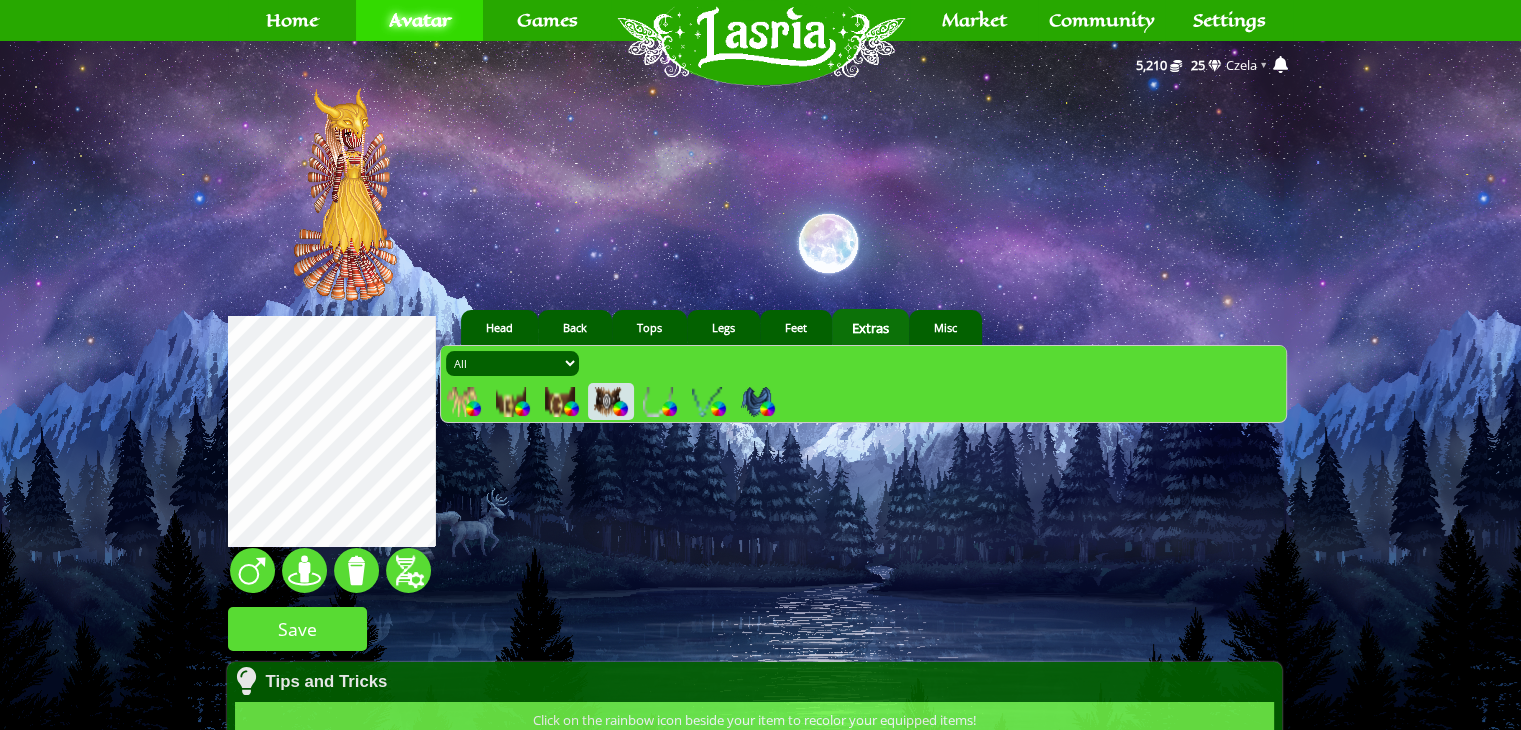 click at bounding box center (620, 408) 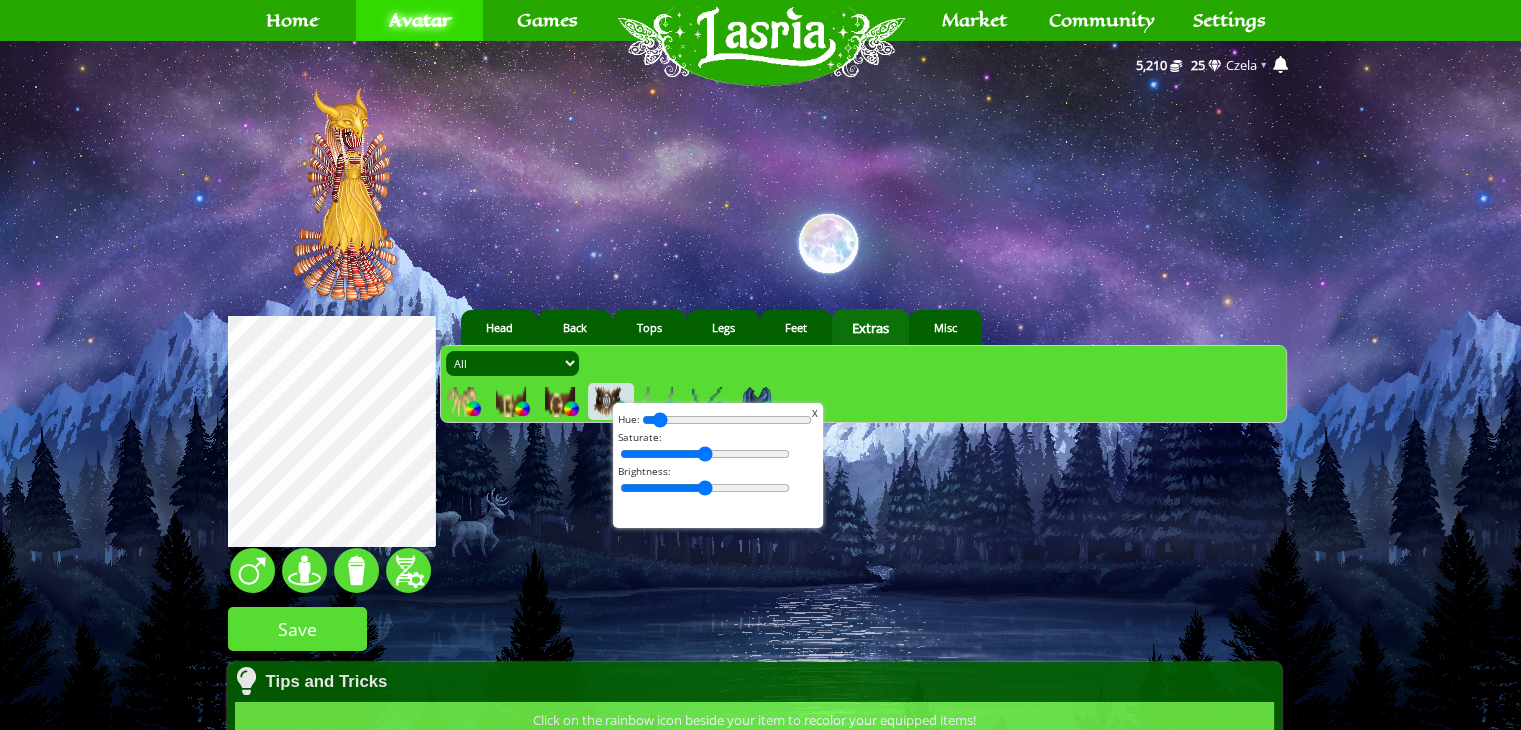 click on "X" at bounding box center (815, 413) 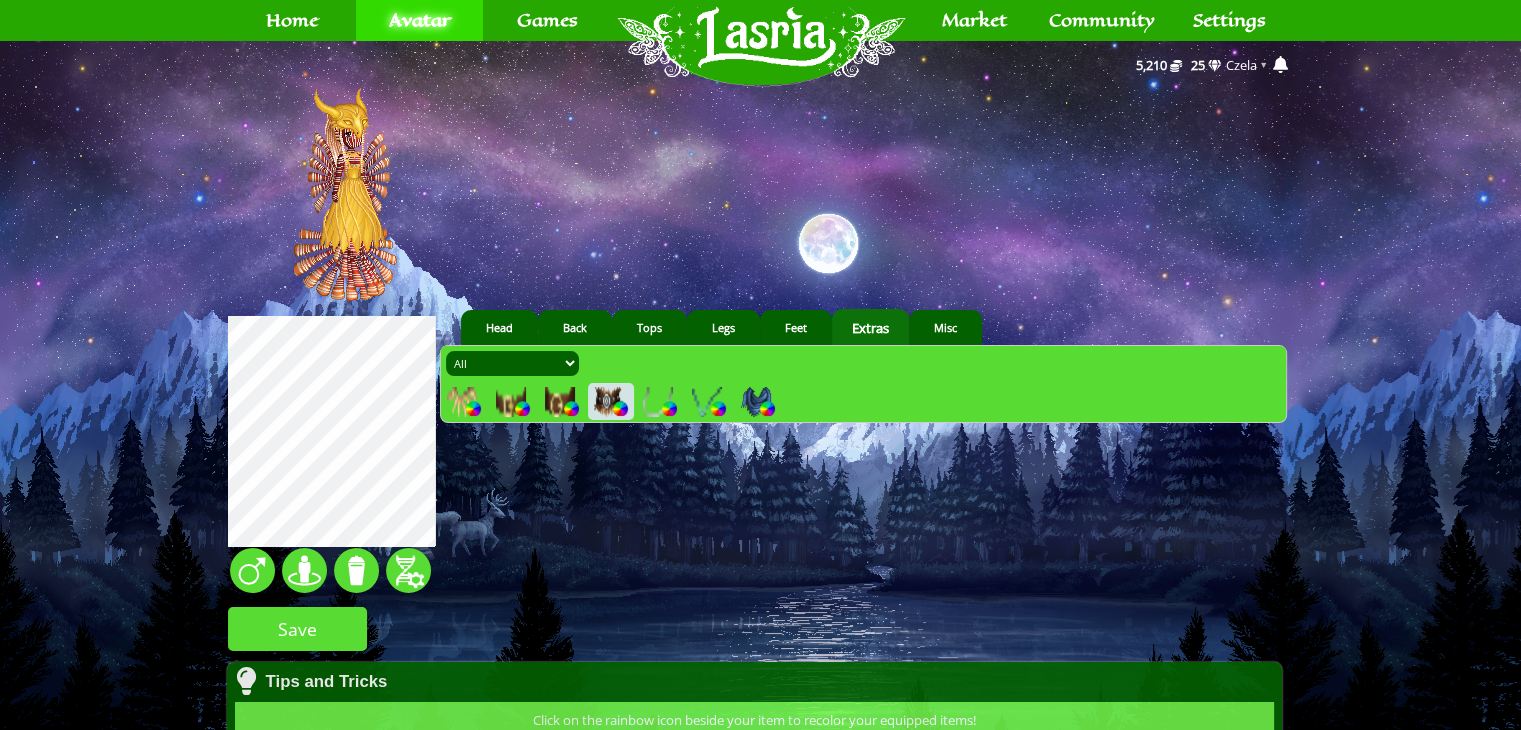 click at bounding box center (609, 402) 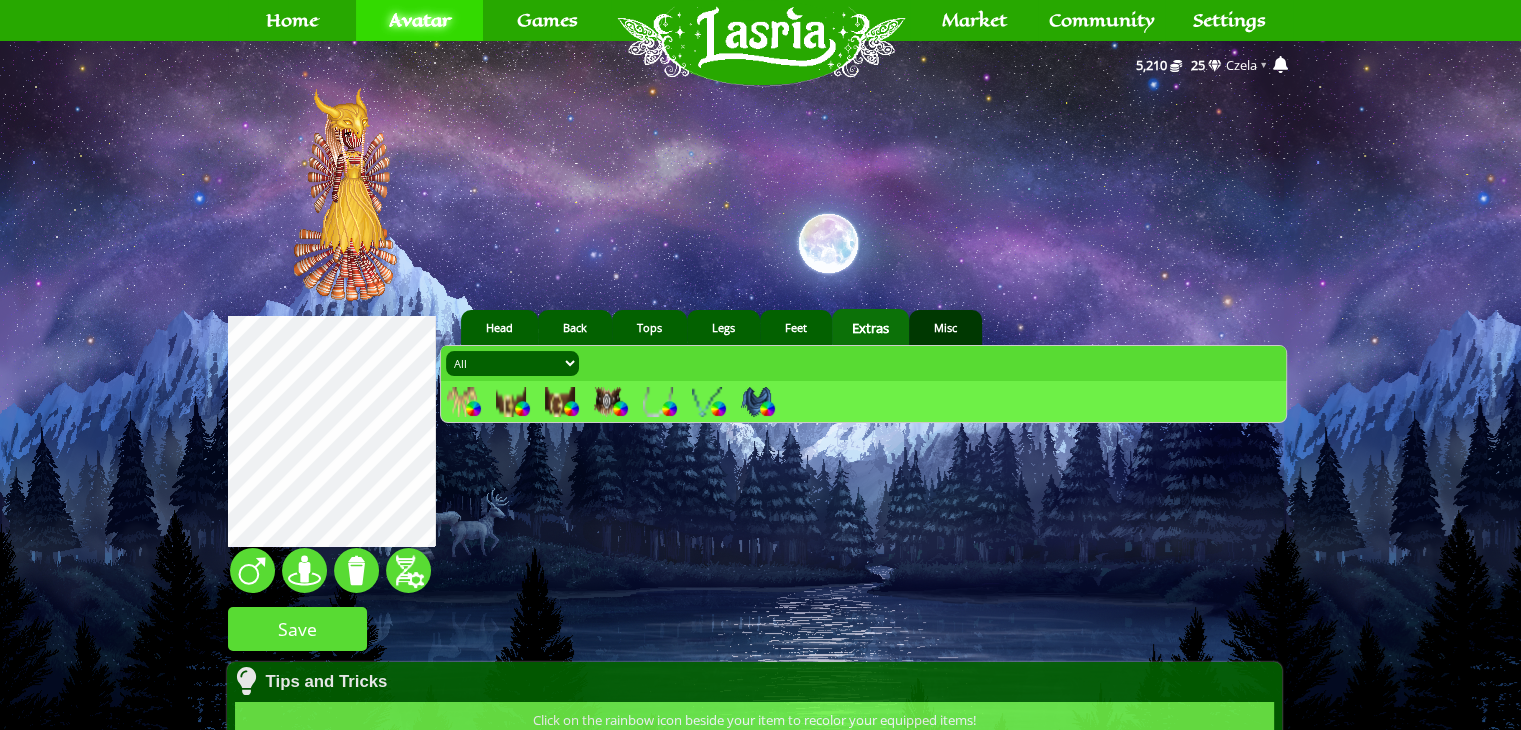 click on "Misc" at bounding box center [945, 327] 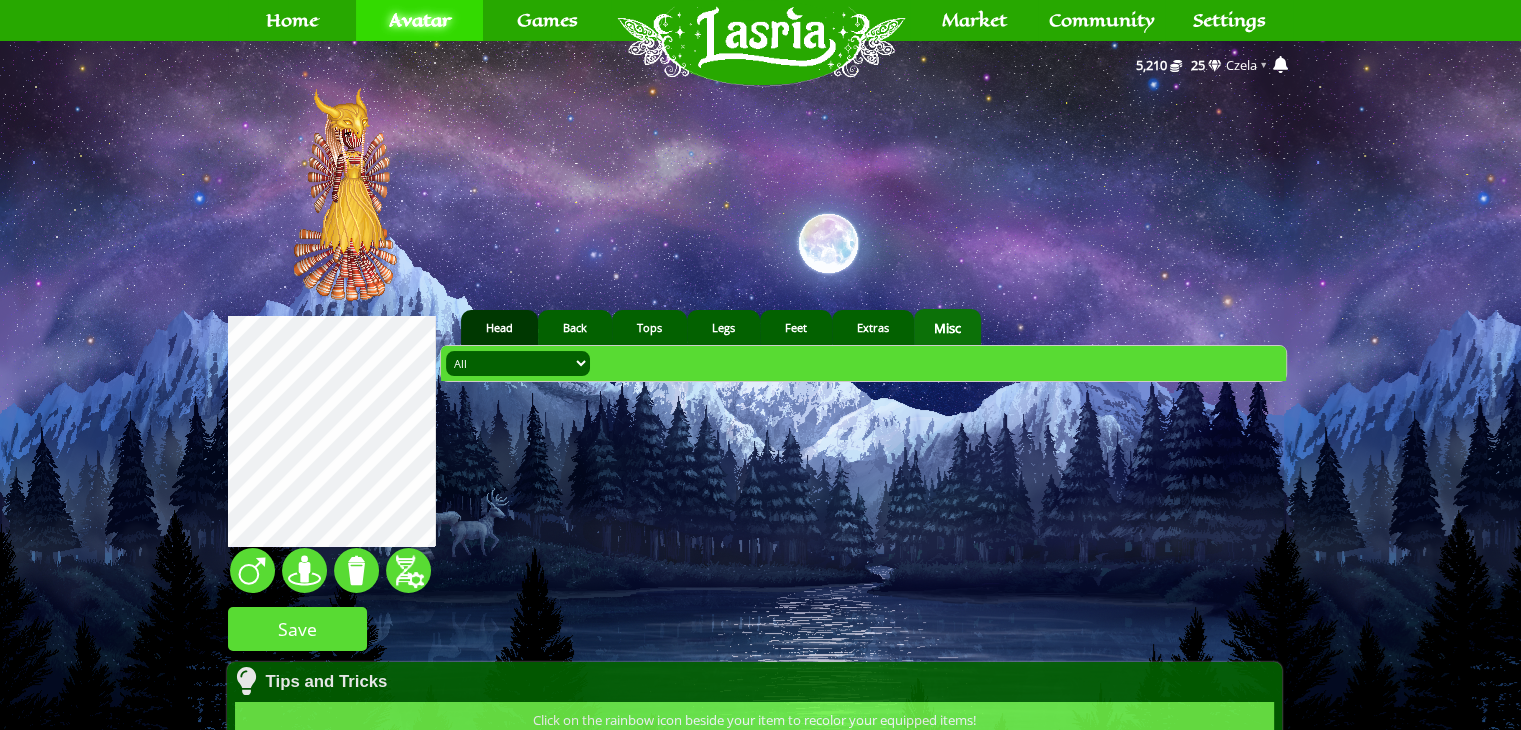click on "Head" at bounding box center [499, 327] 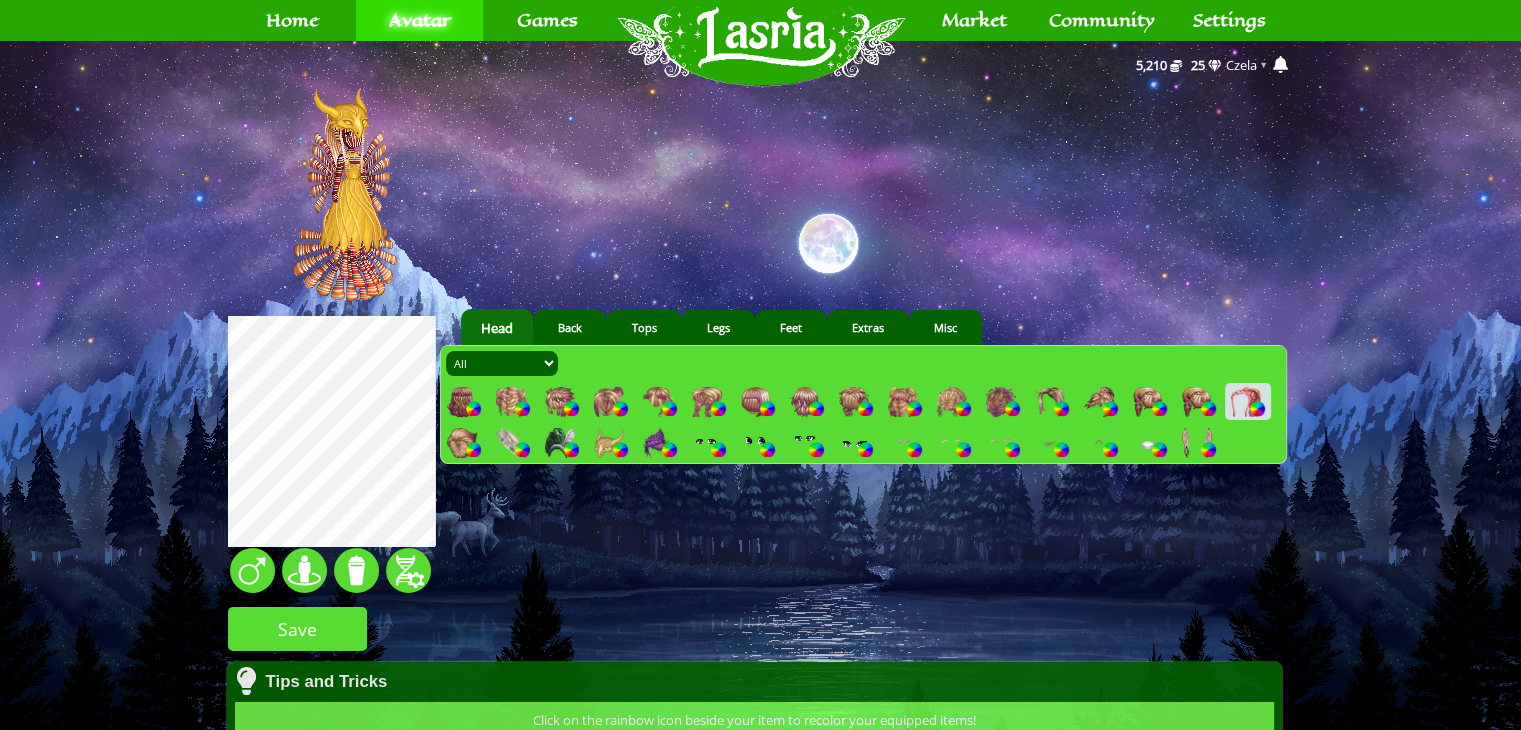 click at bounding box center (805, 443) 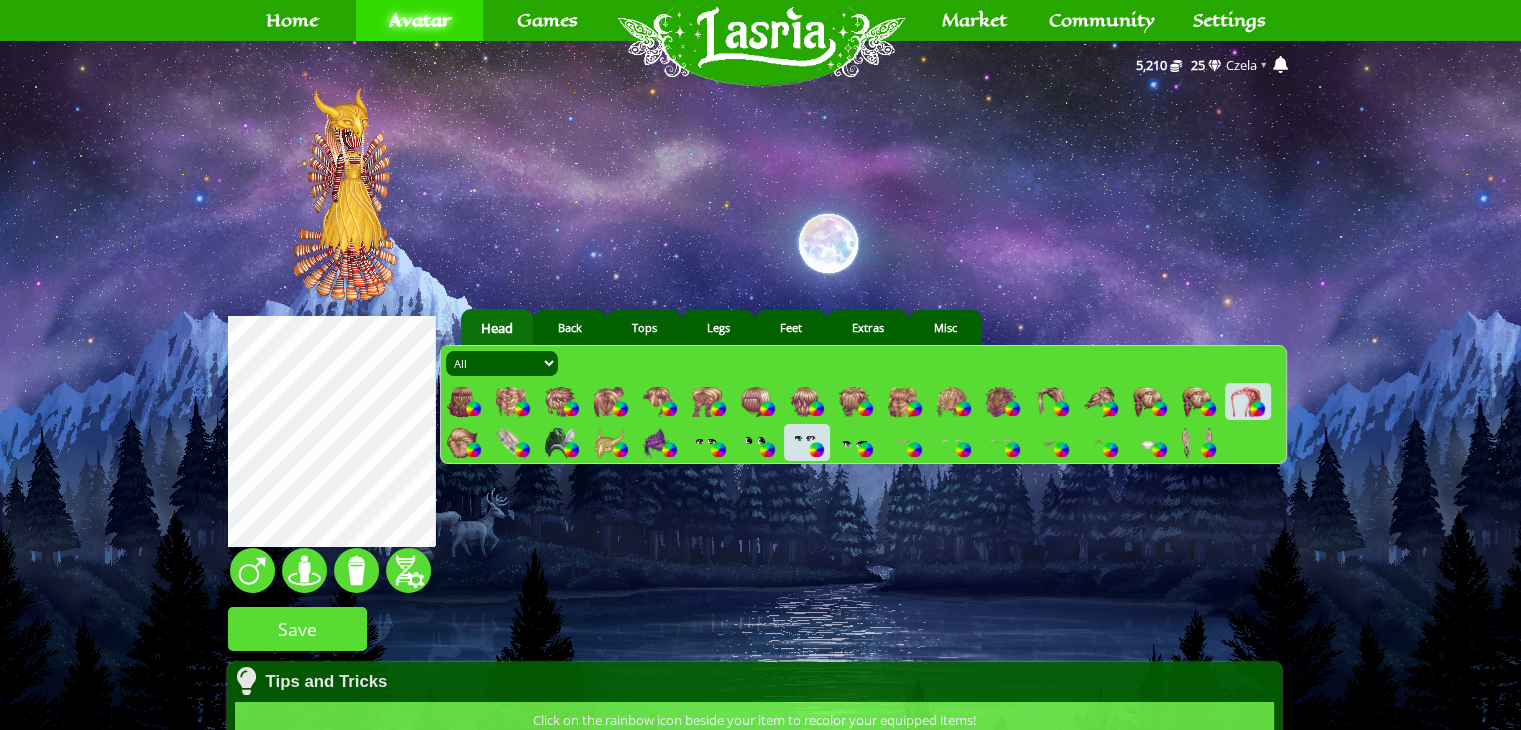 click at bounding box center (854, 443) 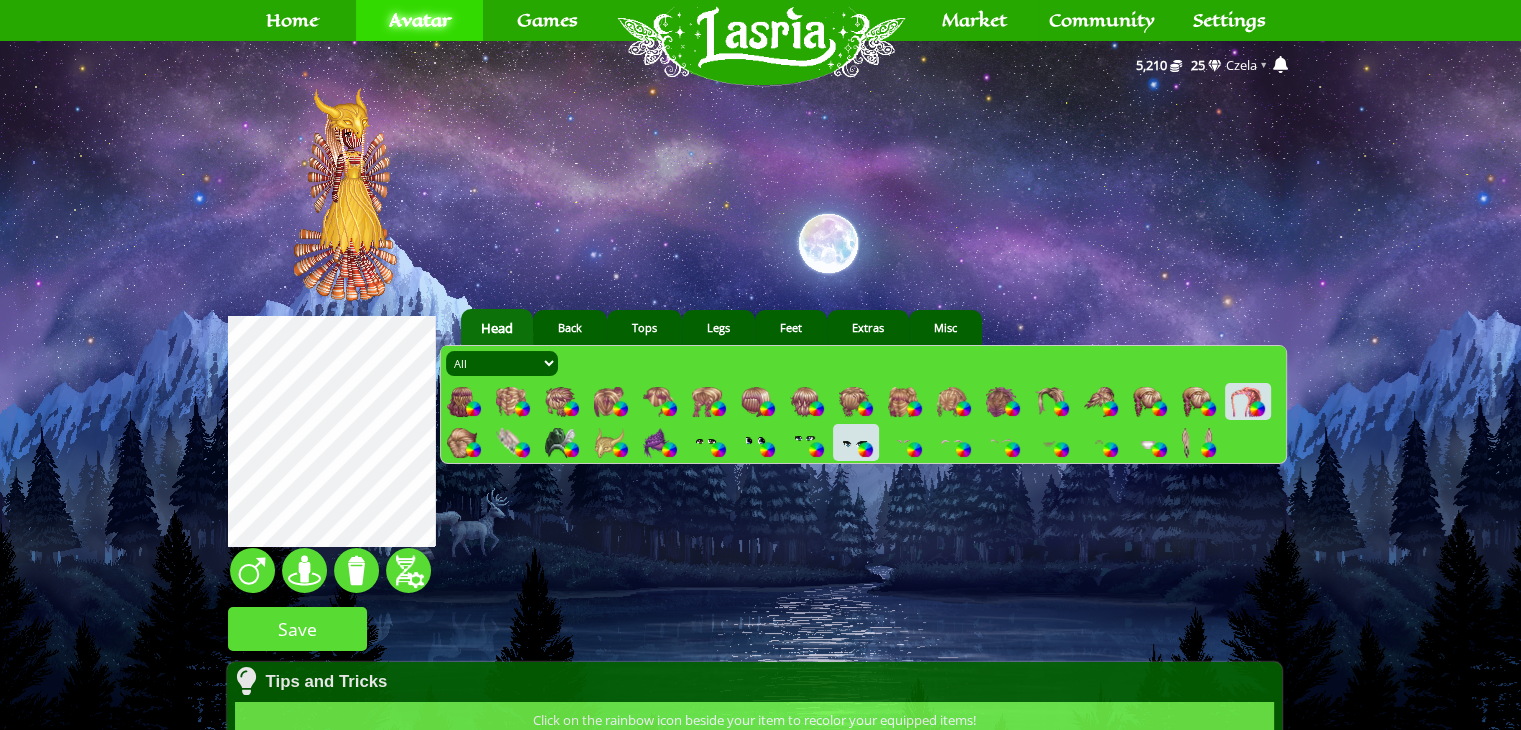 click at bounding box center [865, 449] 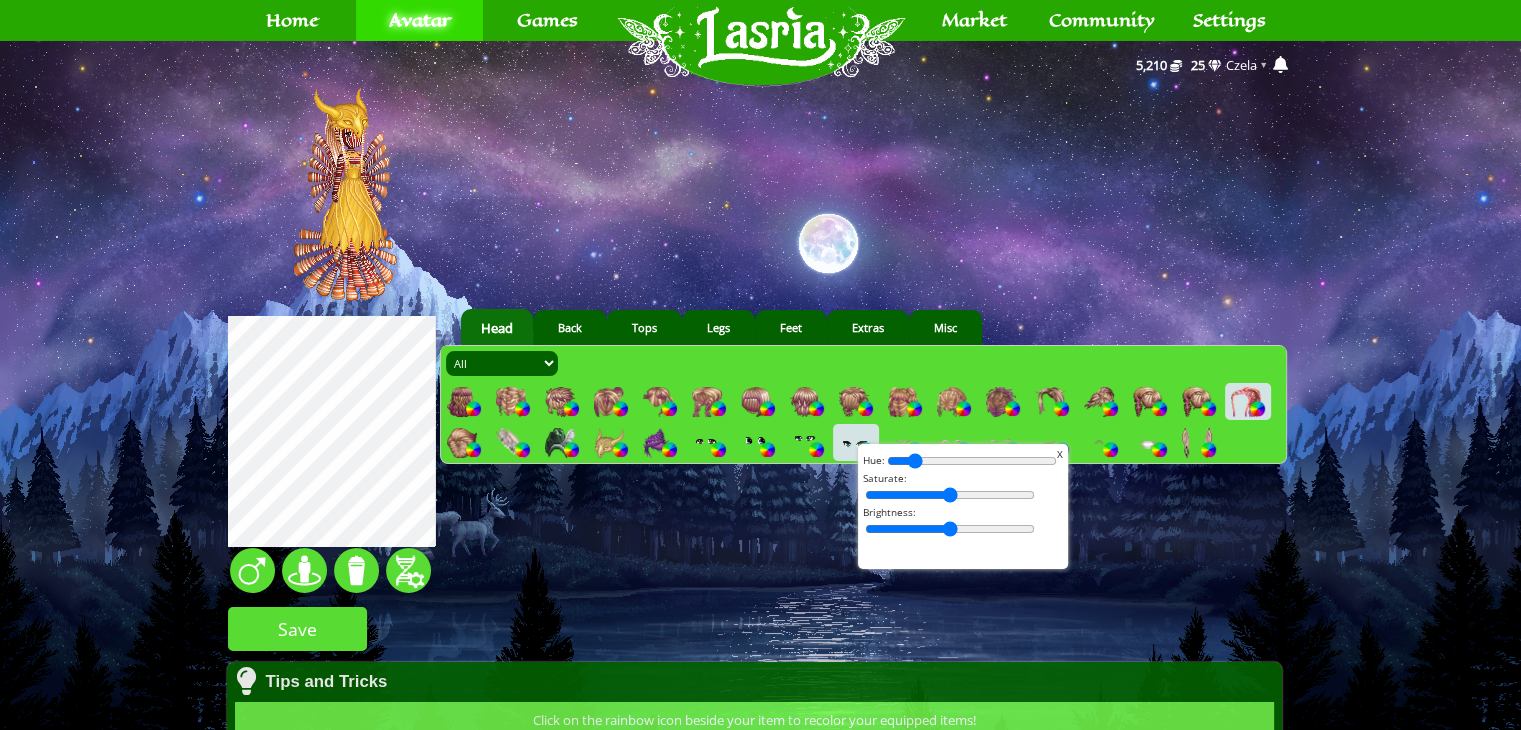 click at bounding box center [972, 461] 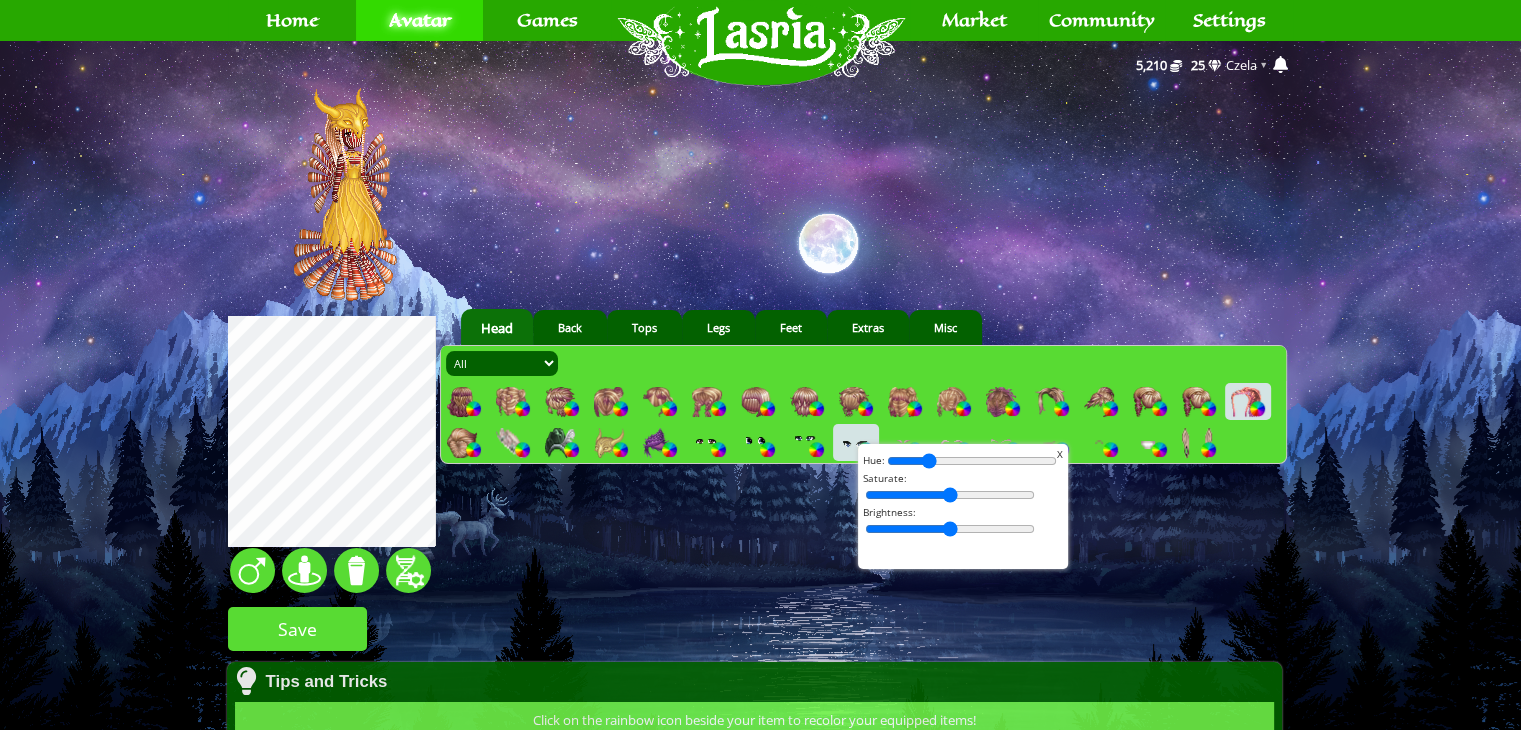 drag, startPoint x: 912, startPoint y: 456, endPoint x: 923, endPoint y: 458, distance: 11.18034 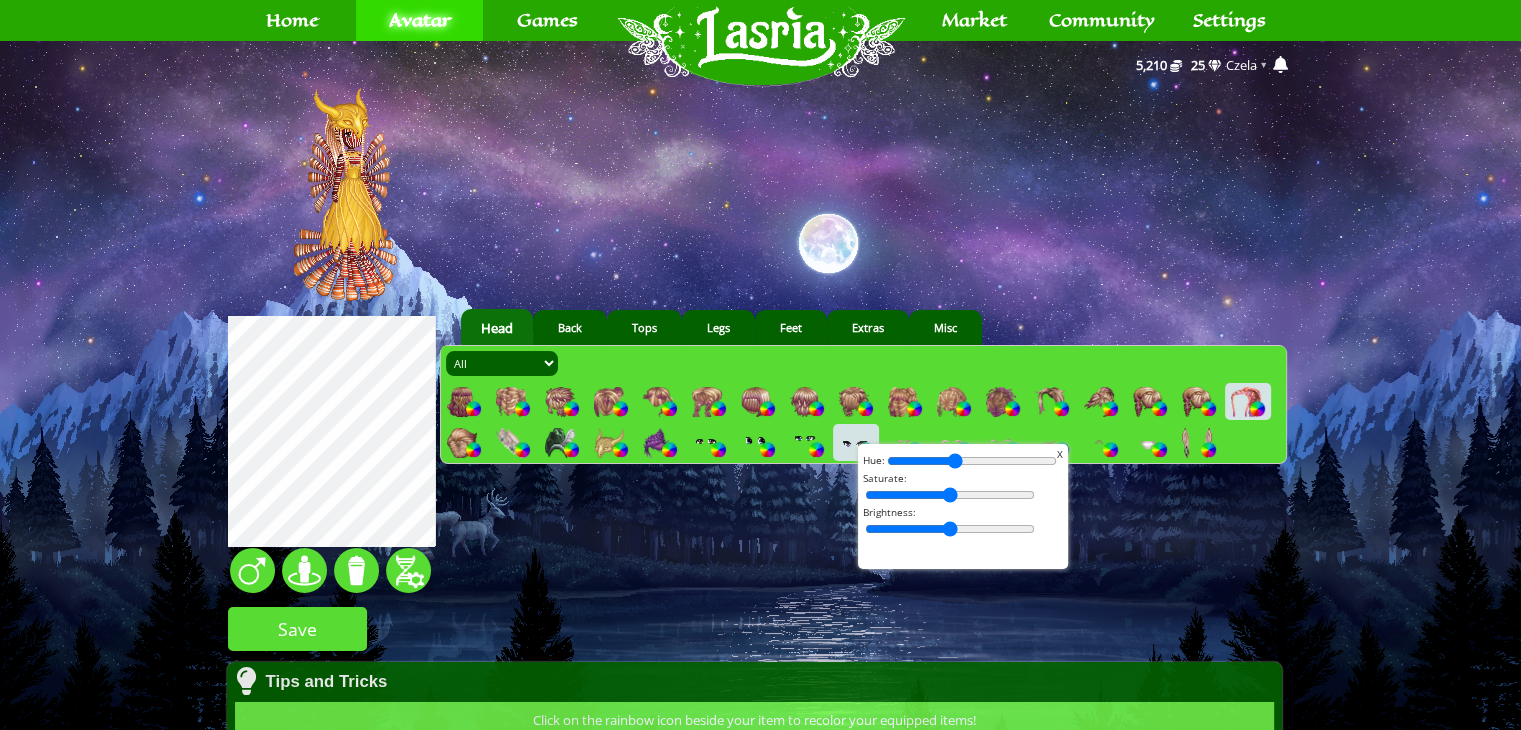 drag, startPoint x: 924, startPoint y: 457, endPoint x: 948, endPoint y: 461, distance: 24.33105 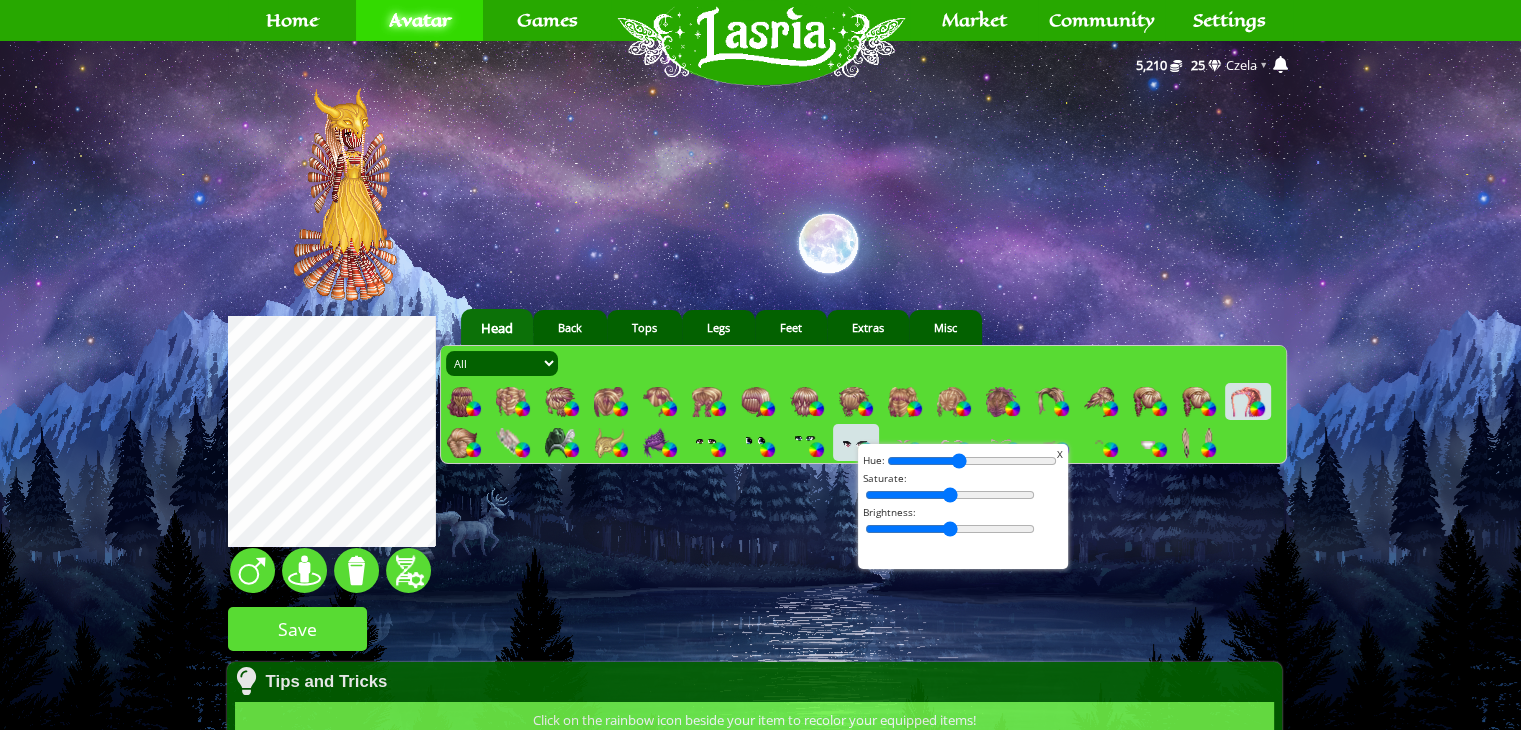 click at bounding box center (972, 461) 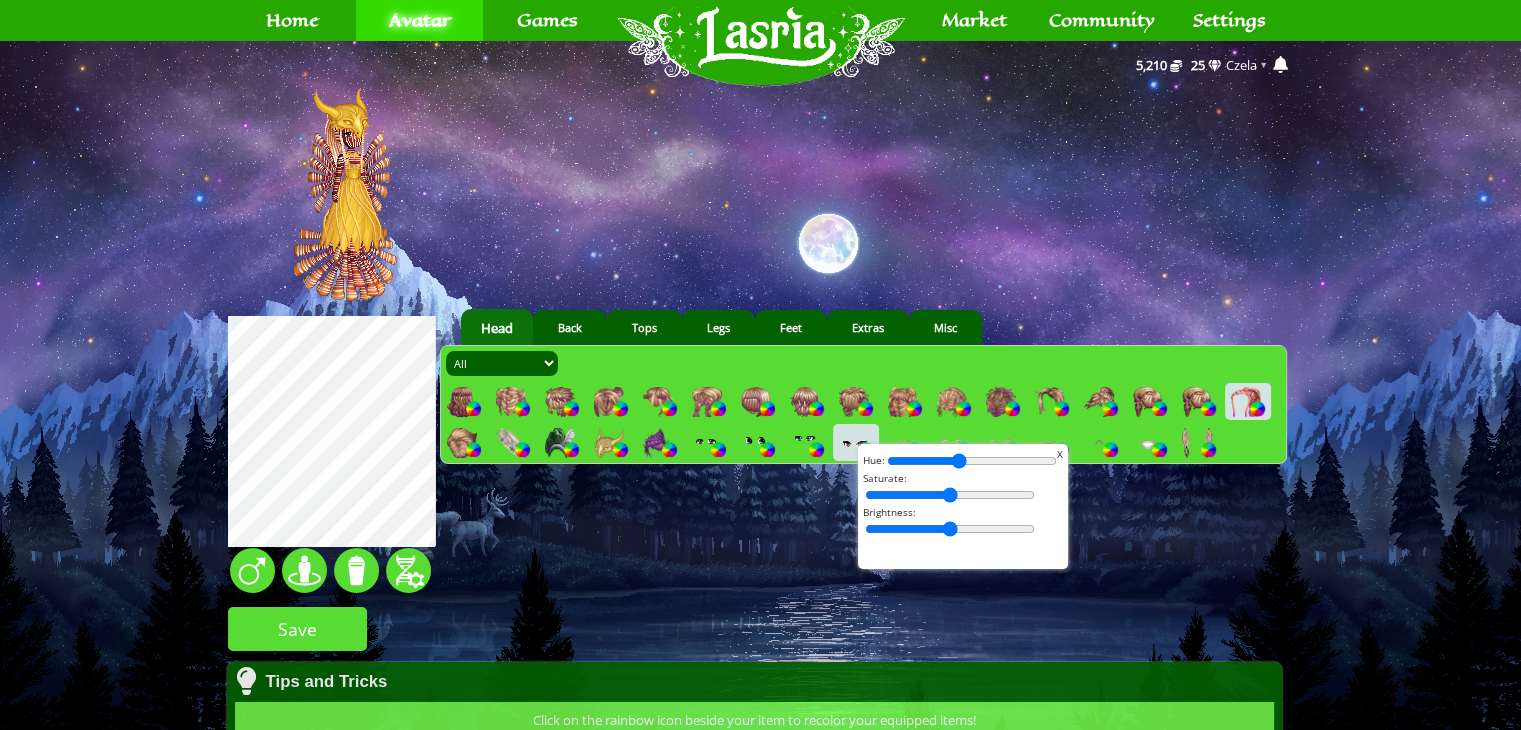 click at bounding box center (972, 461) 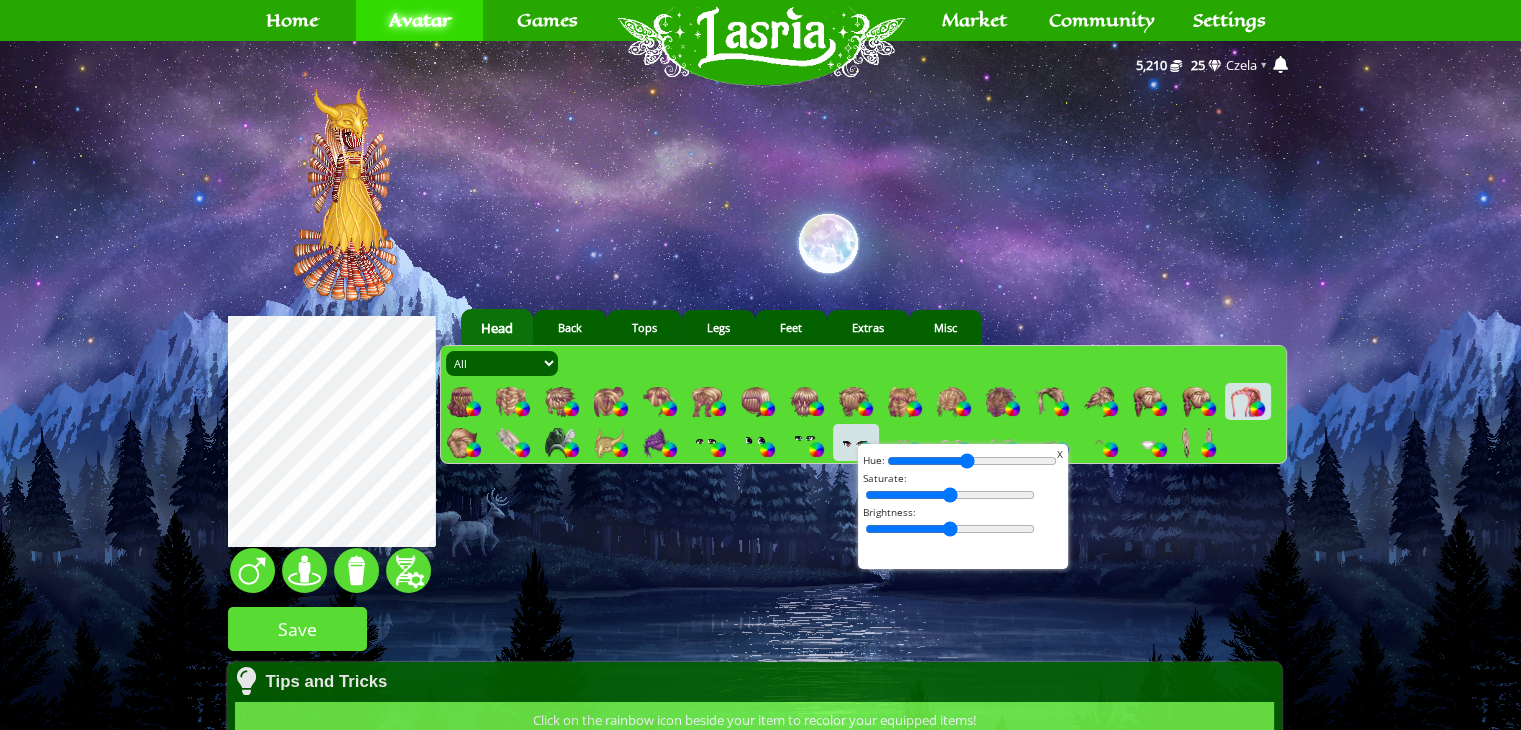 drag, startPoint x: 950, startPoint y: 457, endPoint x: 960, endPoint y: 459, distance: 10.198039 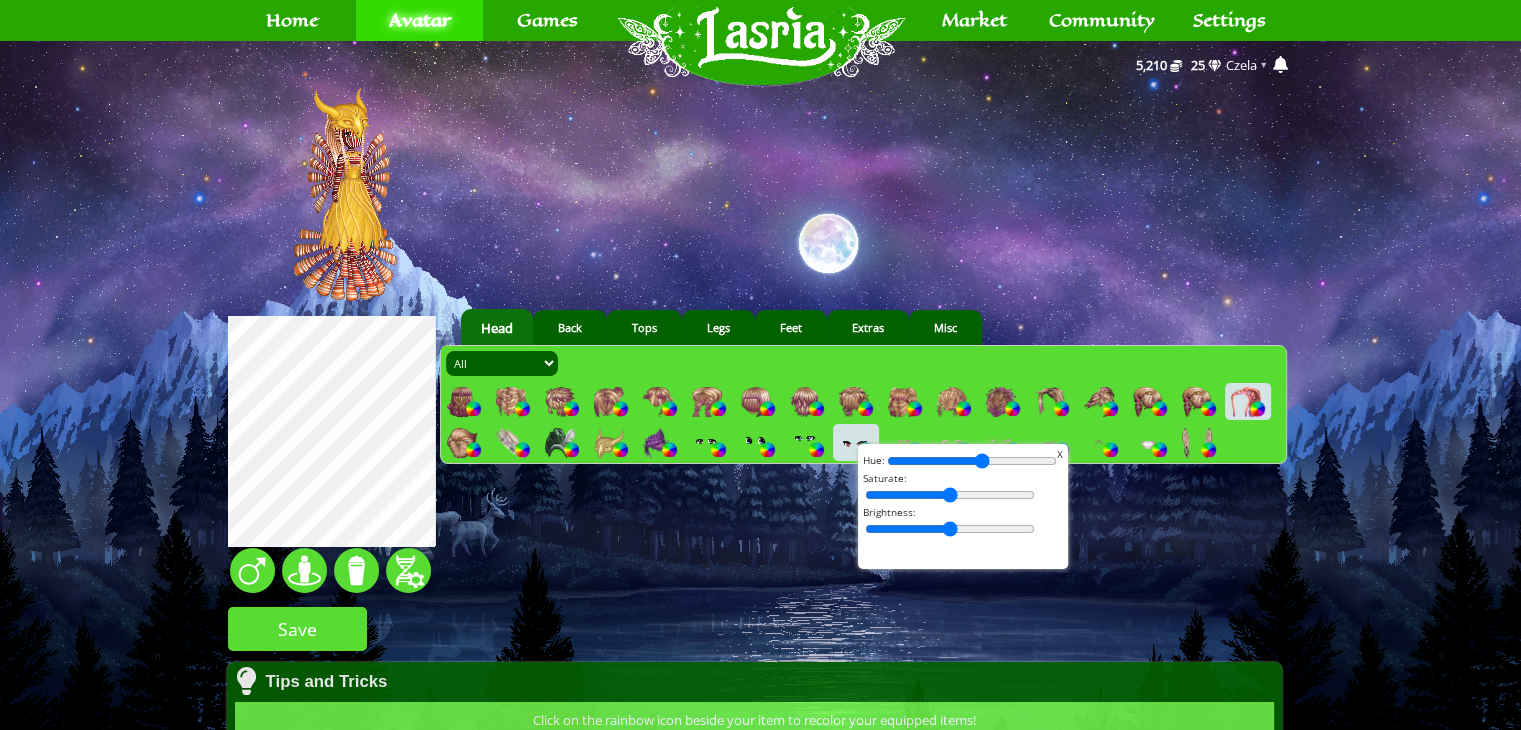 drag, startPoint x: 959, startPoint y: 459, endPoint x: 975, endPoint y: 459, distance: 16 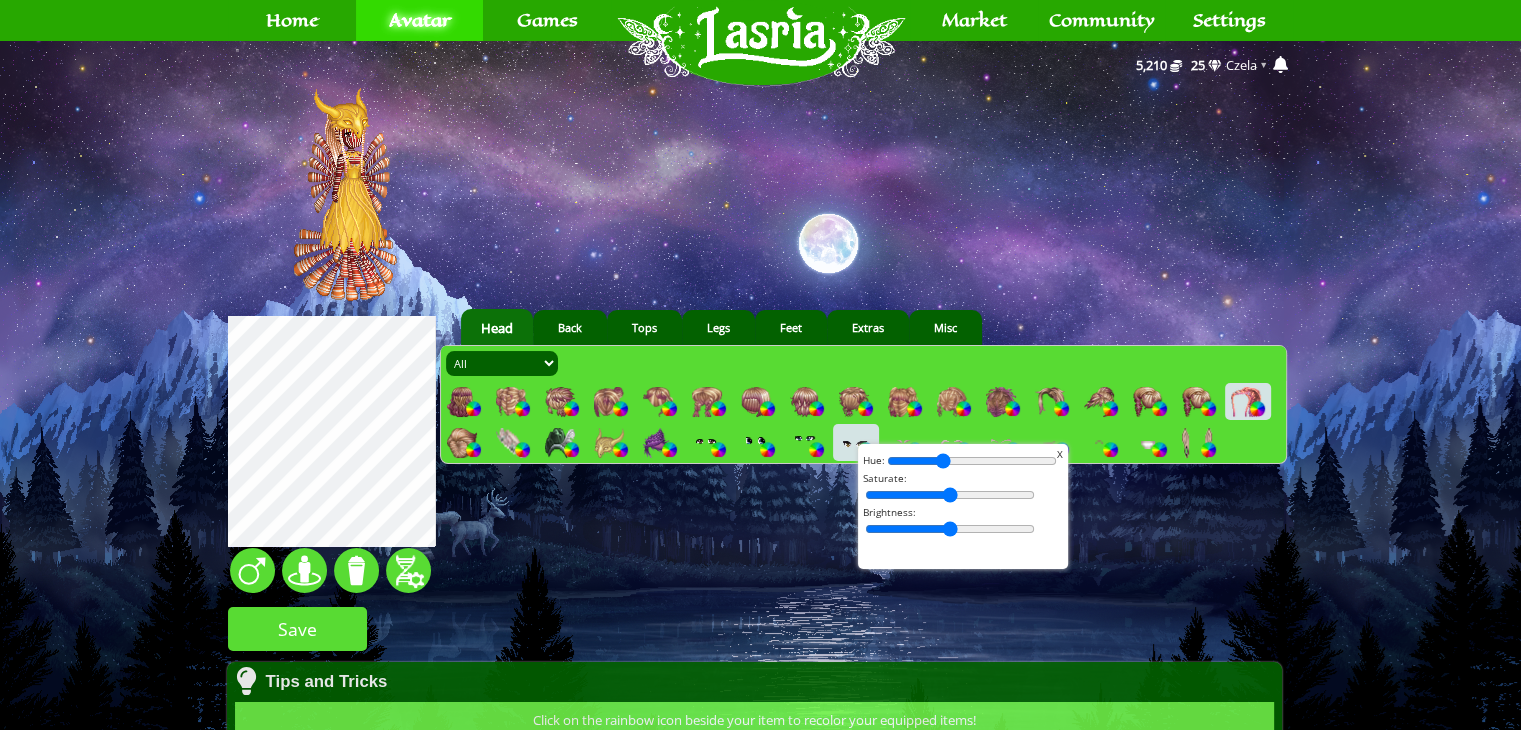 drag, startPoint x: 972, startPoint y: 458, endPoint x: 936, endPoint y: 459, distance: 36.013885 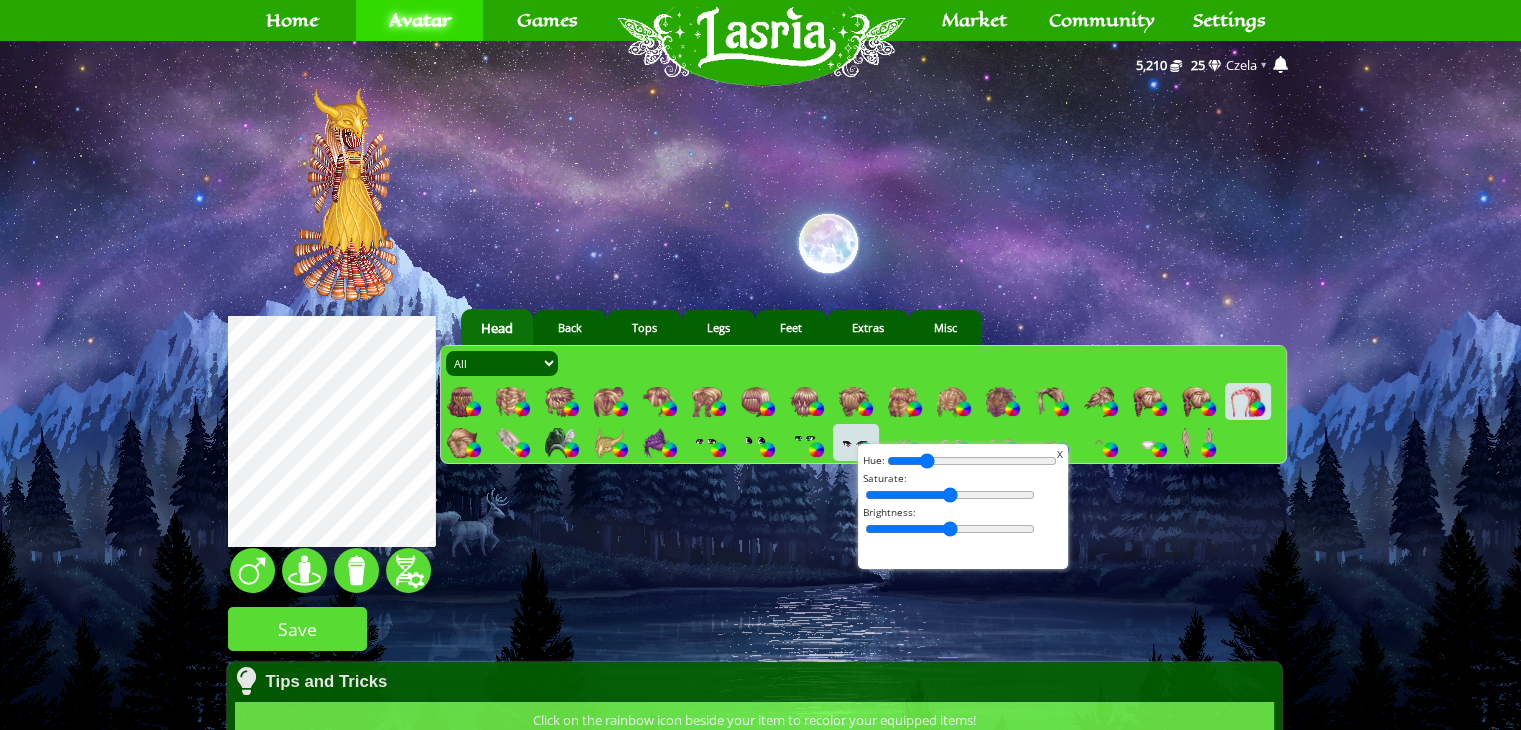 drag, startPoint x: 936, startPoint y: 459, endPoint x: 919, endPoint y: 459, distance: 17 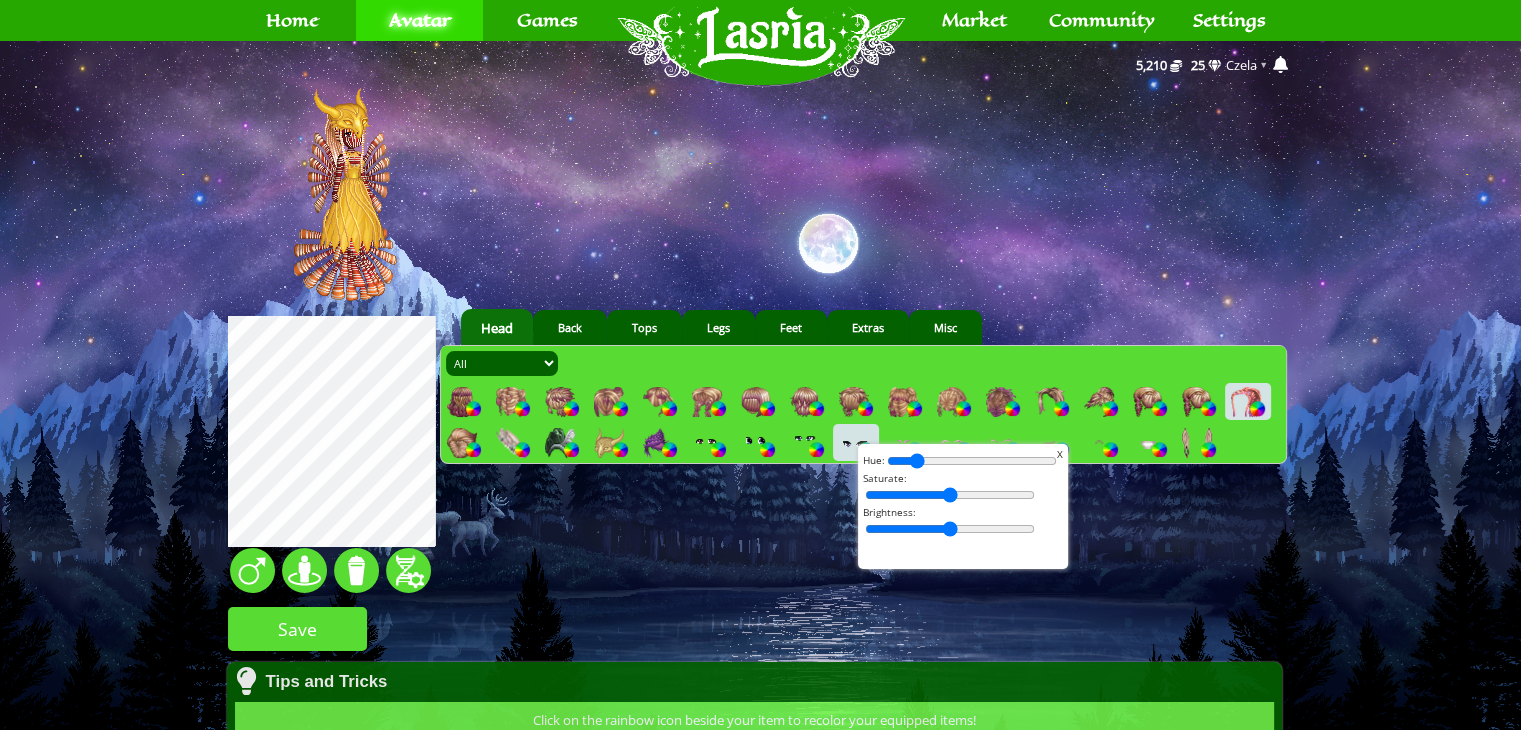 click at bounding box center [972, 461] 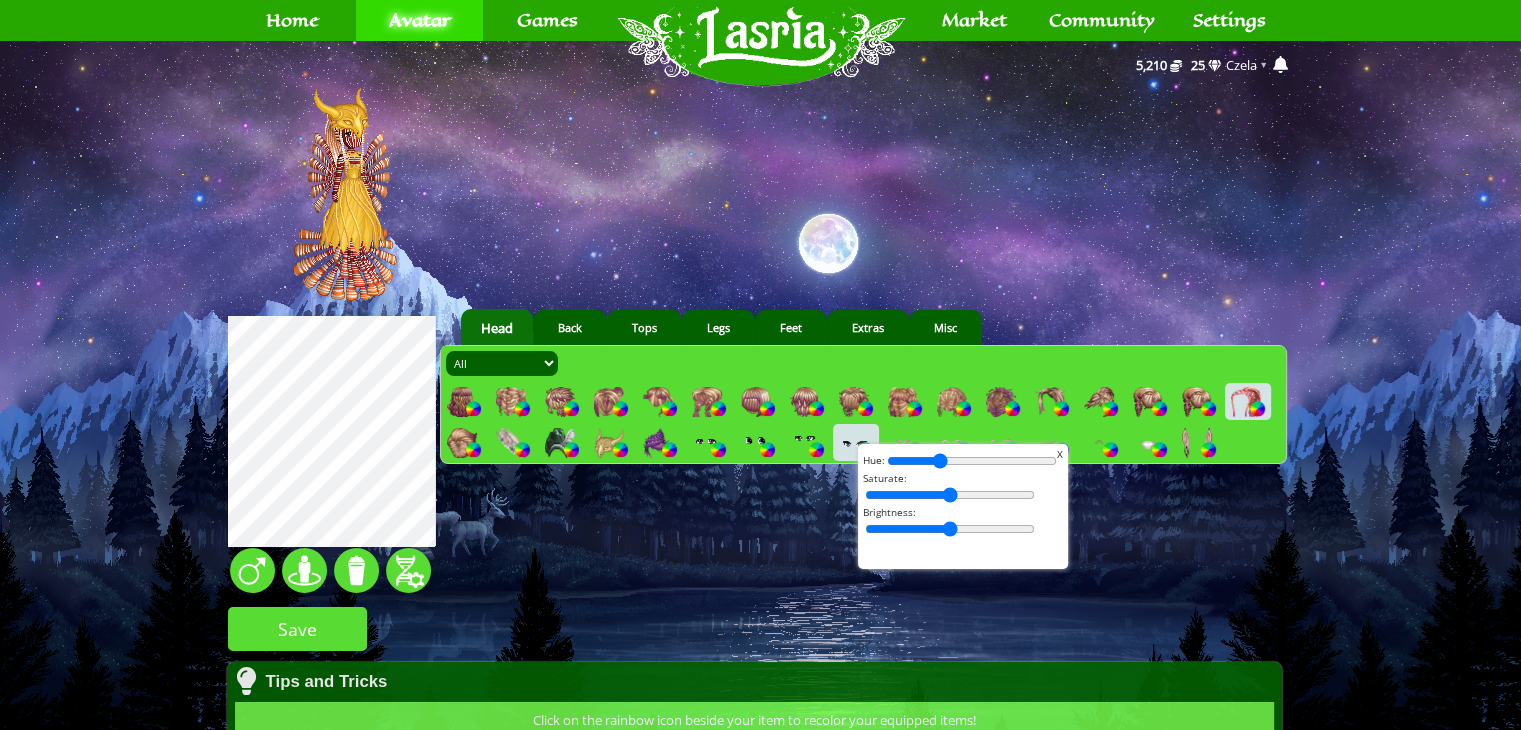 click at bounding box center [972, 461] 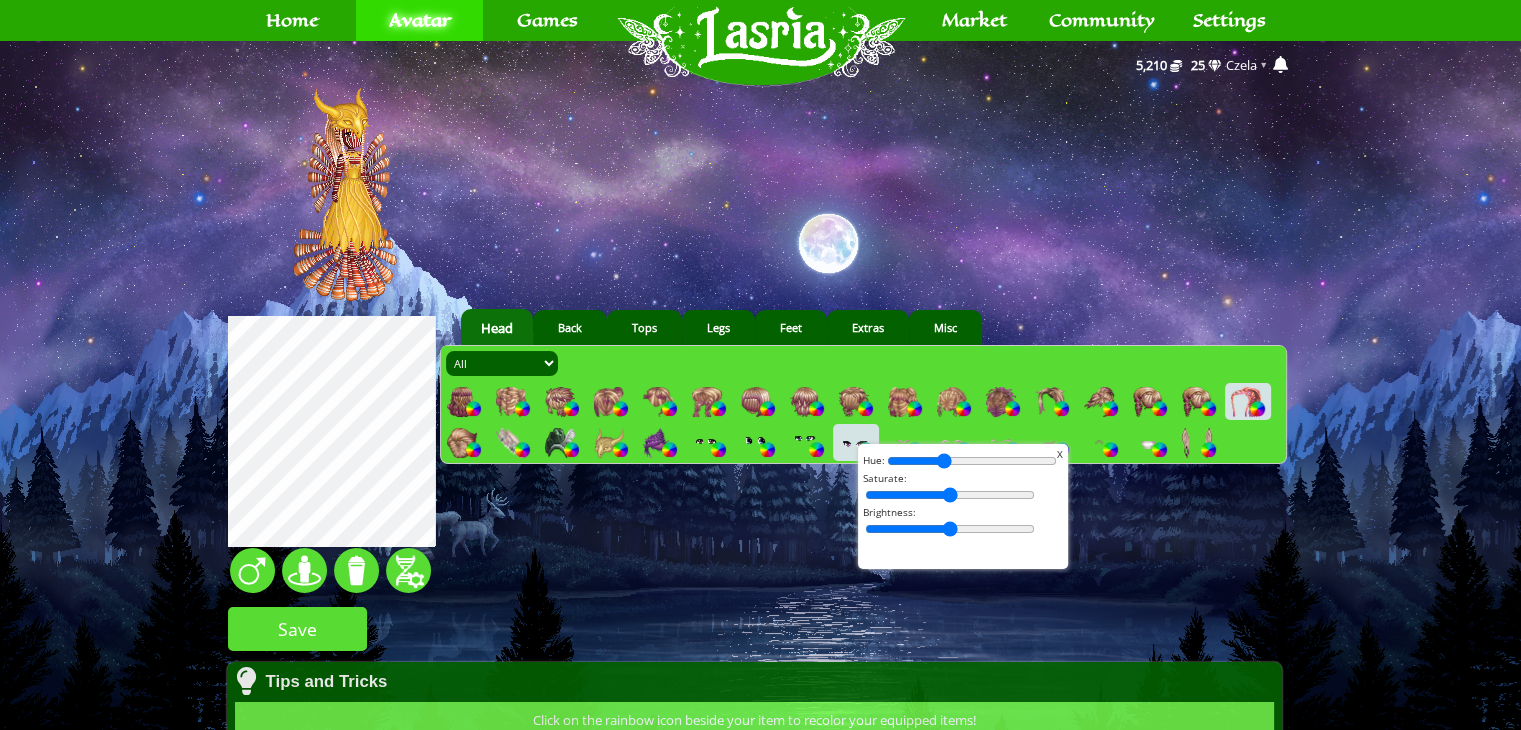 type on "29" 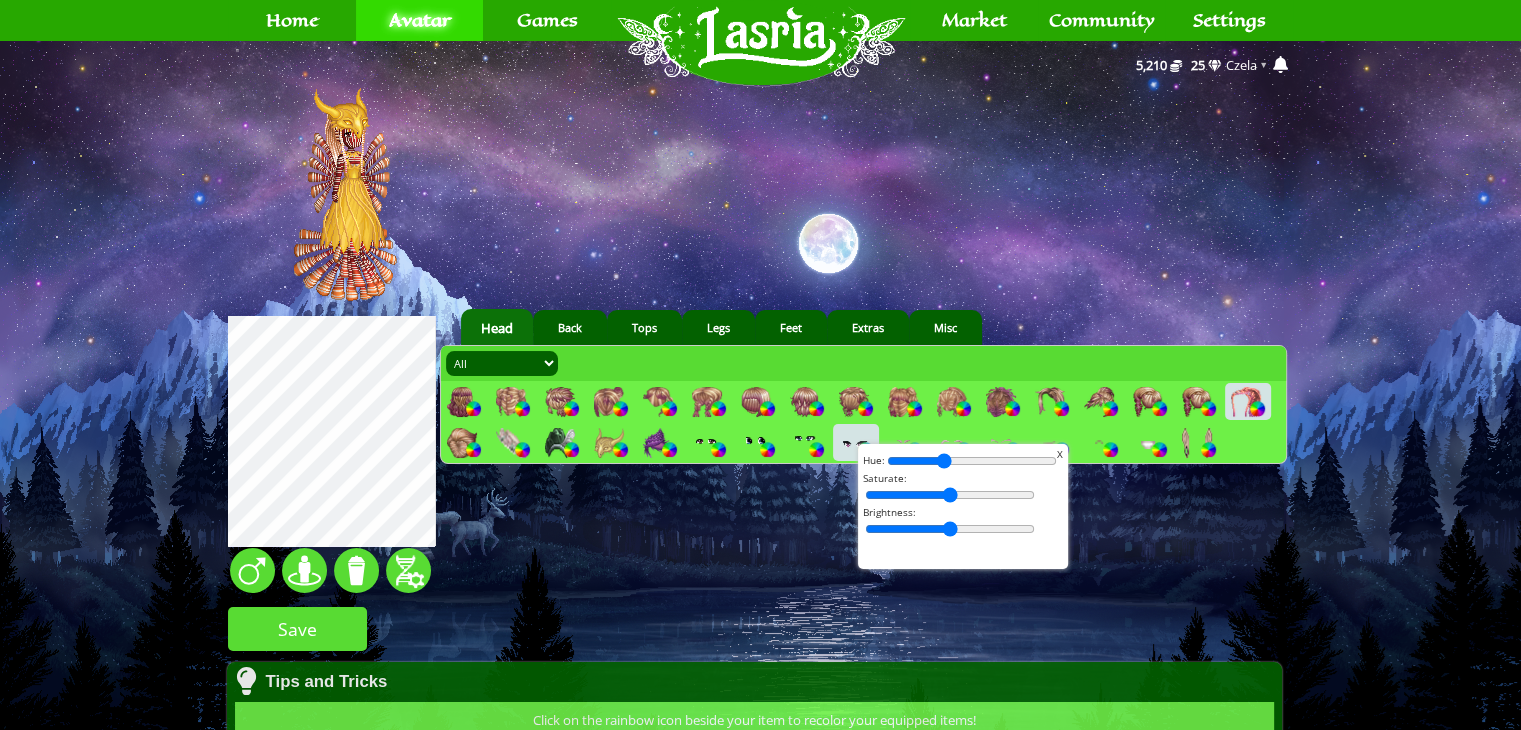 click on "serpent
20
1
1" at bounding box center (760, 597) 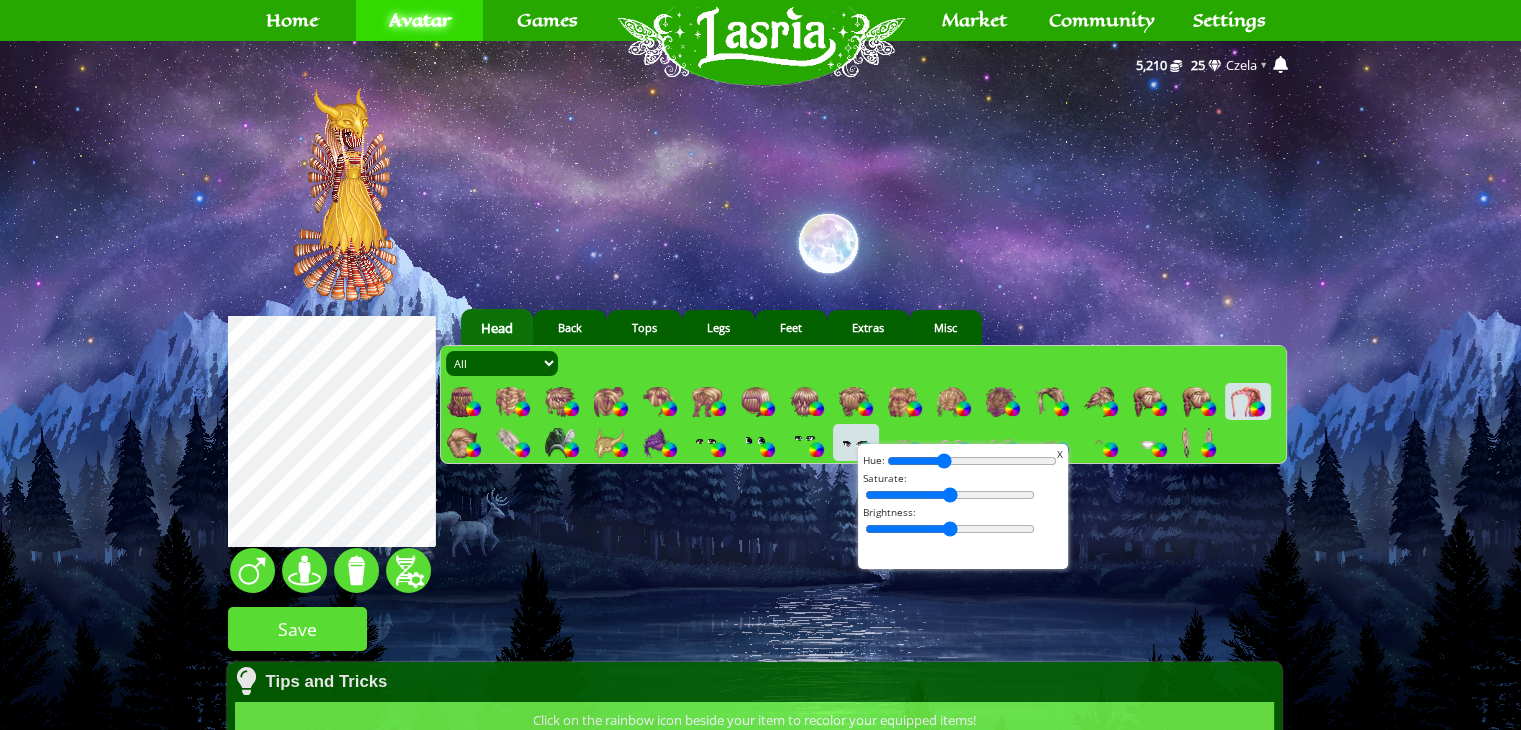 click on "X" at bounding box center (1060, 454) 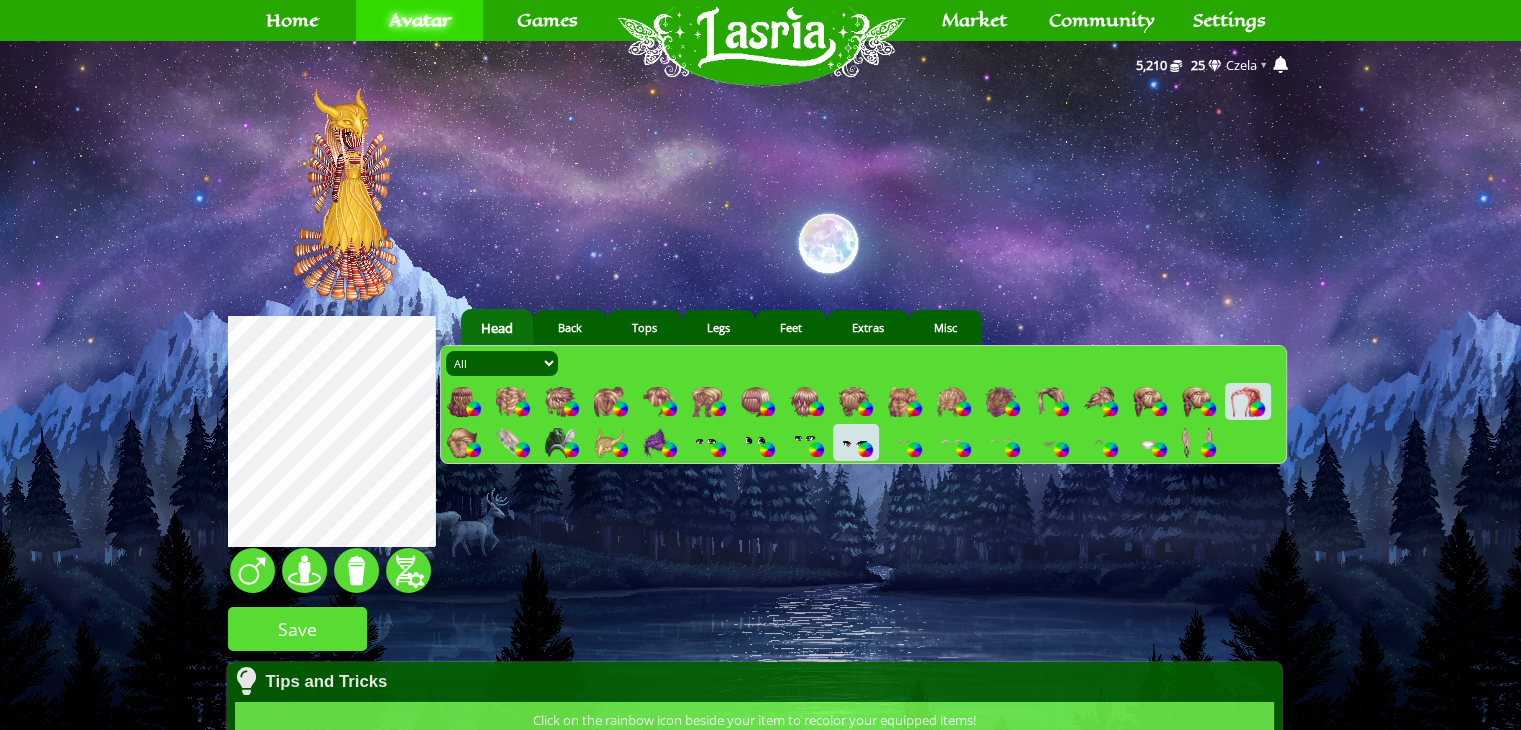 click at bounding box center (1148, 443) 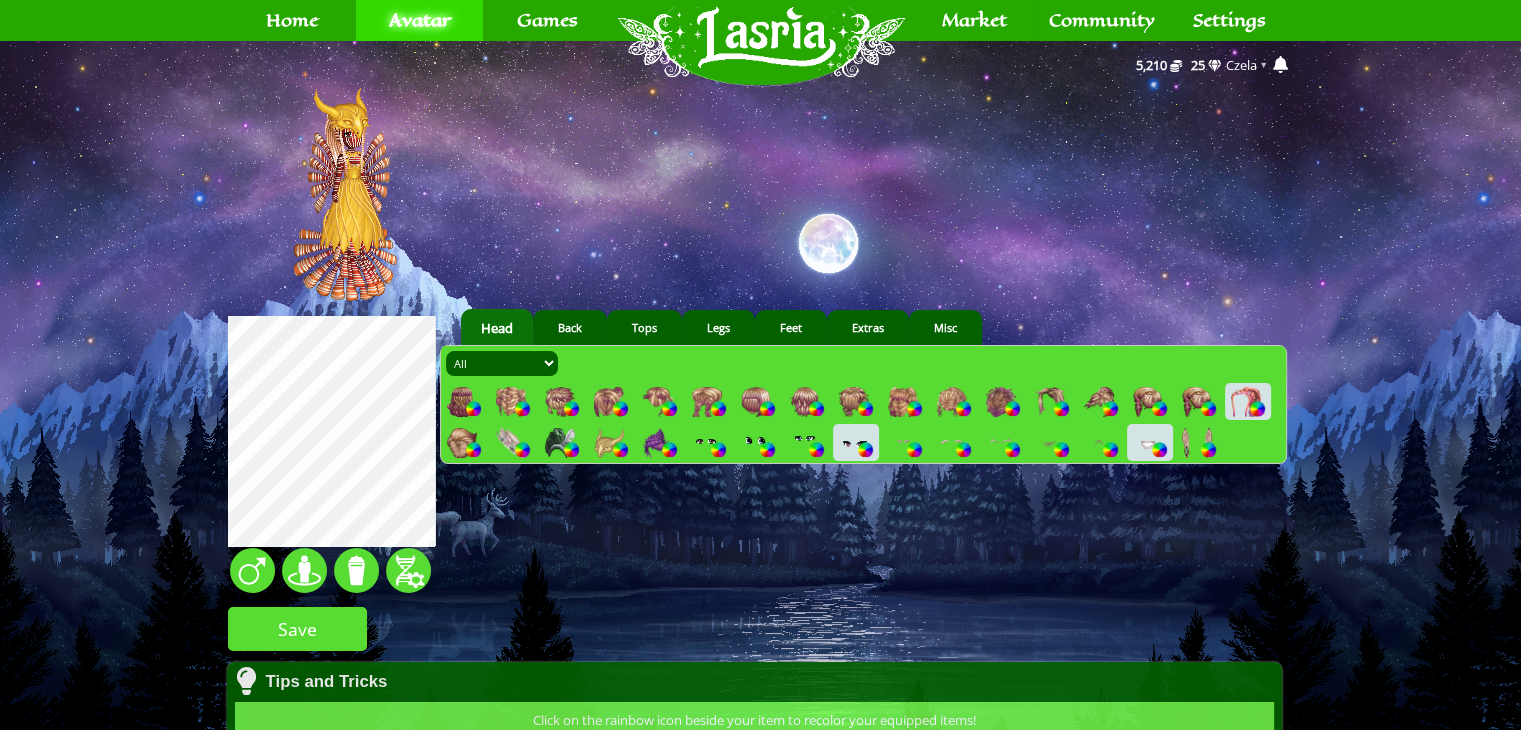 click at bounding box center [1148, 443] 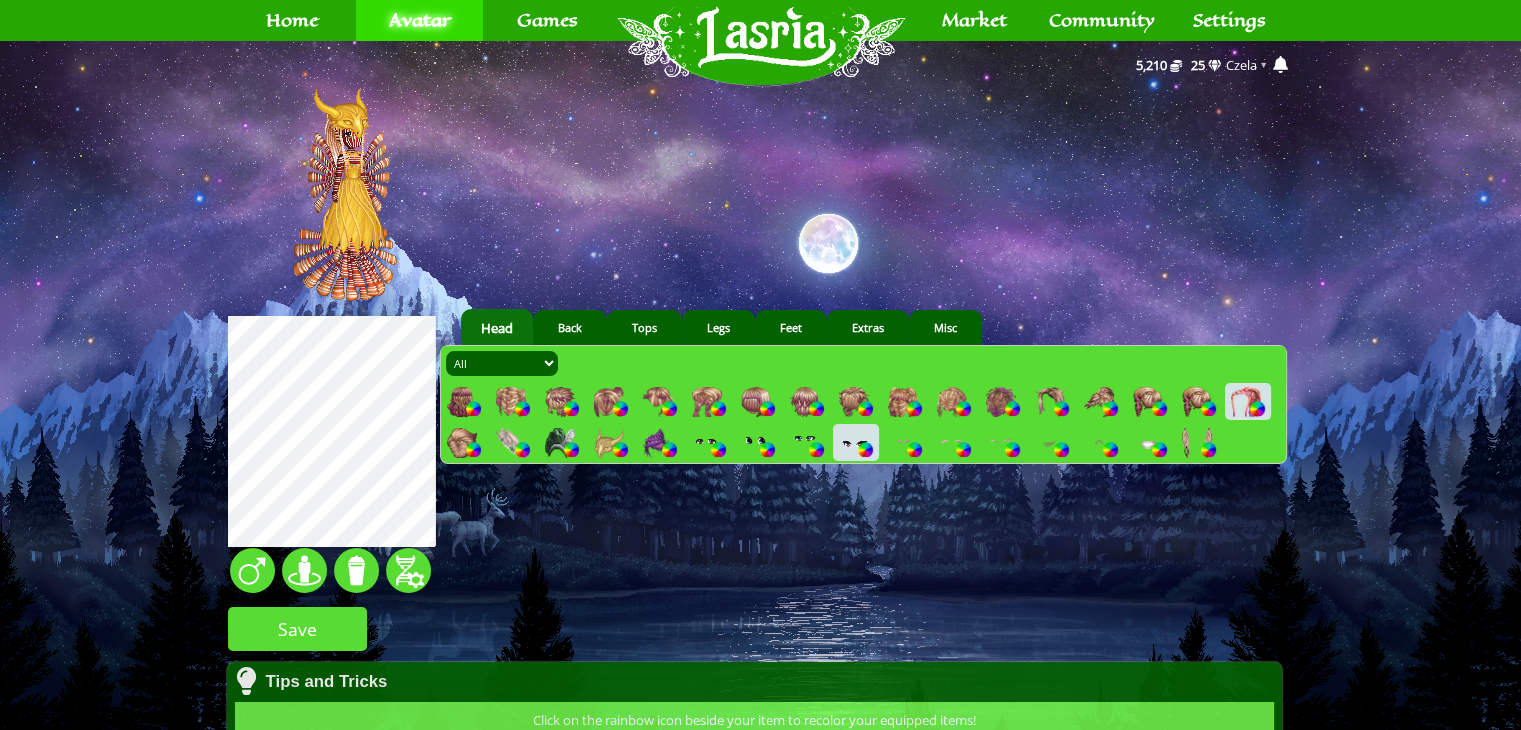 click at bounding box center [1099, 443] 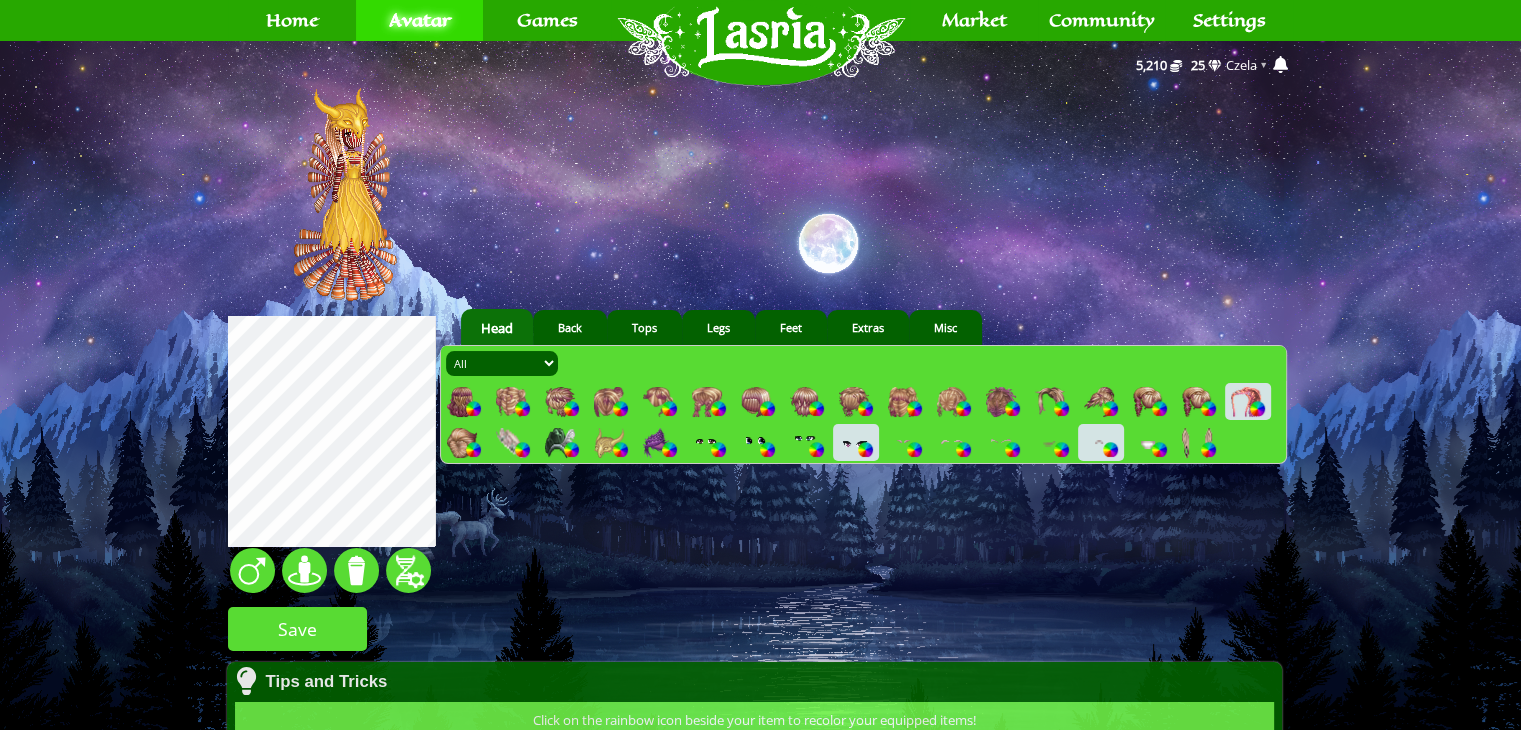click at bounding box center [1099, 443] 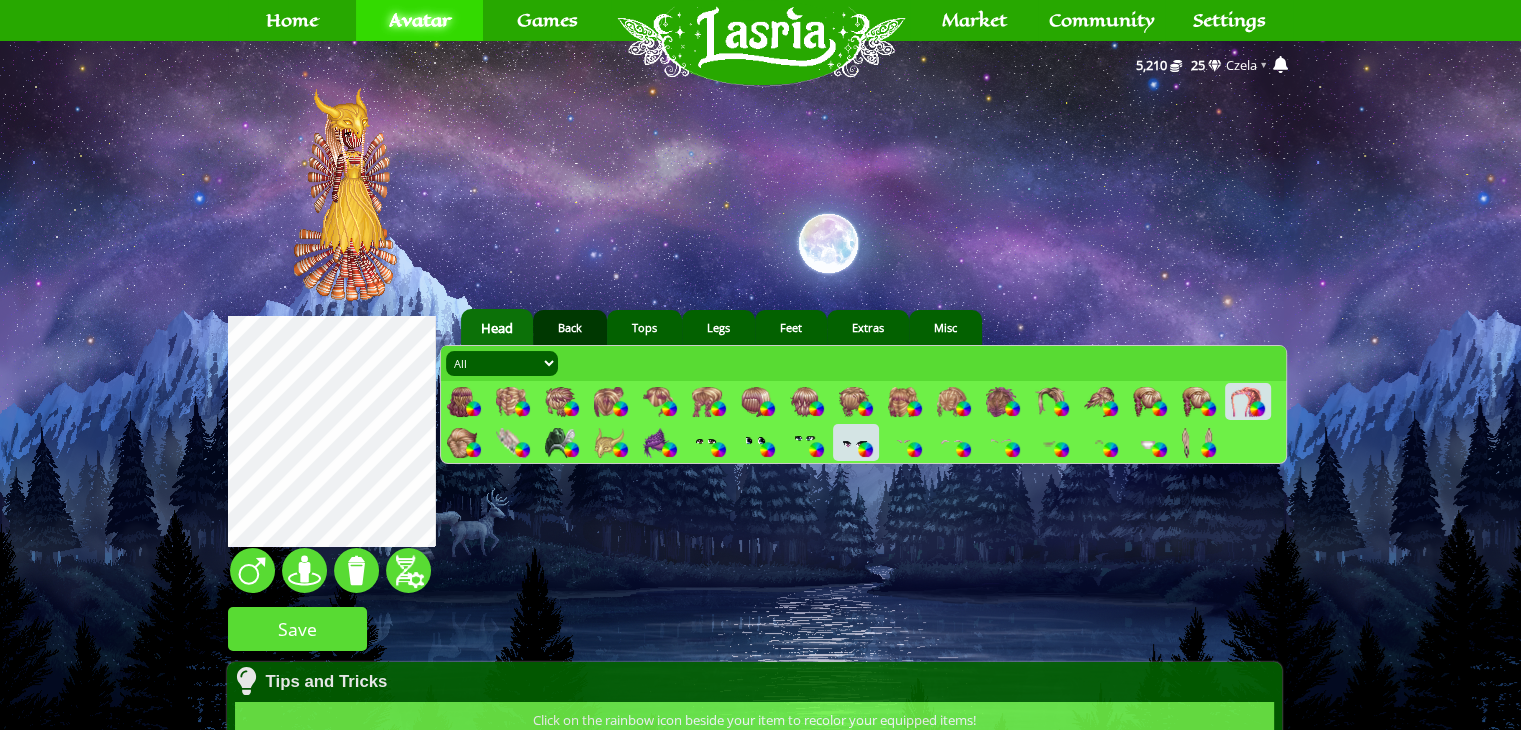 click on "Back" at bounding box center [570, 327] 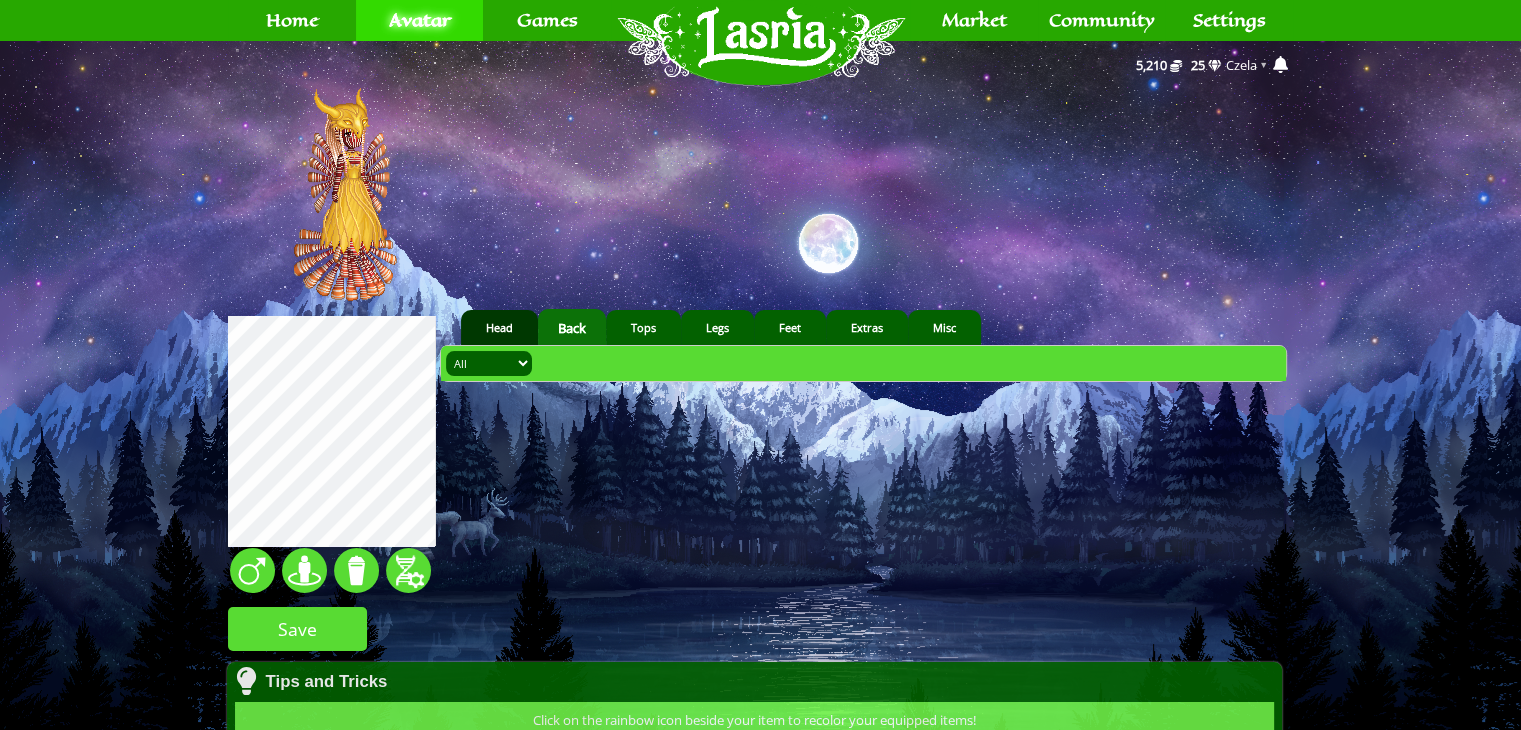 click on "Head" at bounding box center [499, 327] 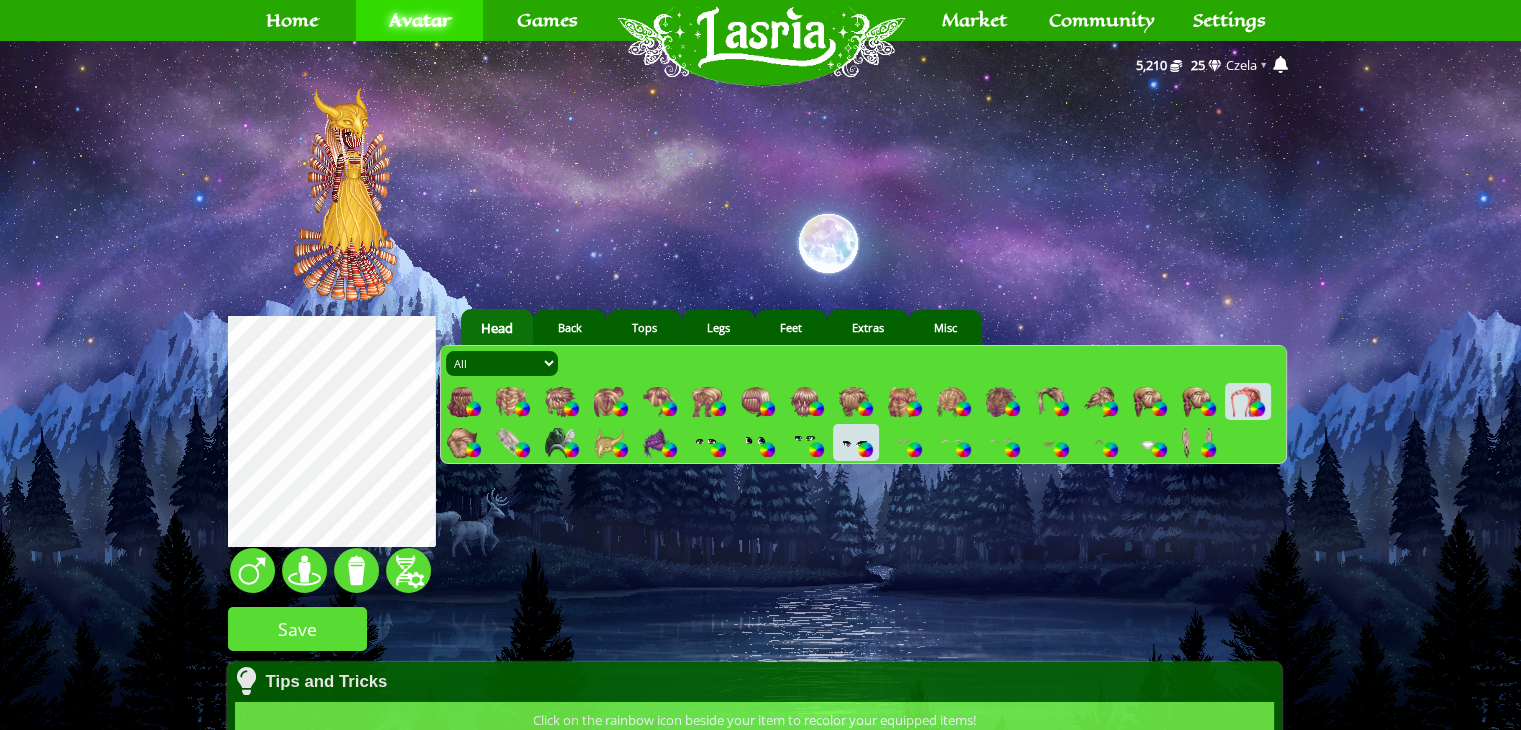 click at bounding box center (1197, 443) 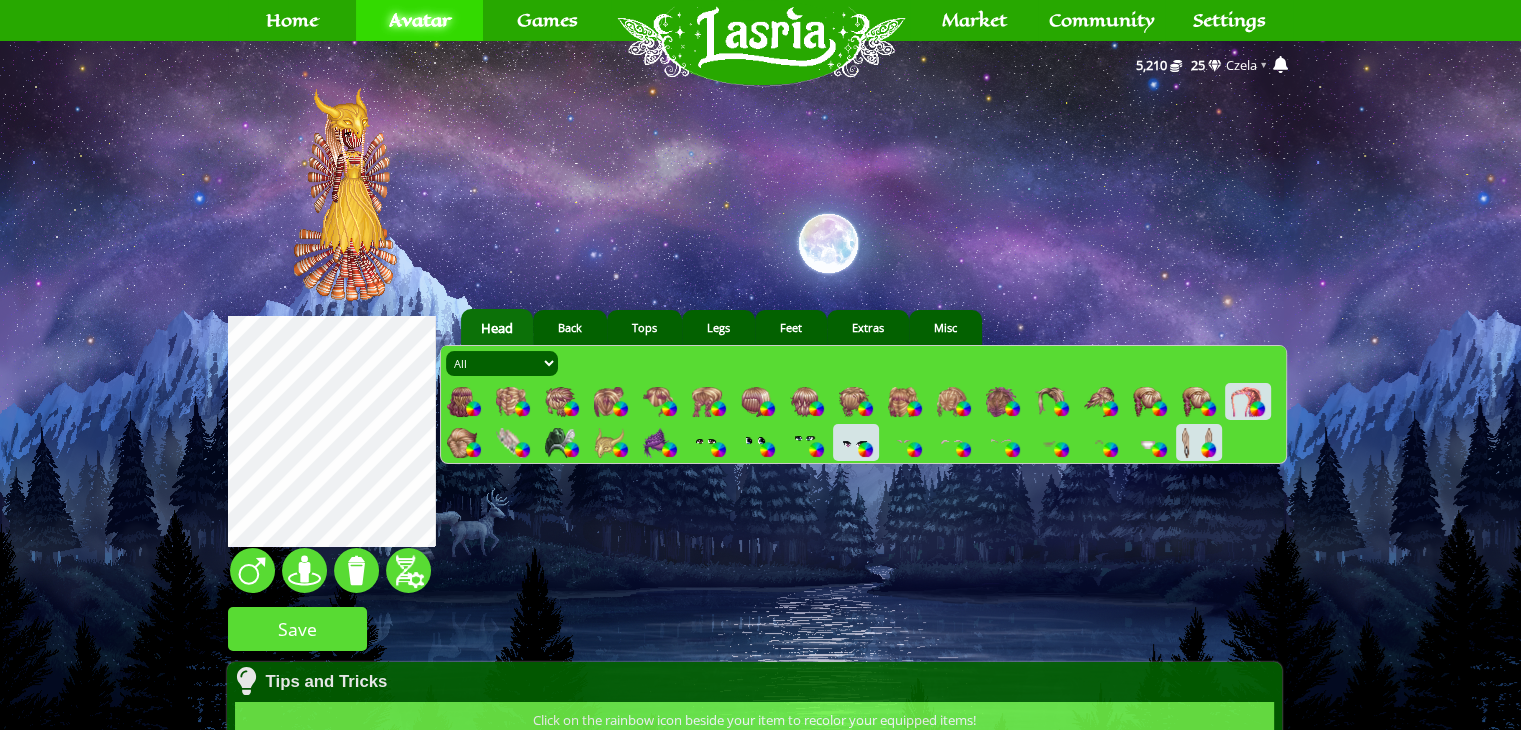 click at bounding box center (1208, 449) 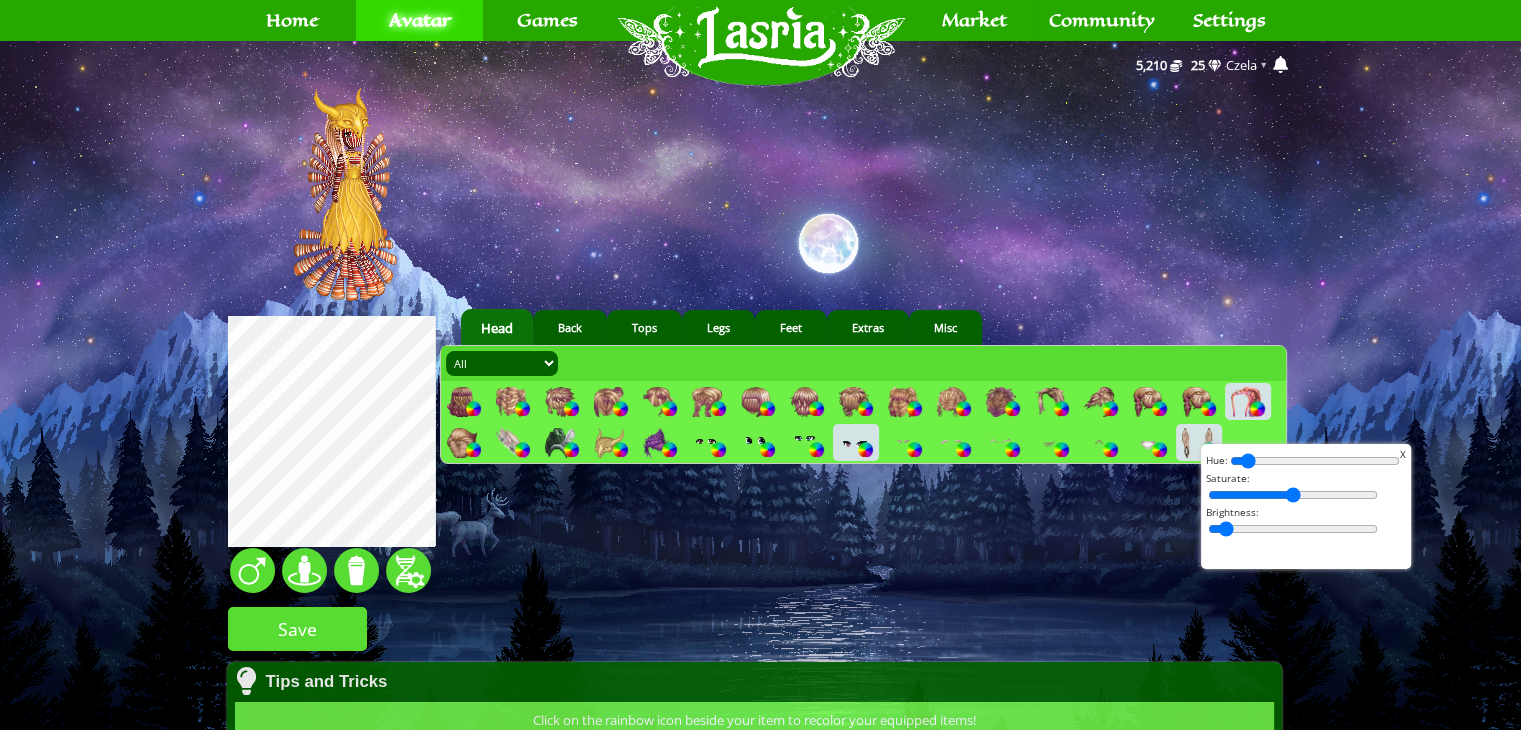 drag, startPoint x: 1243, startPoint y: 528, endPoint x: 1168, endPoint y: 526, distance: 75.026665 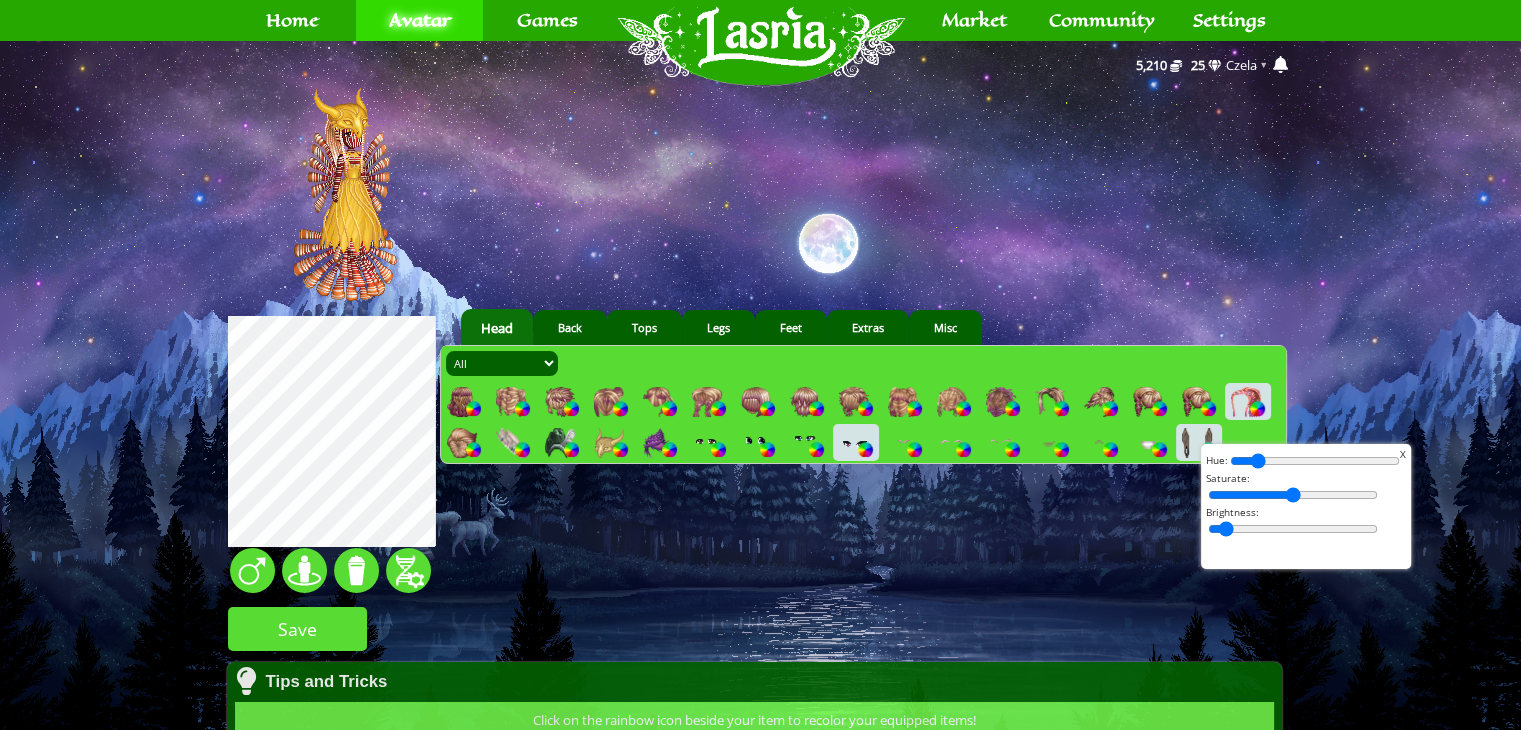 type on "7" 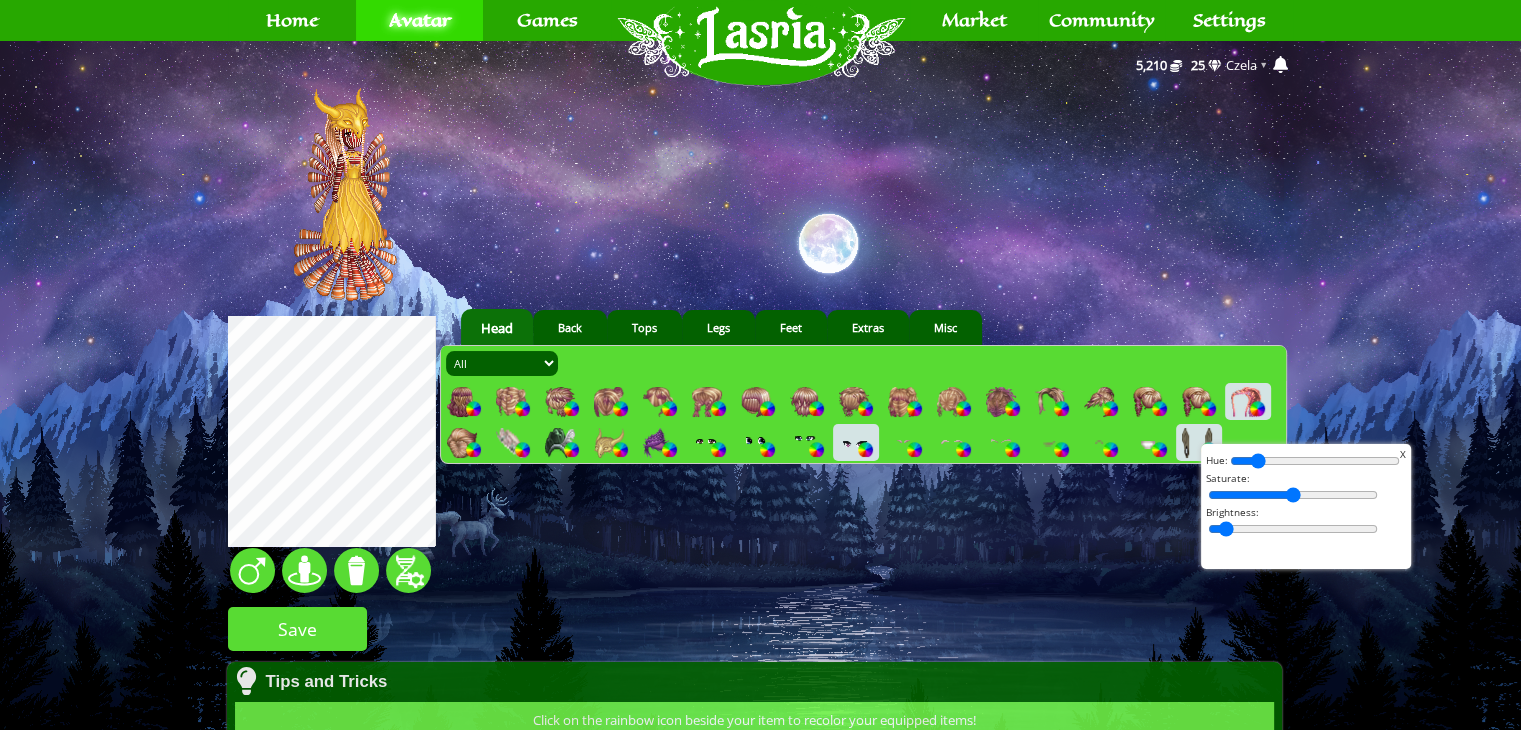 click at bounding box center [1315, 461] 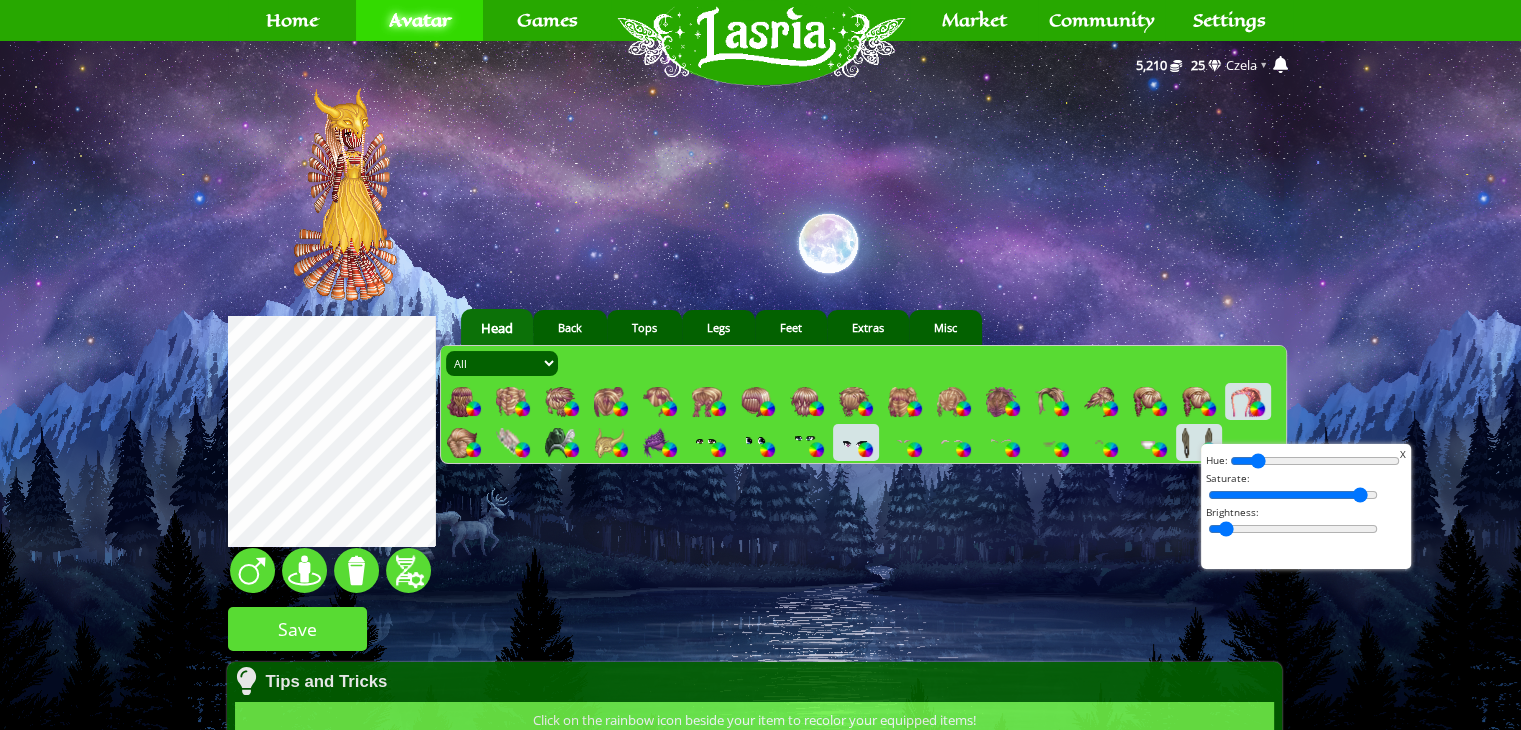 drag, startPoint x: 1280, startPoint y: 492, endPoint x: 1391, endPoint y: 509, distance: 112.29426 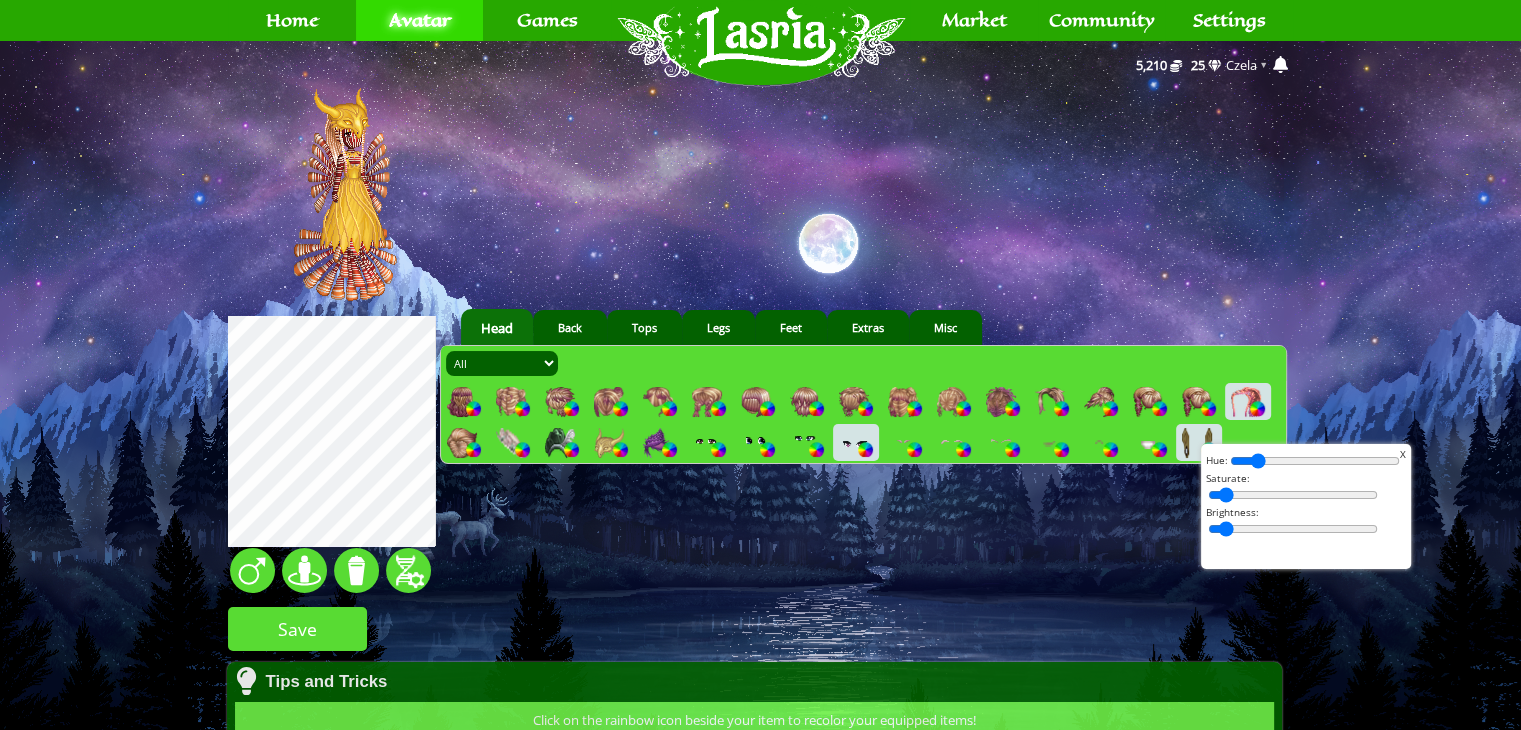 drag, startPoint x: 1162, startPoint y: 508, endPoint x: 1052, endPoint y: 513, distance: 110.11358 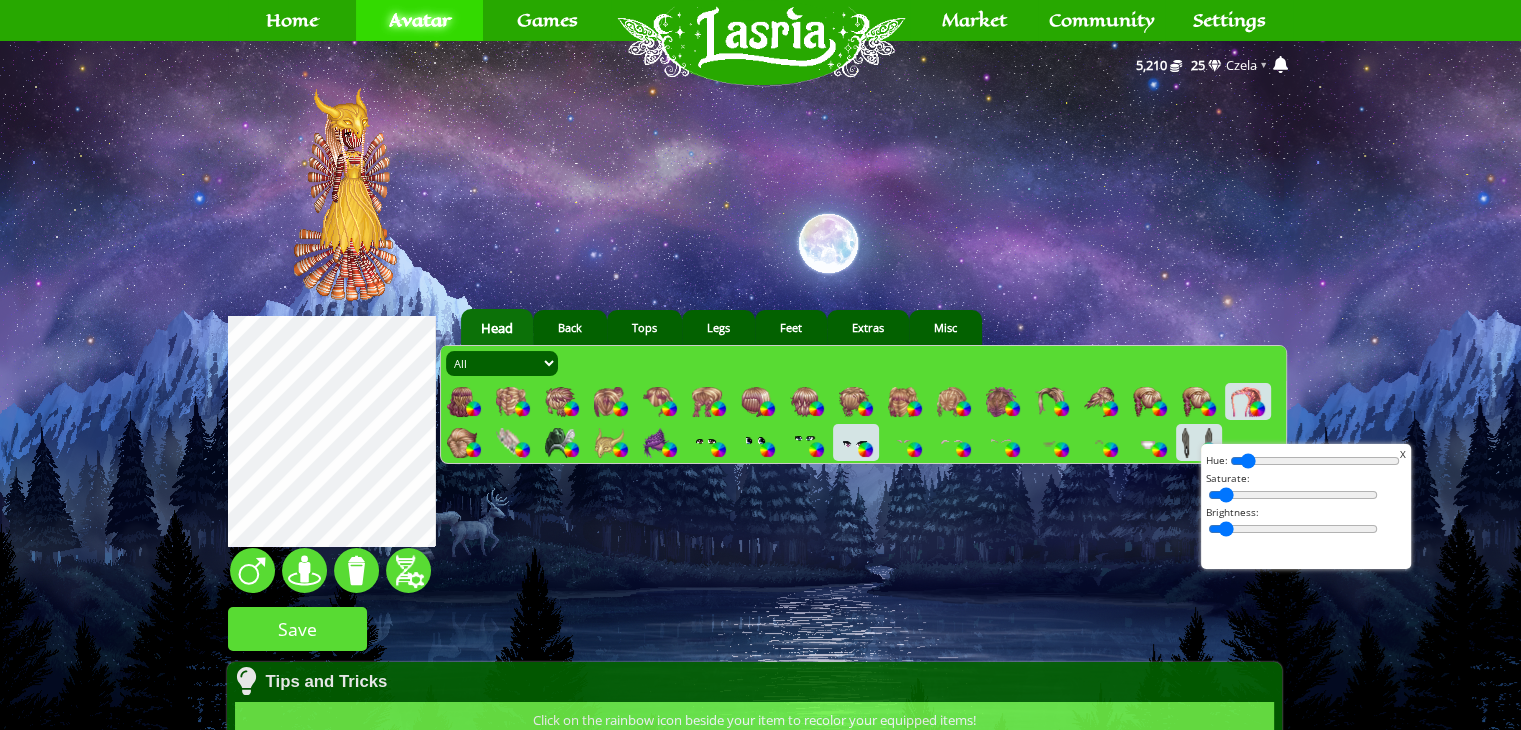 drag, startPoint x: 1228, startPoint y: 459, endPoint x: 1198, endPoint y: 452, distance: 30.805843 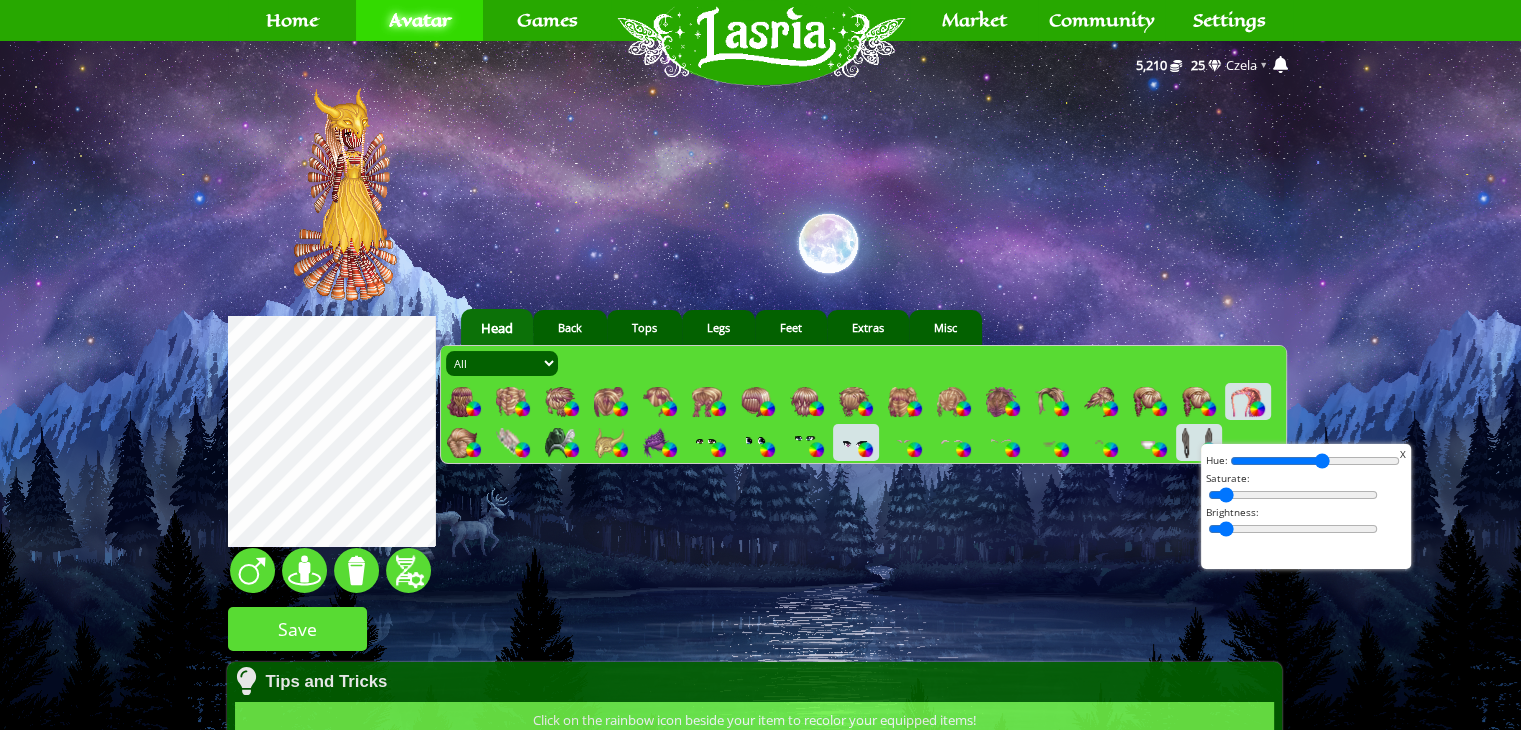 drag, startPoint x: 1240, startPoint y: 458, endPoint x: 1312, endPoint y: 470, distance: 72.99315 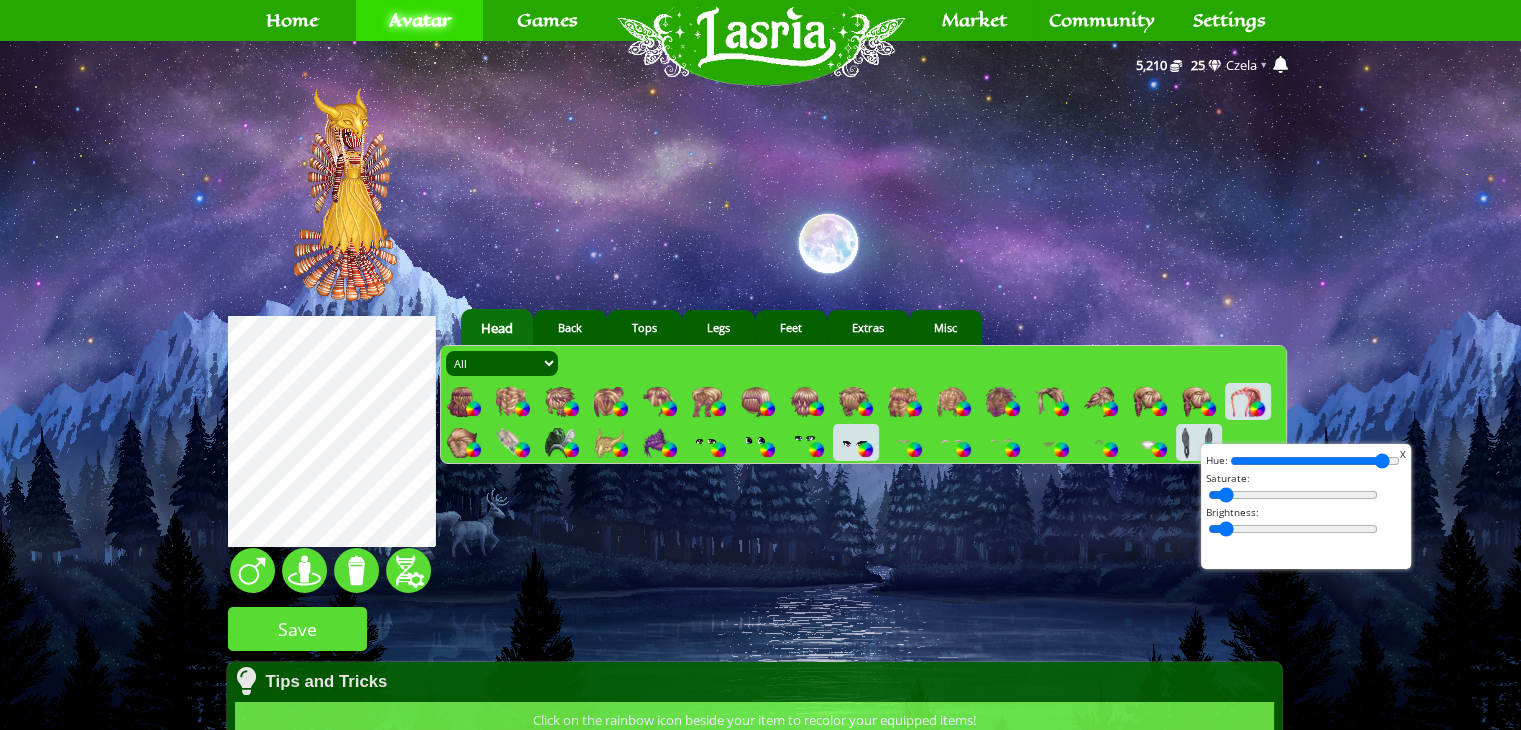 drag, startPoint x: 1313, startPoint y: 469, endPoint x: 1423, endPoint y: 471, distance: 110.01818 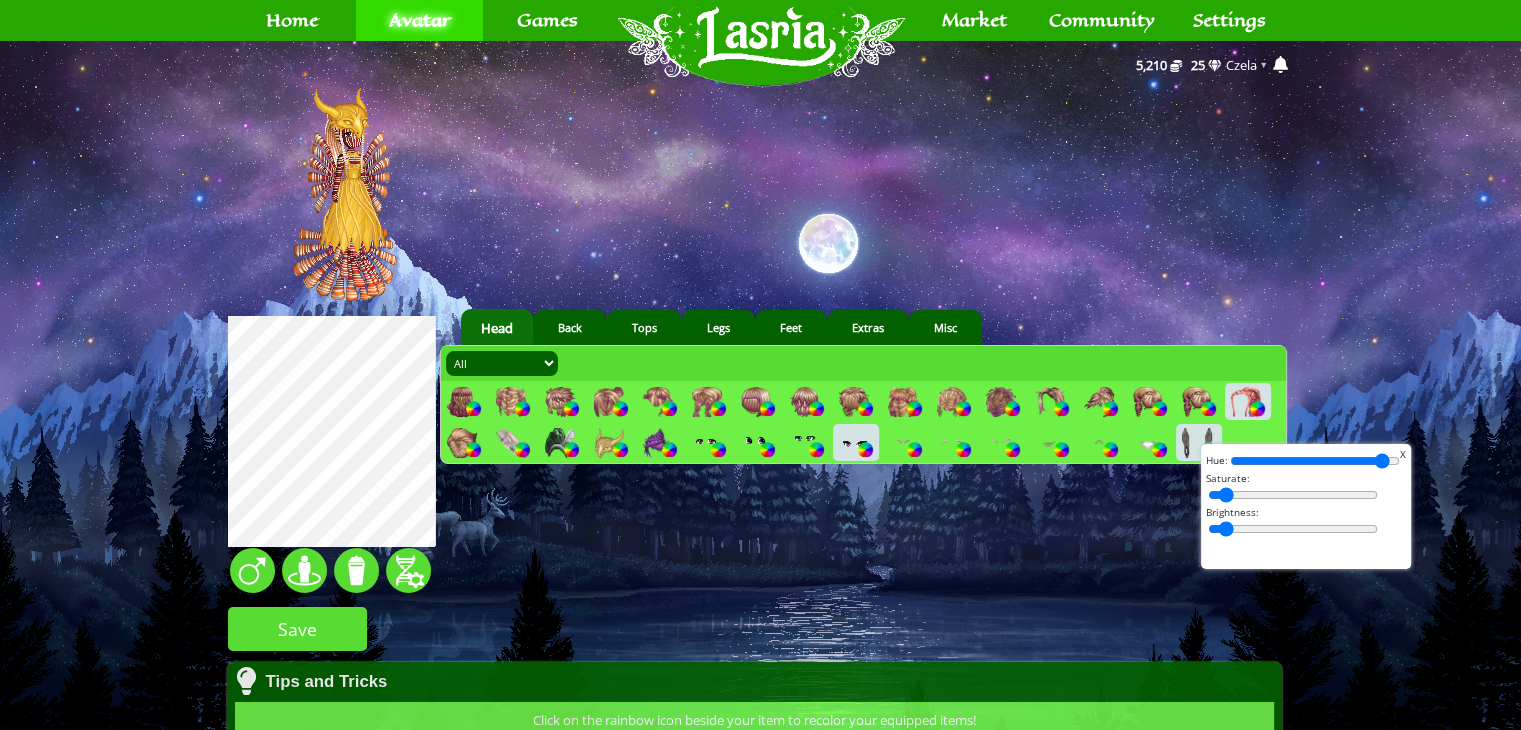 click on "369
Home
Avatar
Crafting Skills
Crafting
Wardrobe
Inventory
Account
Games
RPG
Minigames Quests Market" at bounding box center [760, 466] 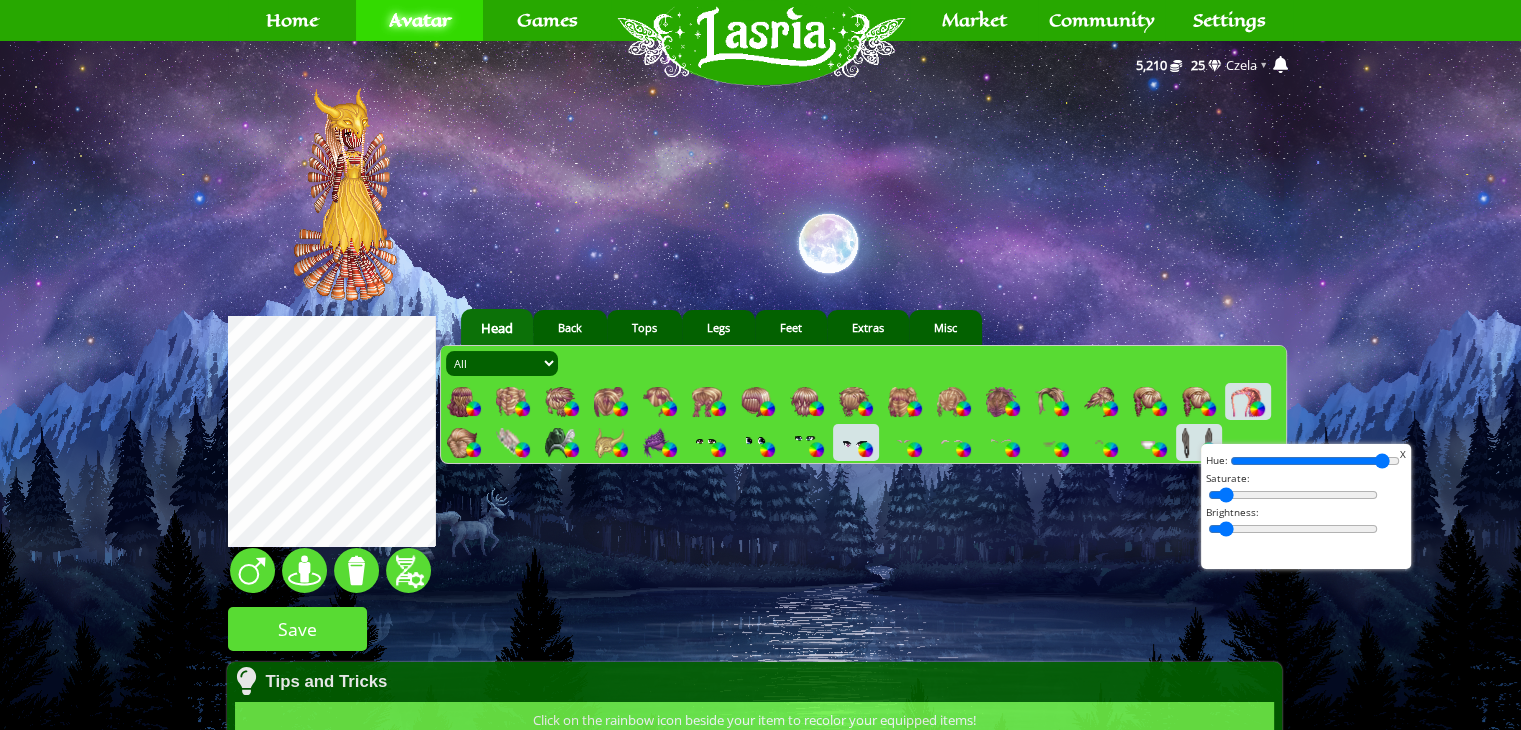 click on "X" at bounding box center [1403, 454] 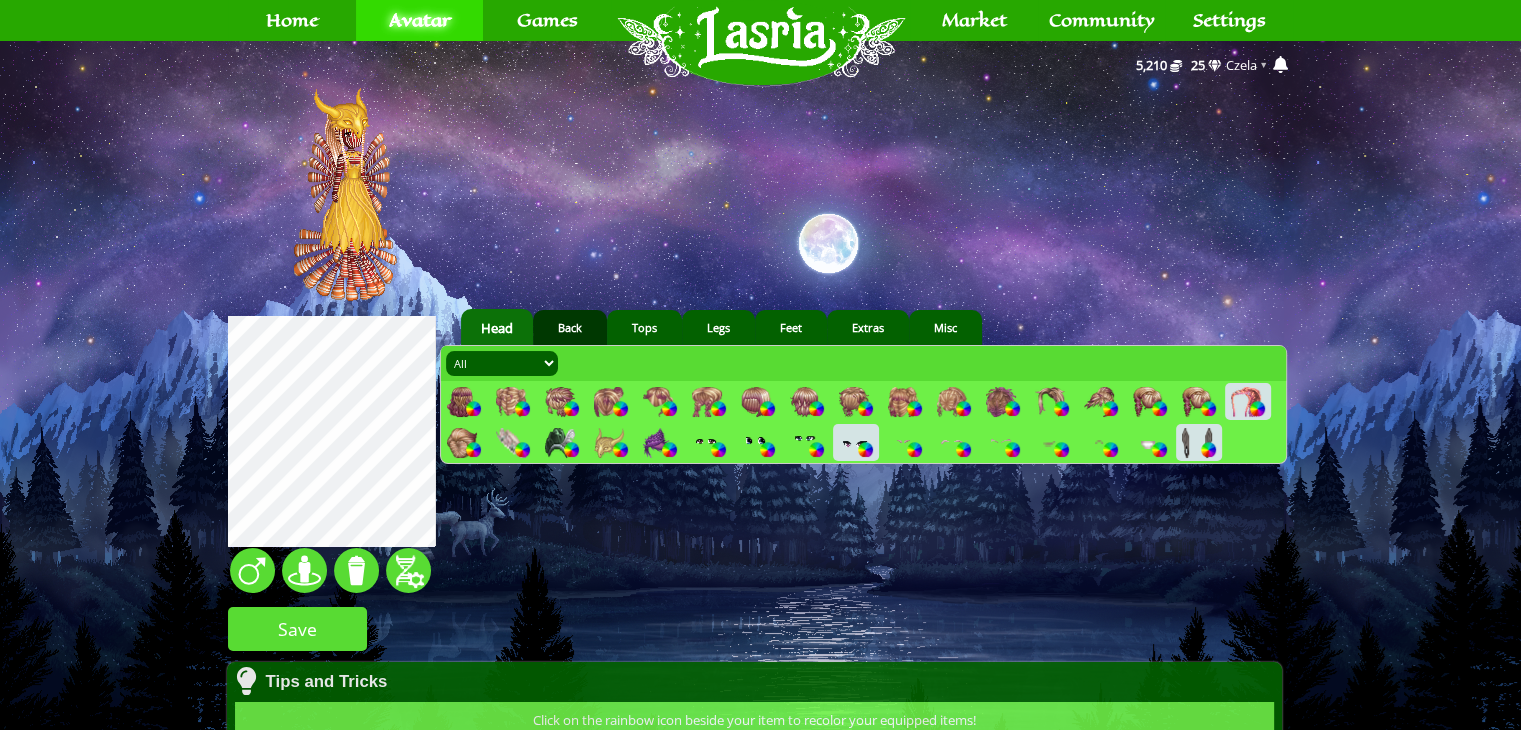 click on "Back" at bounding box center [570, 327] 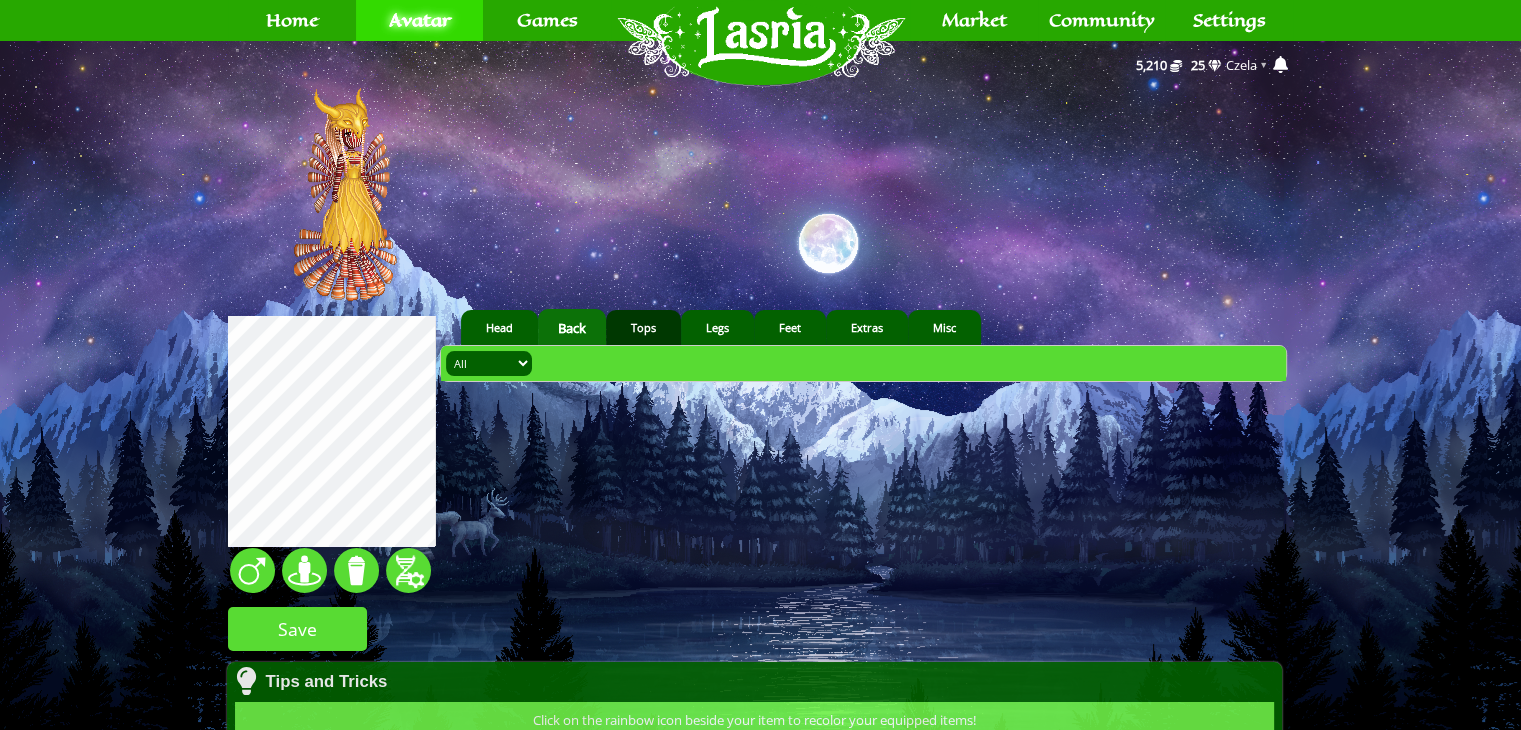 click on "Tops" at bounding box center [643, 327] 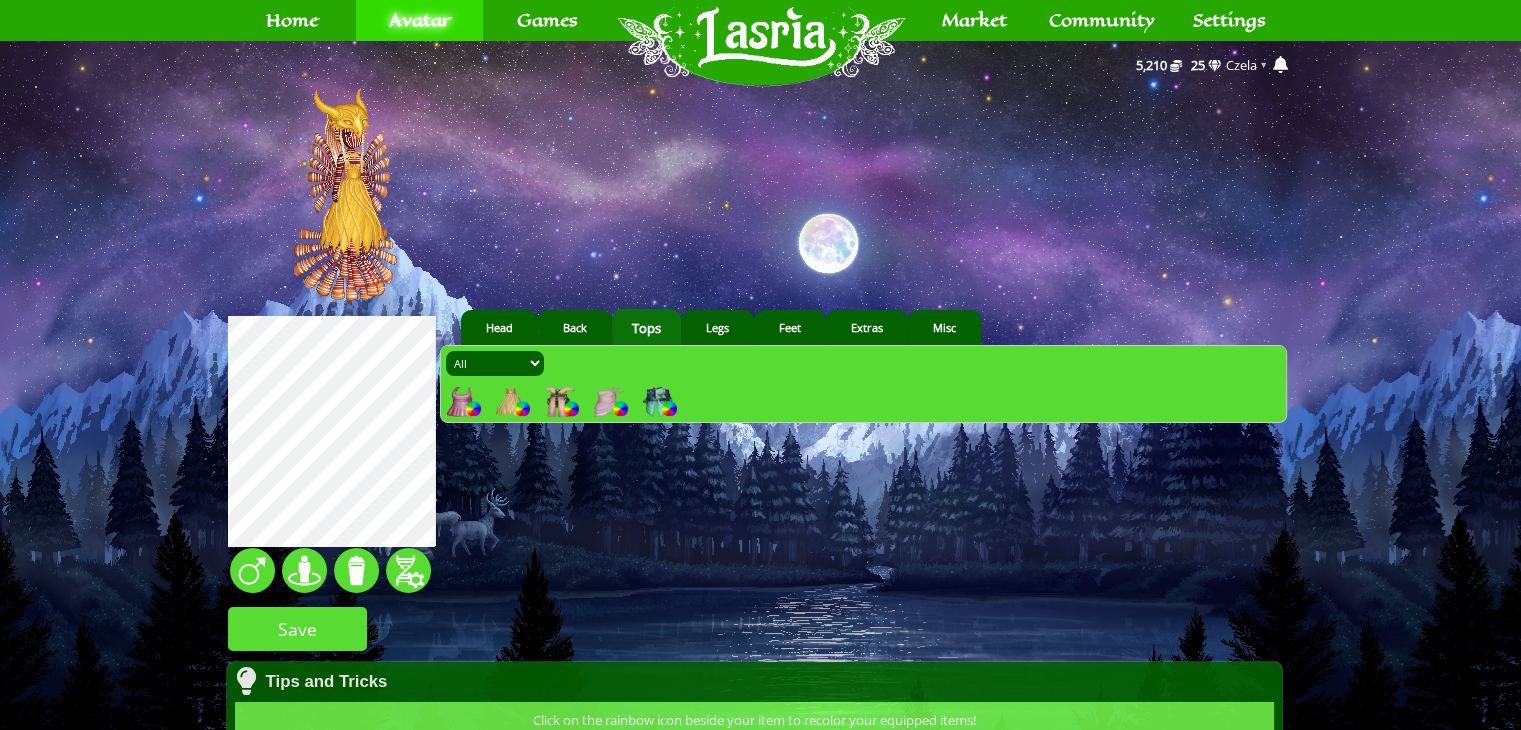 click at bounding box center (560, 402) 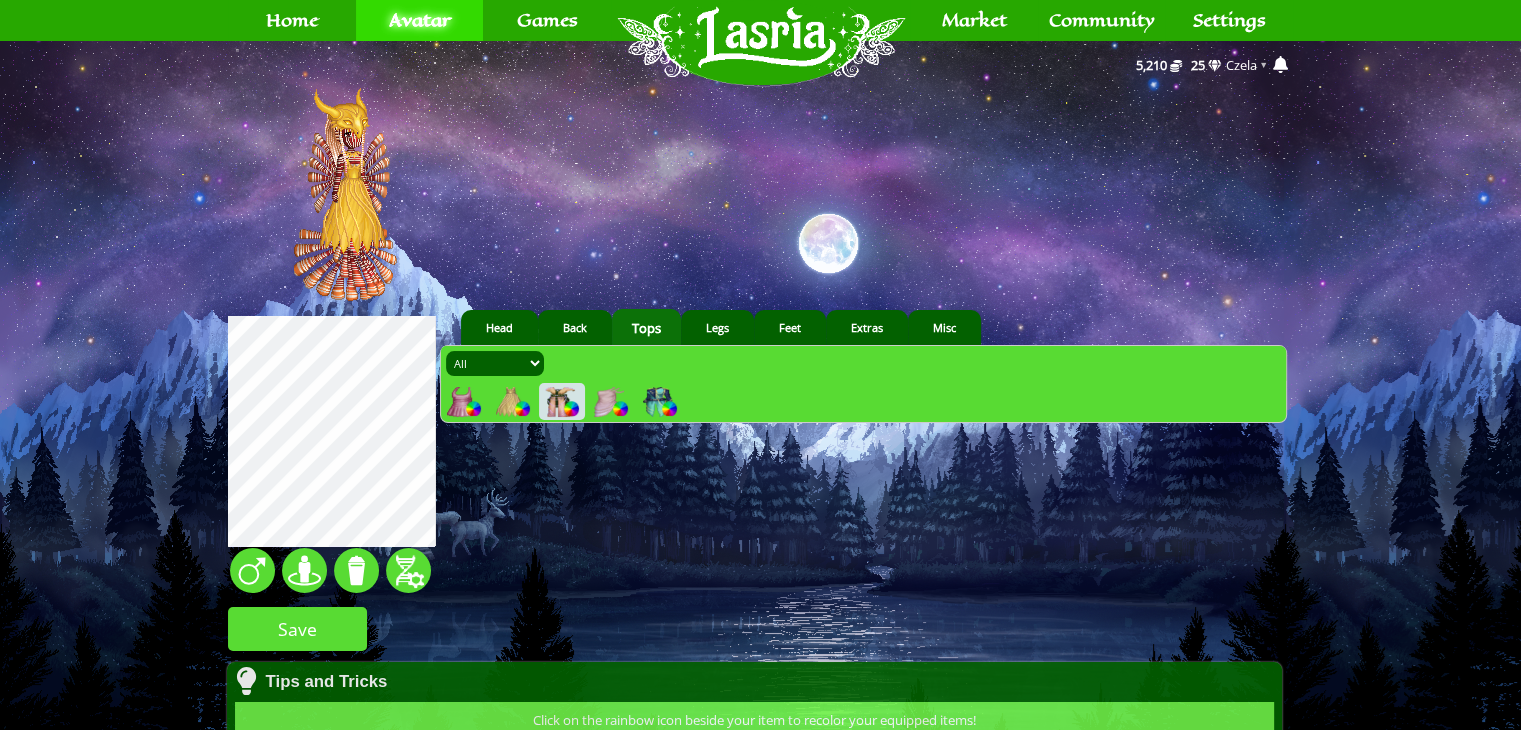 click at bounding box center (560, 402) 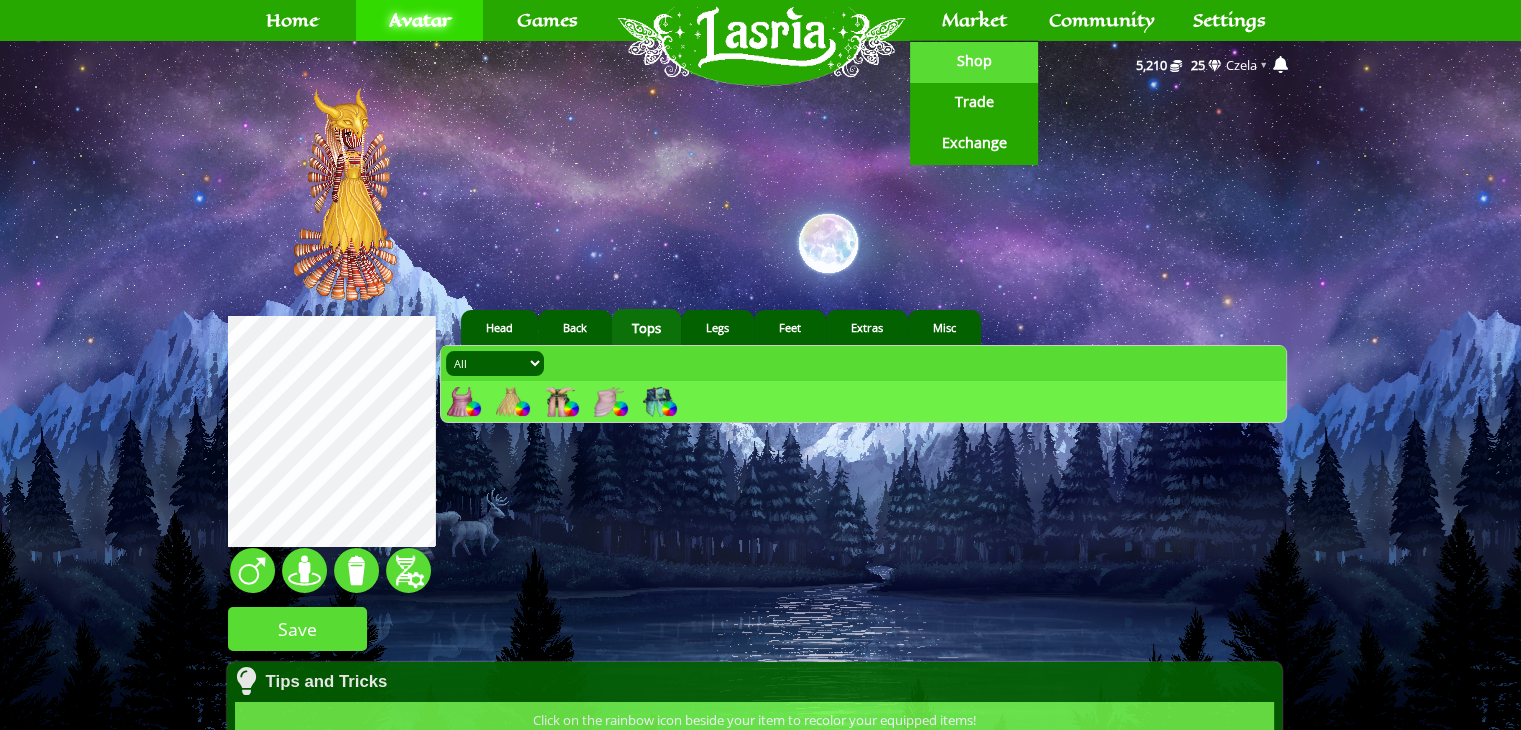 click on "Shop" at bounding box center [974, 62] 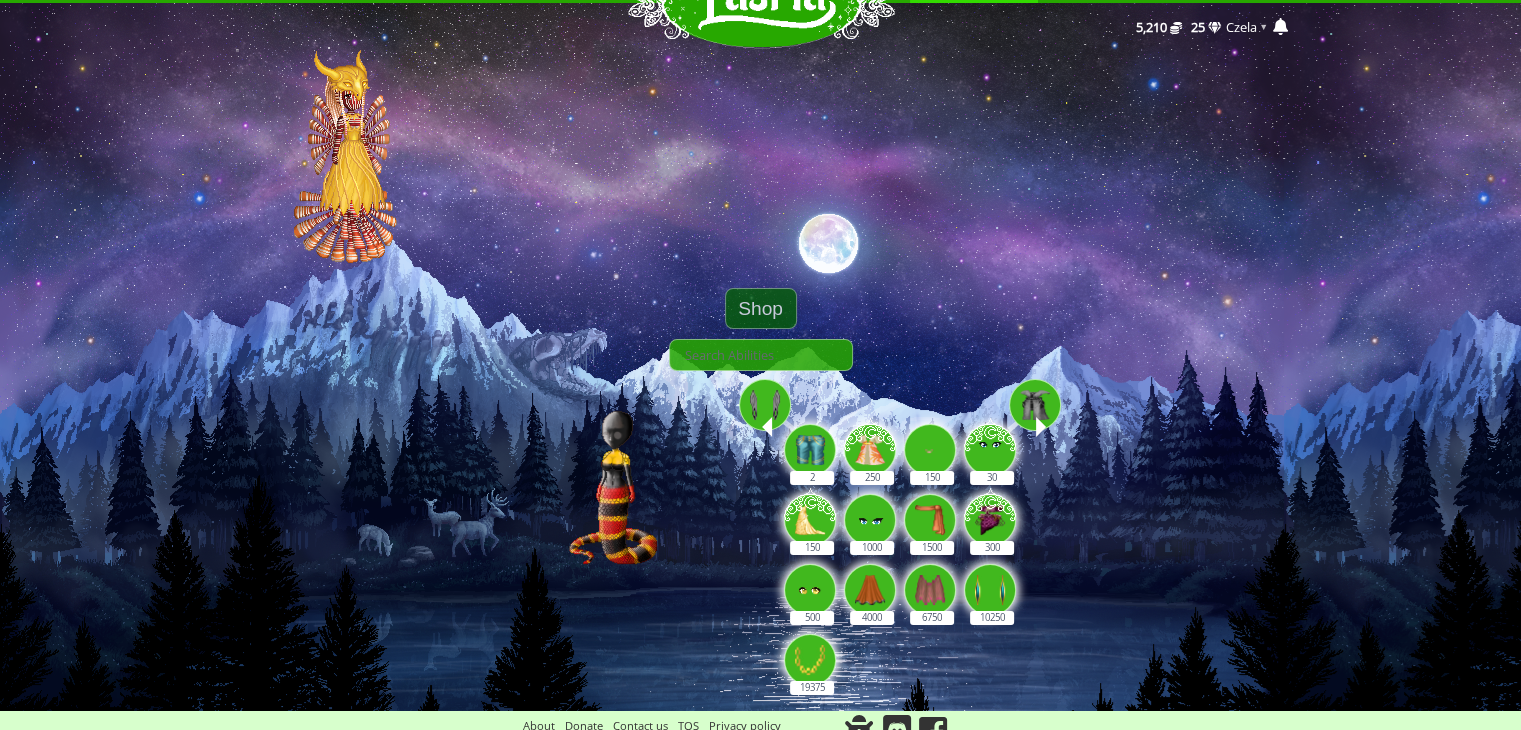 scroll, scrollTop: 58, scrollLeft: 0, axis: vertical 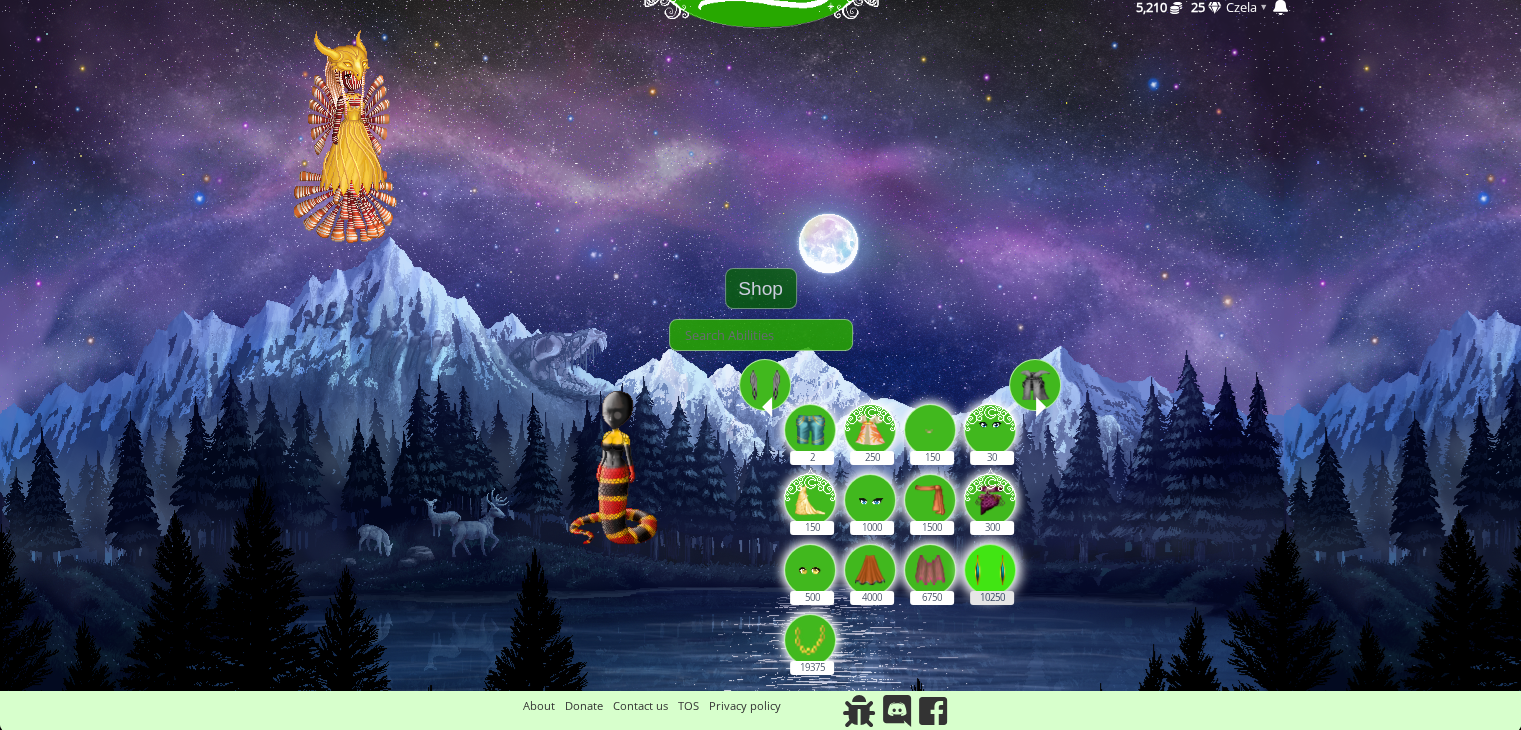 click at bounding box center [990, 570] 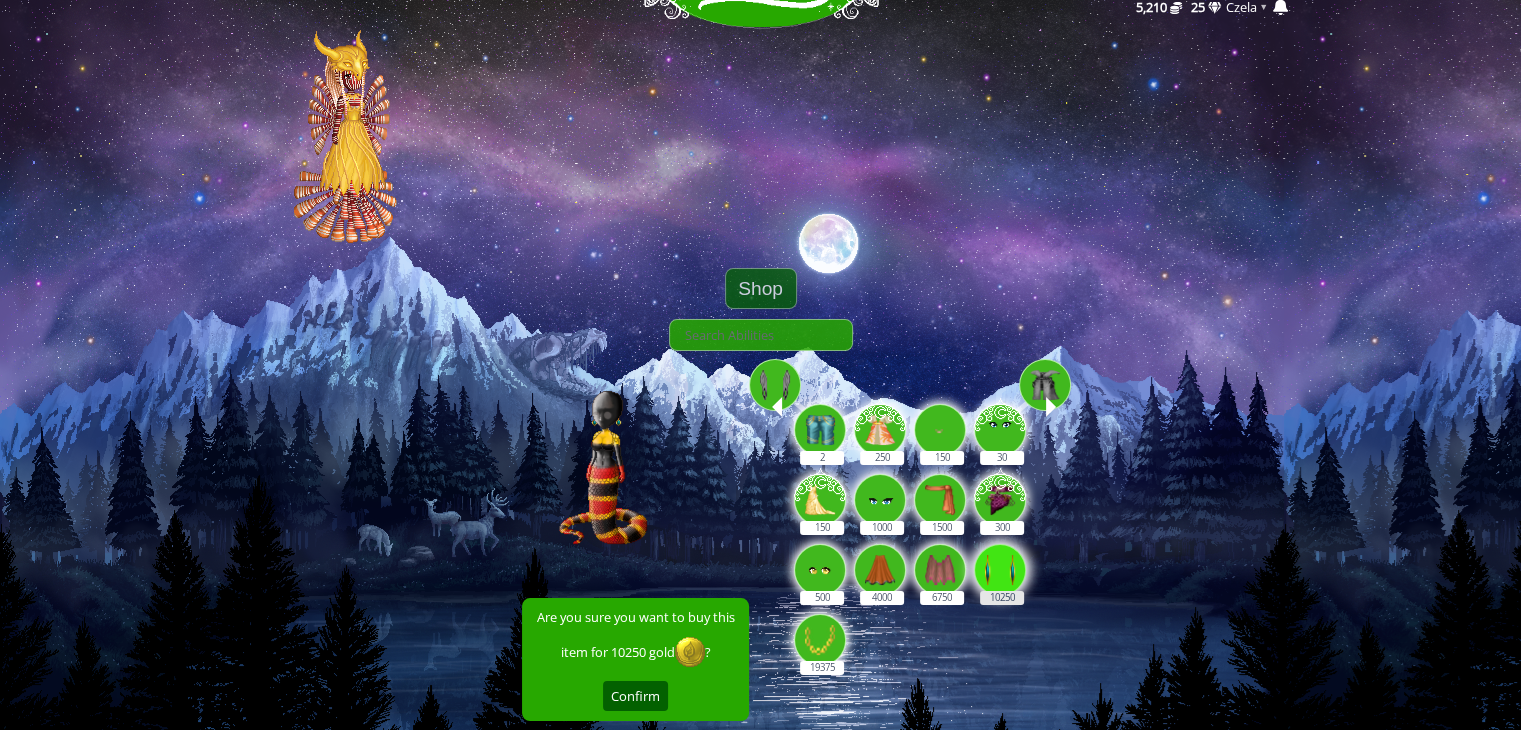 click at bounding box center [1000, 570] 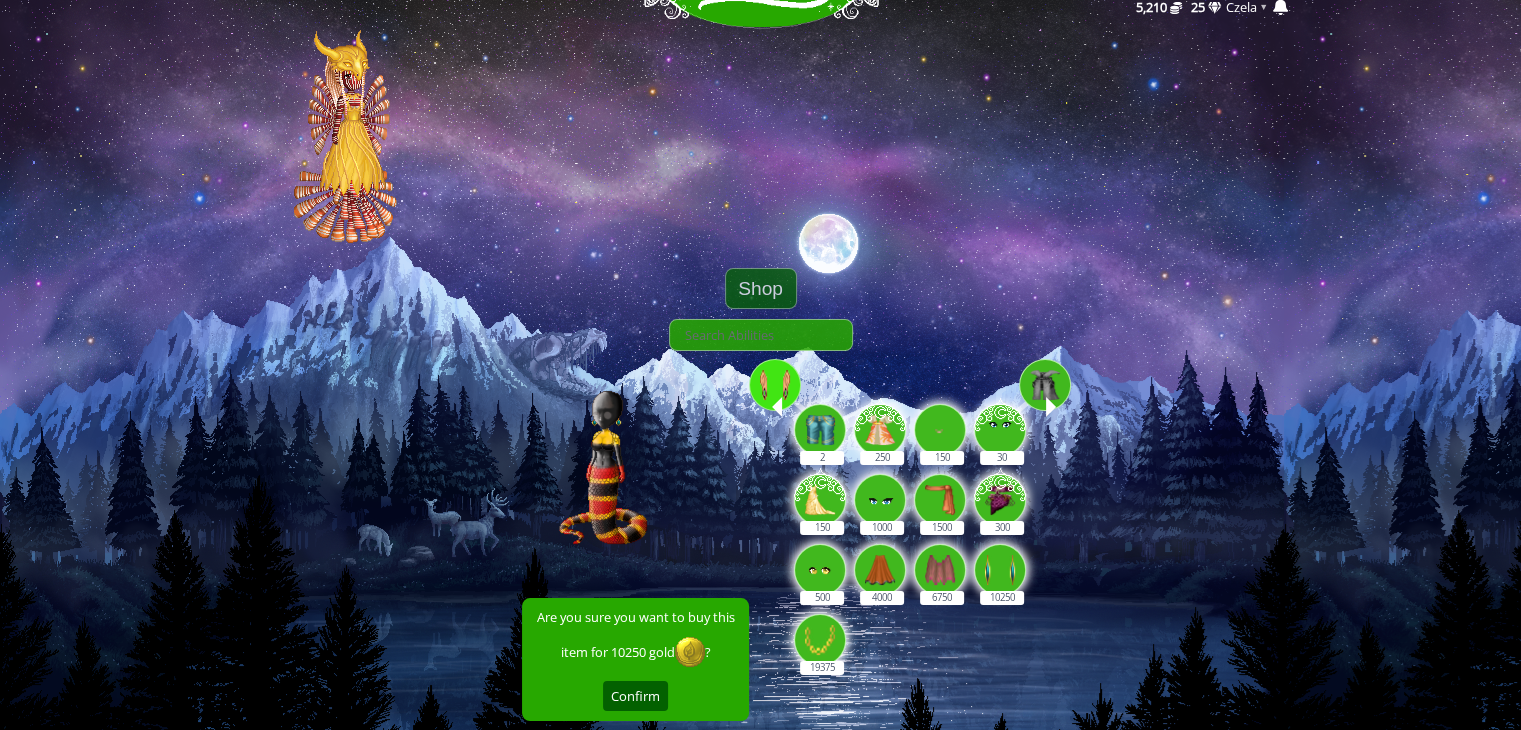 click at bounding box center (775, 385) 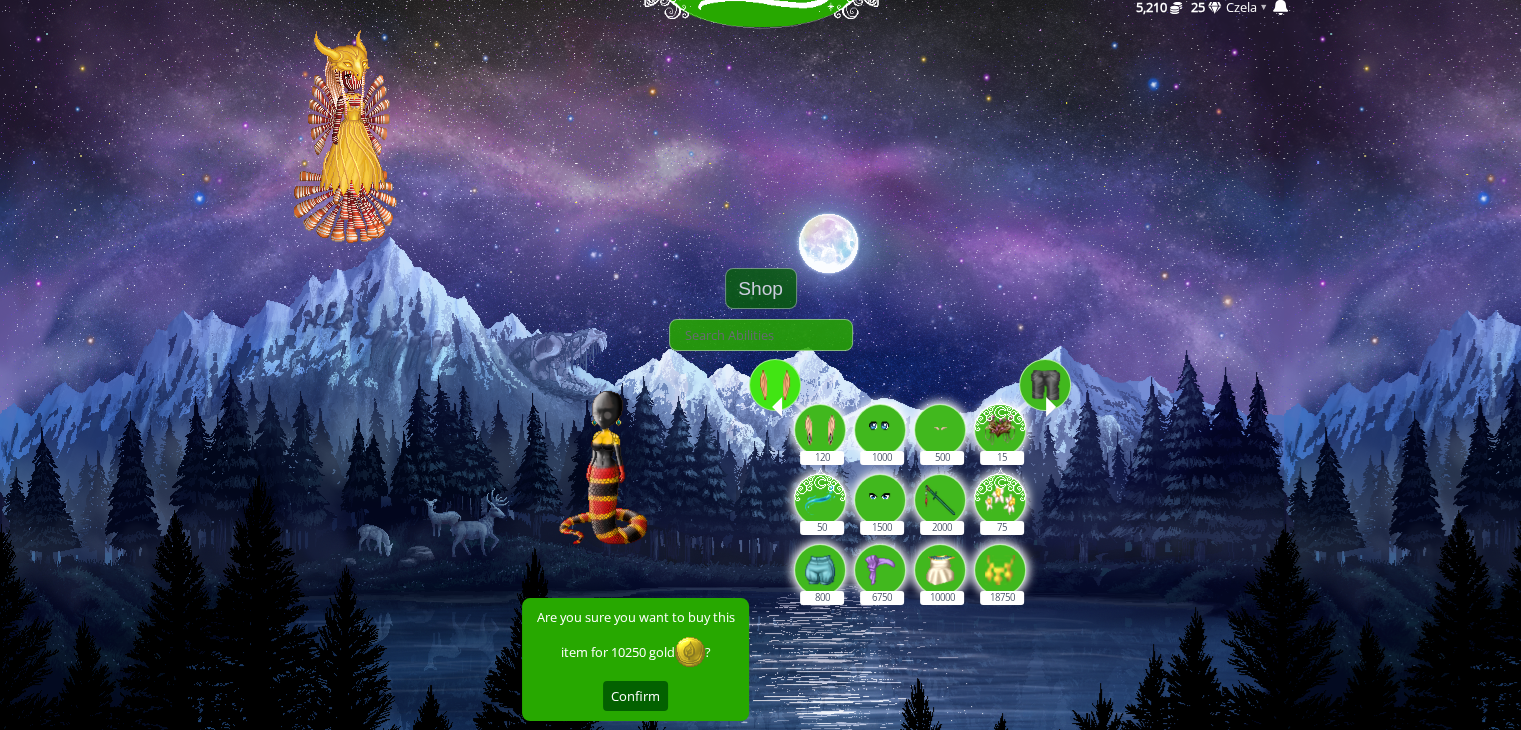 click at bounding box center [775, 385] 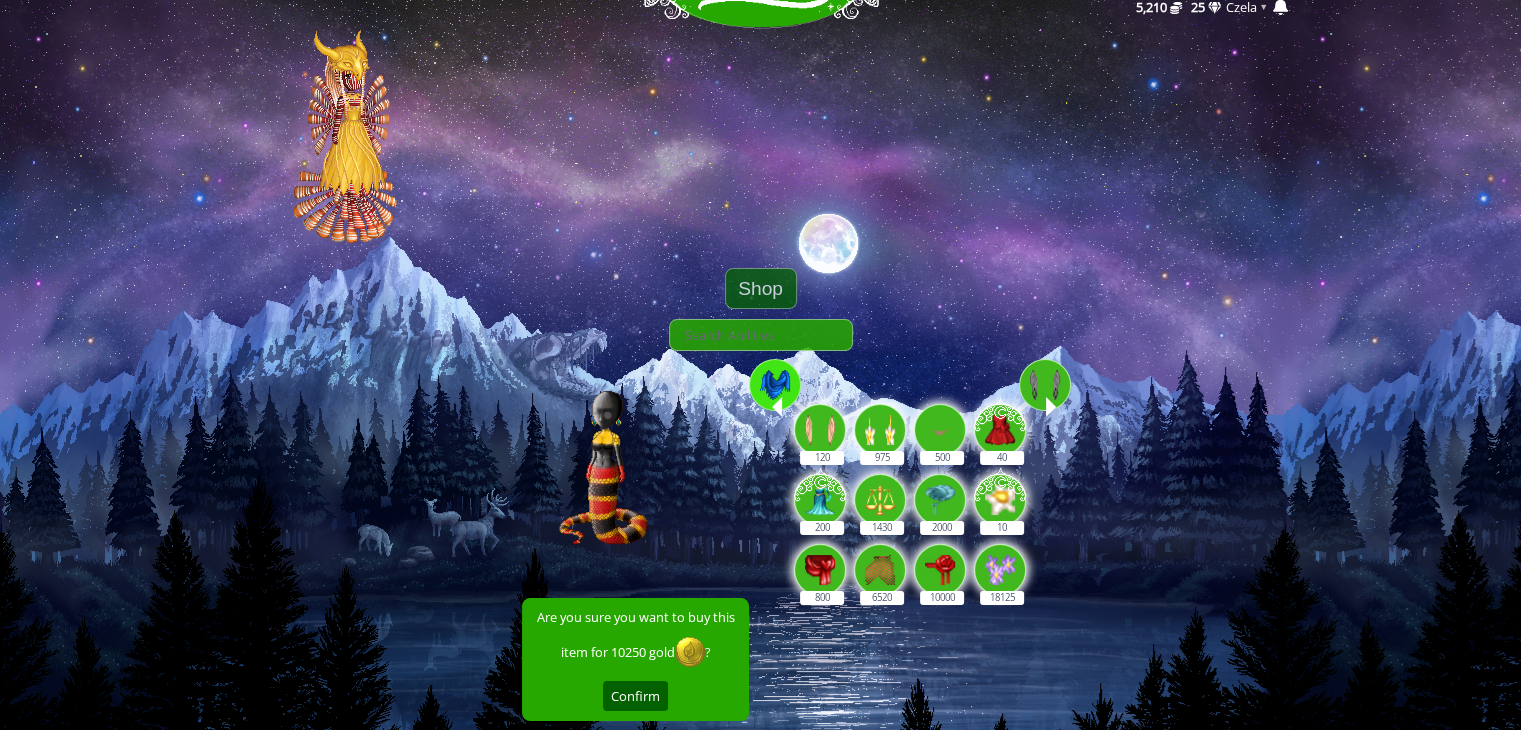 click at bounding box center [775, 385] 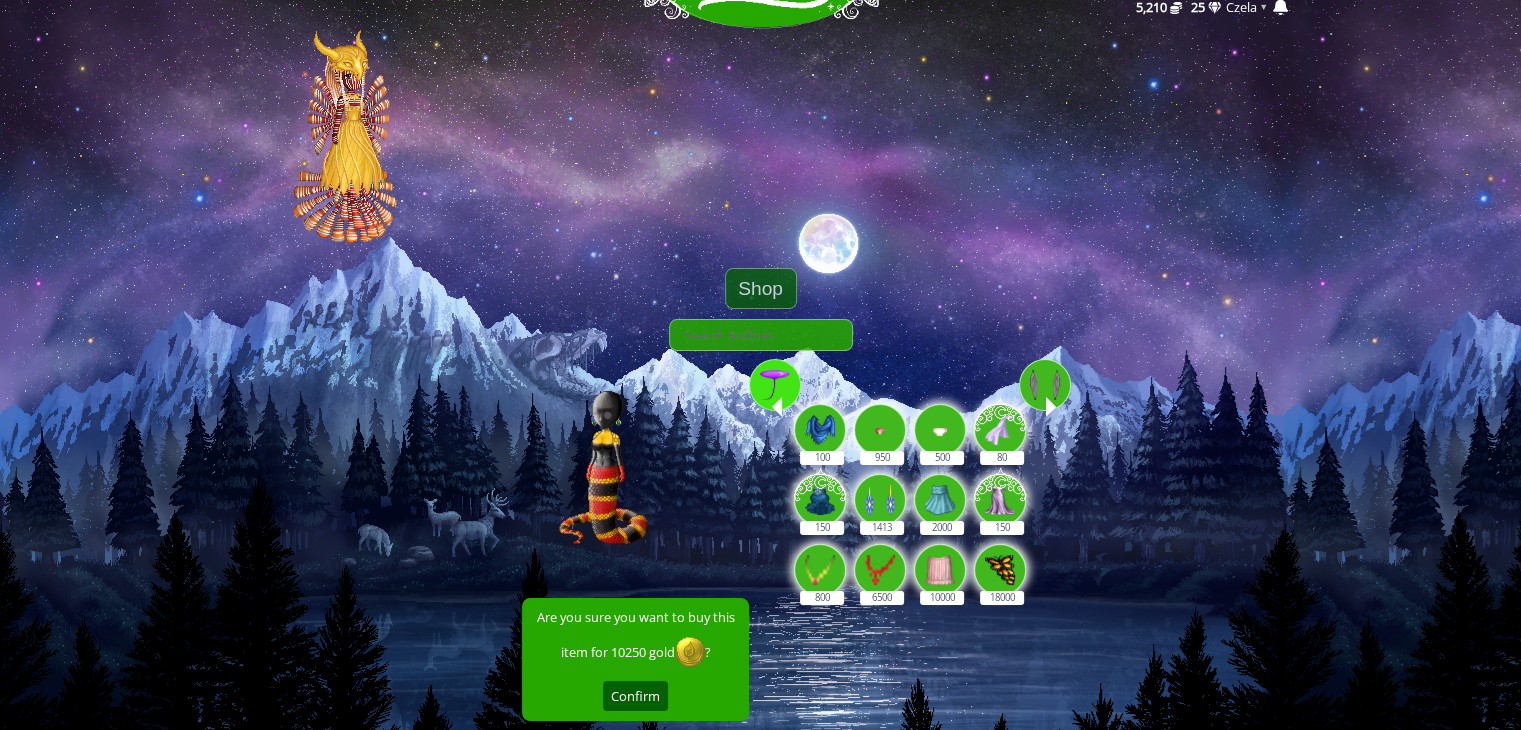 click at bounding box center (775, 385) 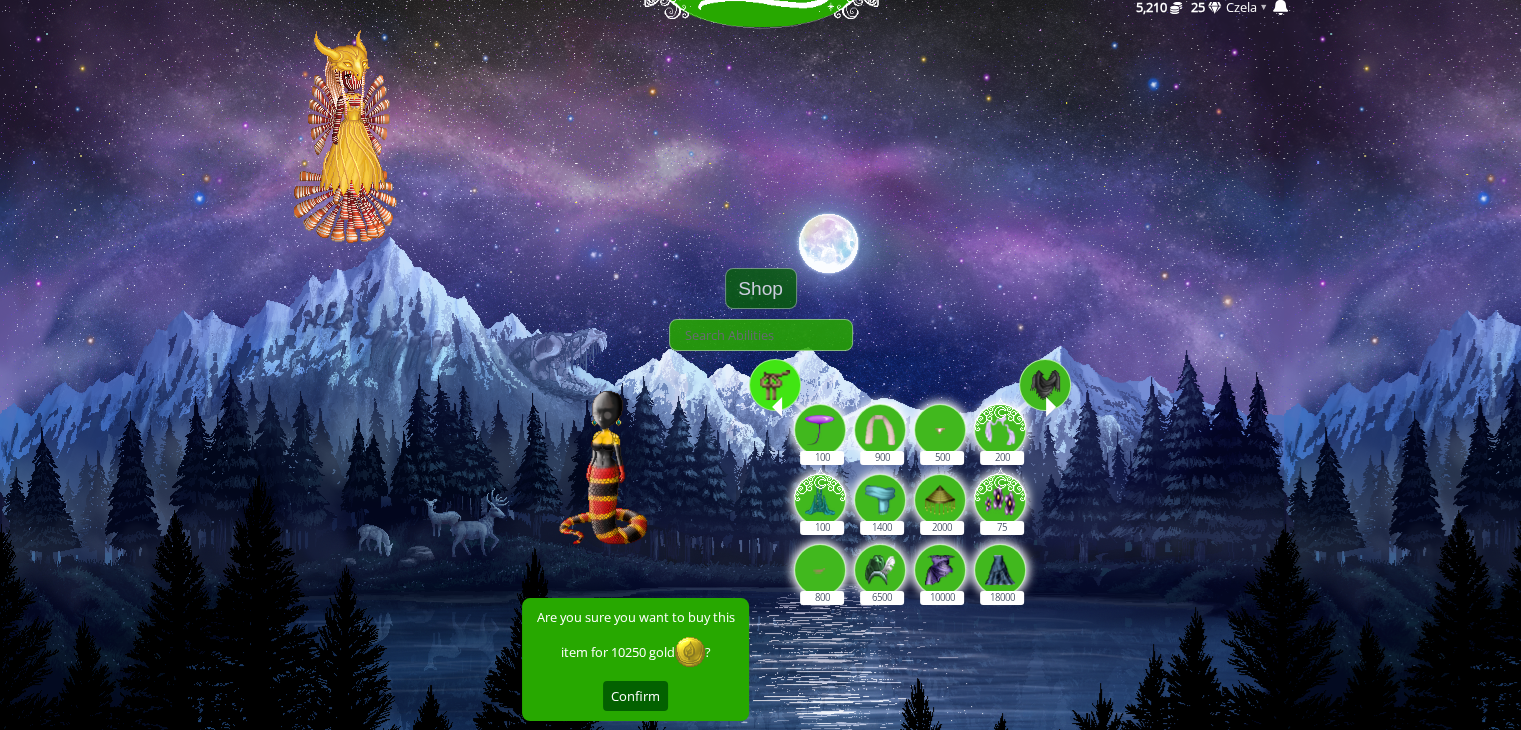 click at bounding box center (775, 385) 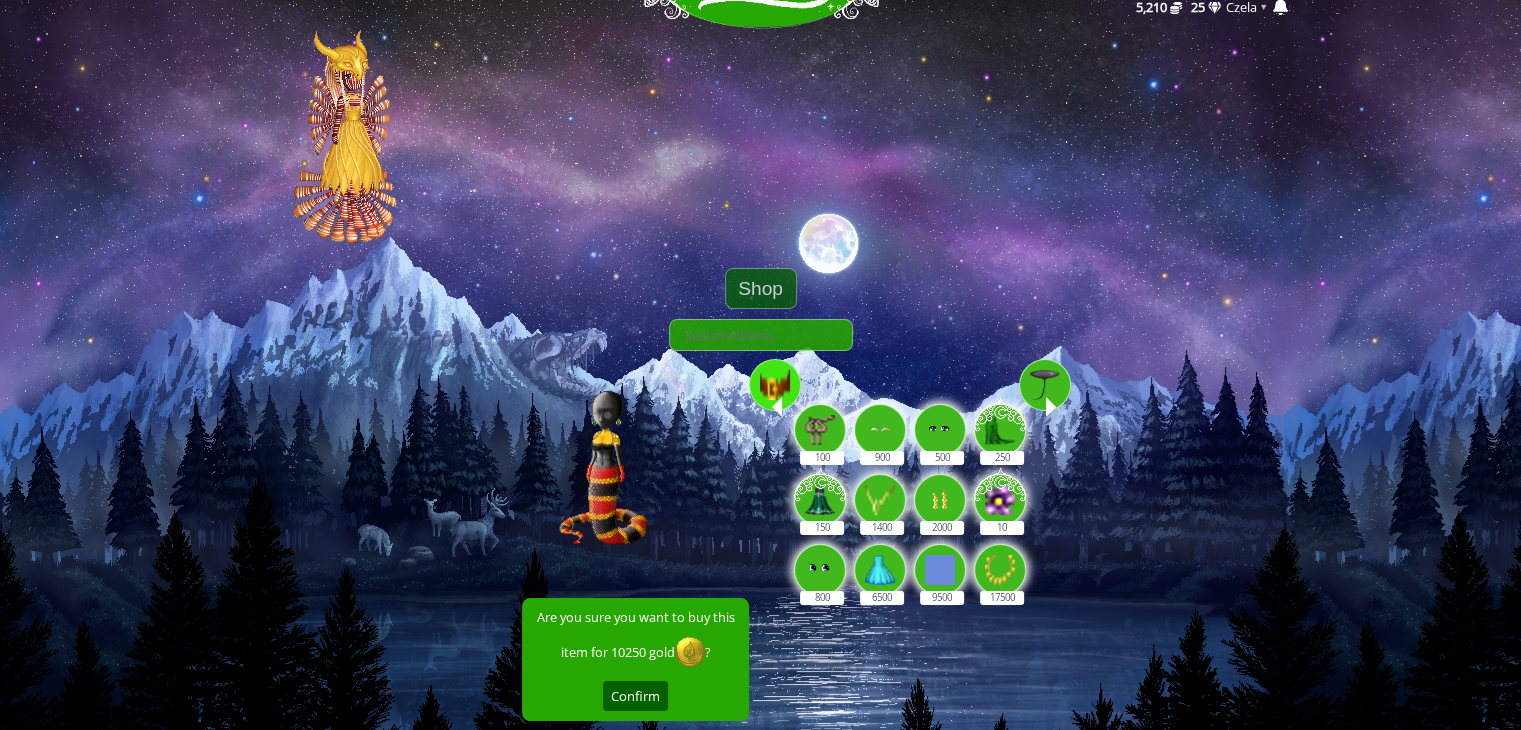 click at bounding box center (775, 385) 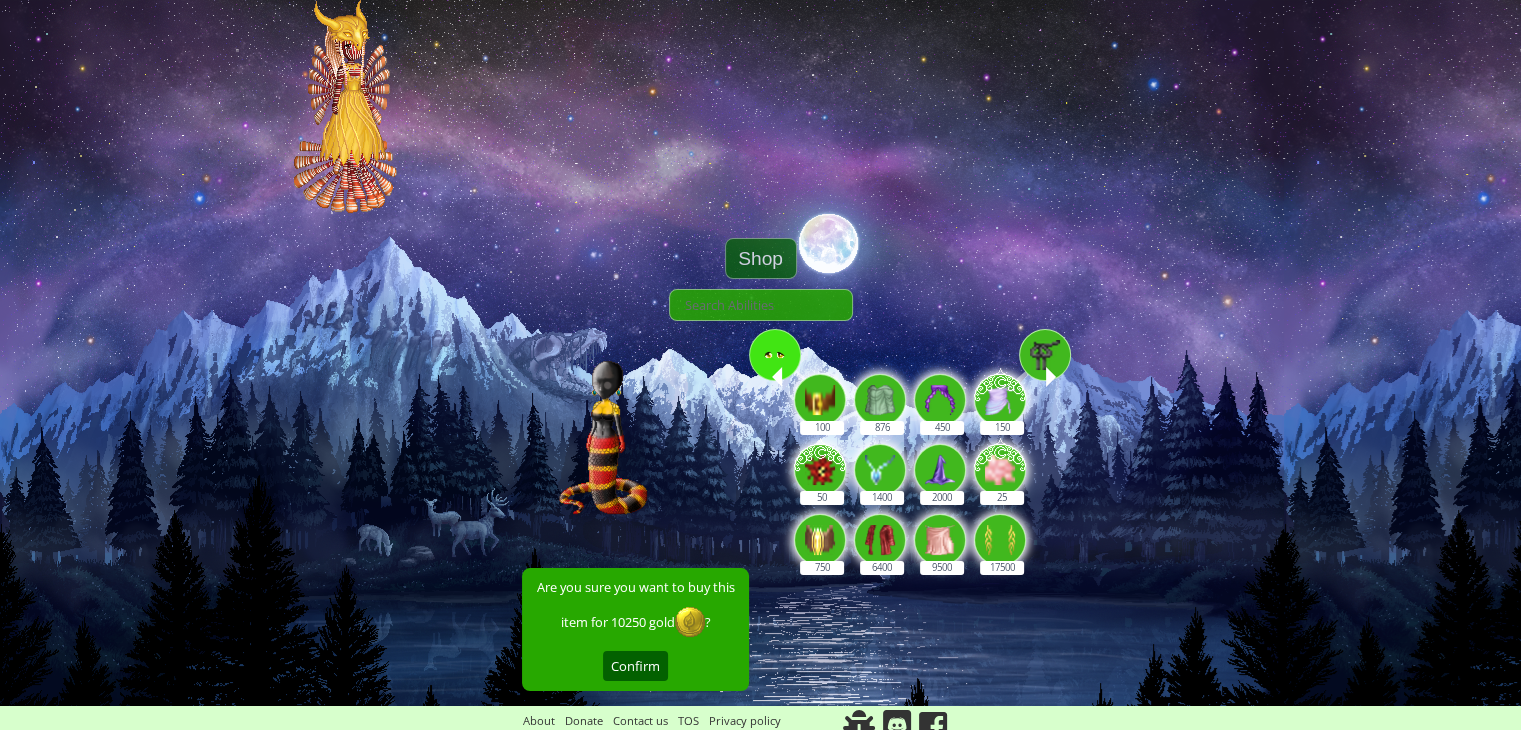 scroll, scrollTop: 103, scrollLeft: 0, axis: vertical 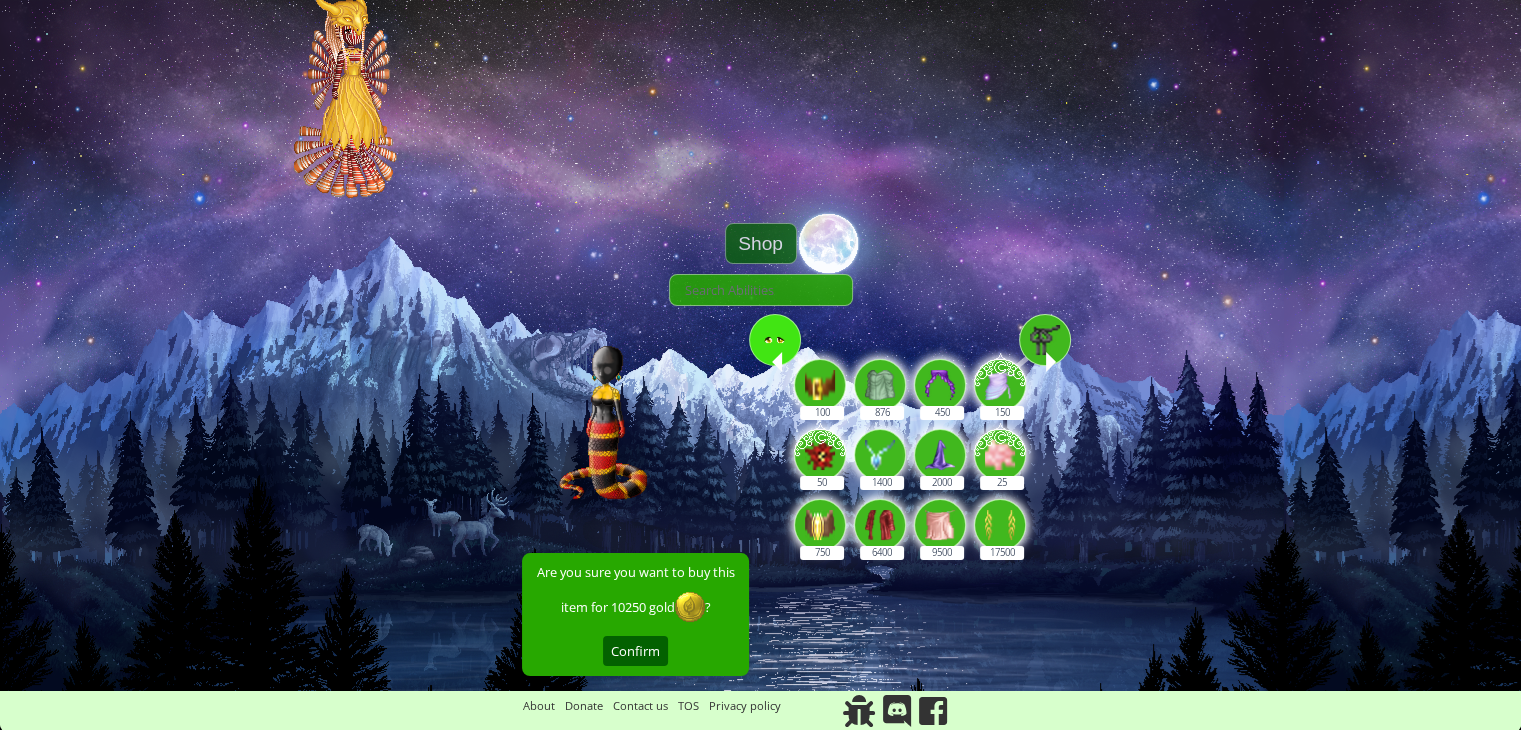 click at bounding box center (775, 340) 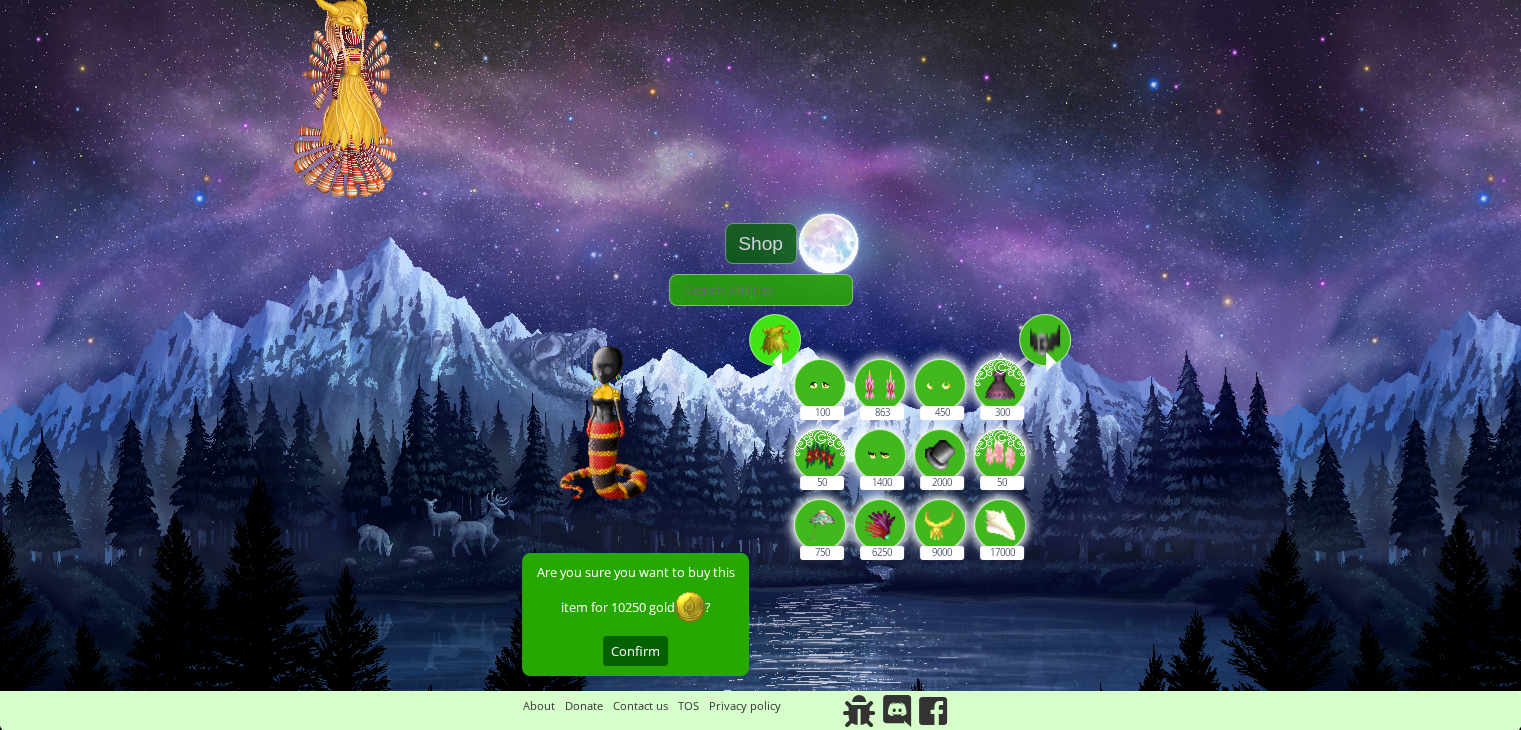 click at bounding box center [775, 340] 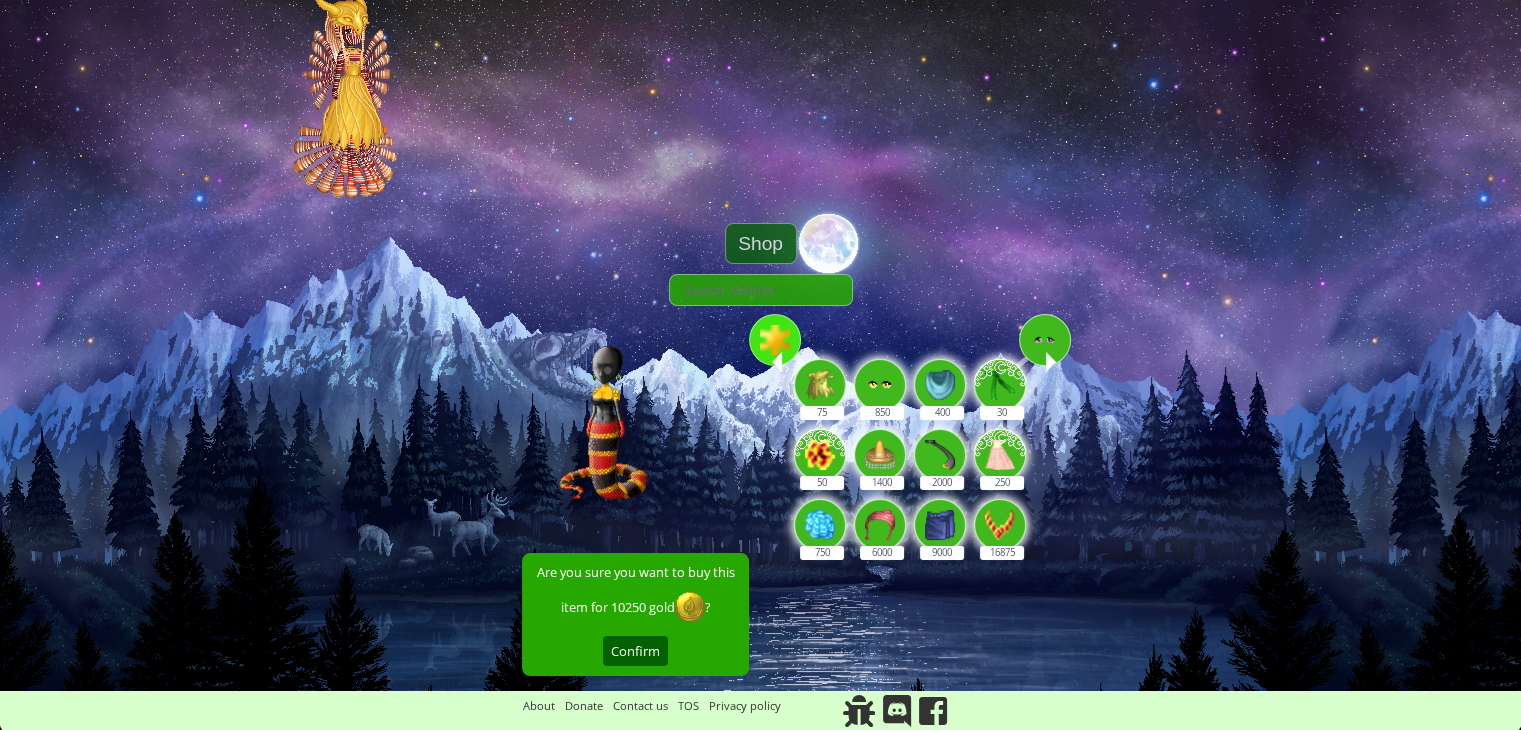 click at bounding box center [775, 340] 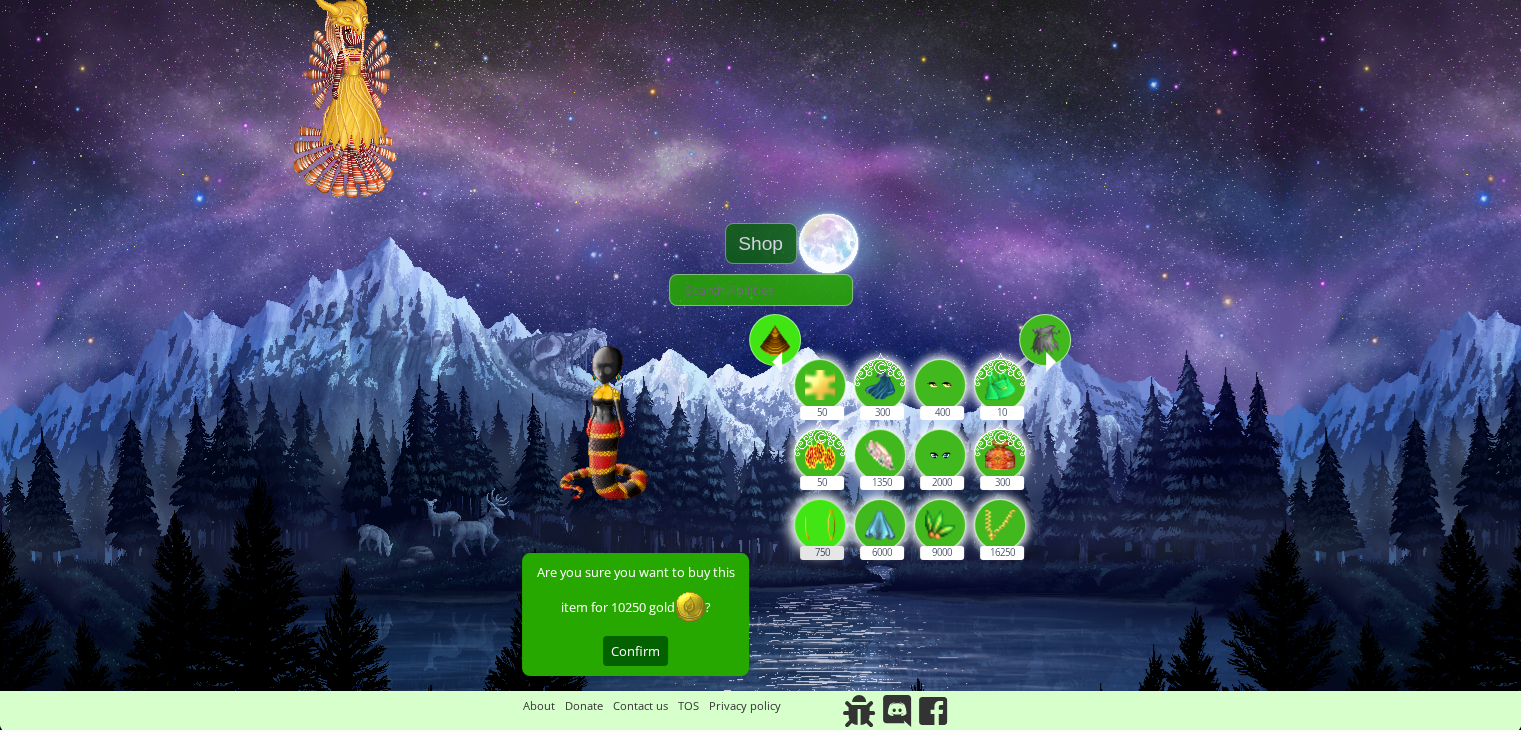 click on "750" at bounding box center [820, 525] 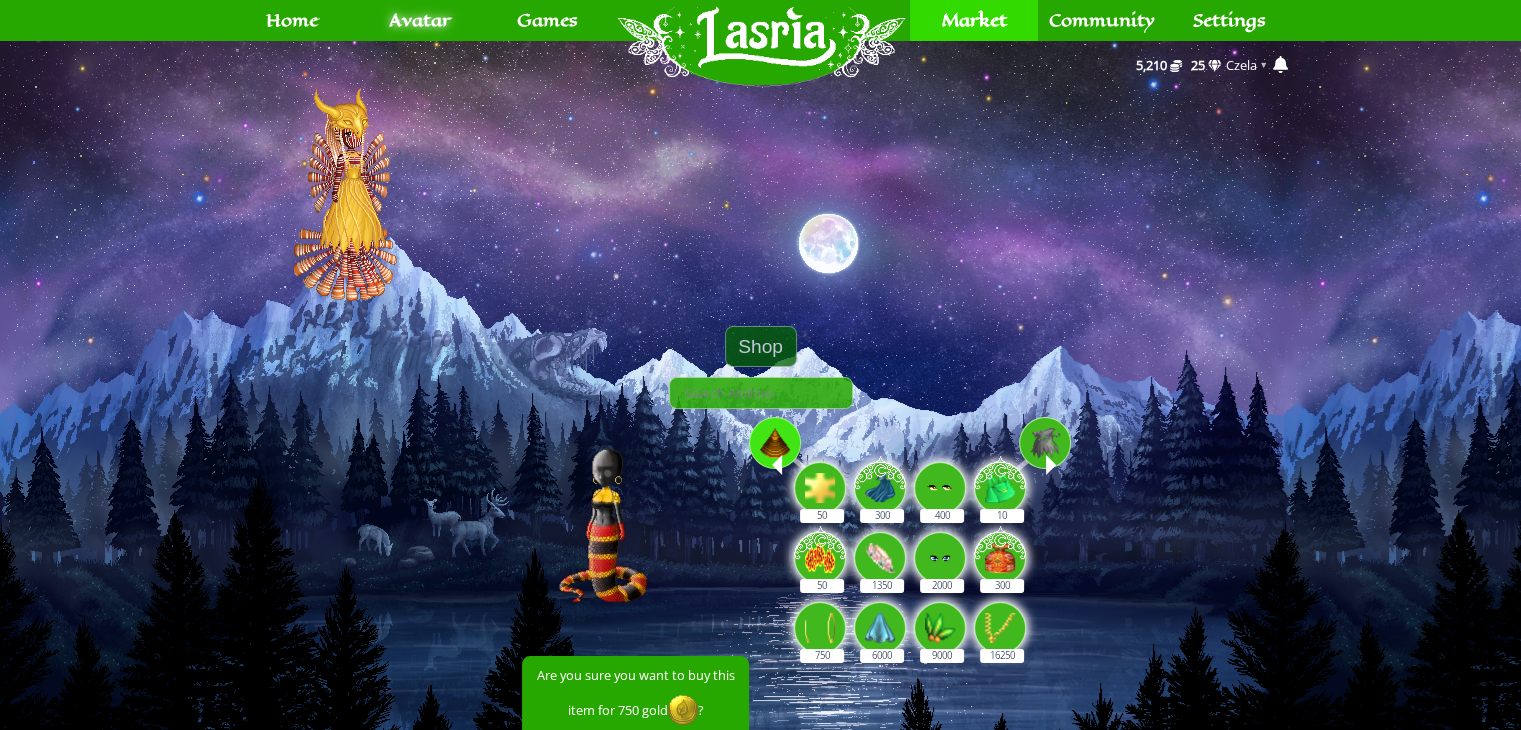 scroll, scrollTop: 0, scrollLeft: 0, axis: both 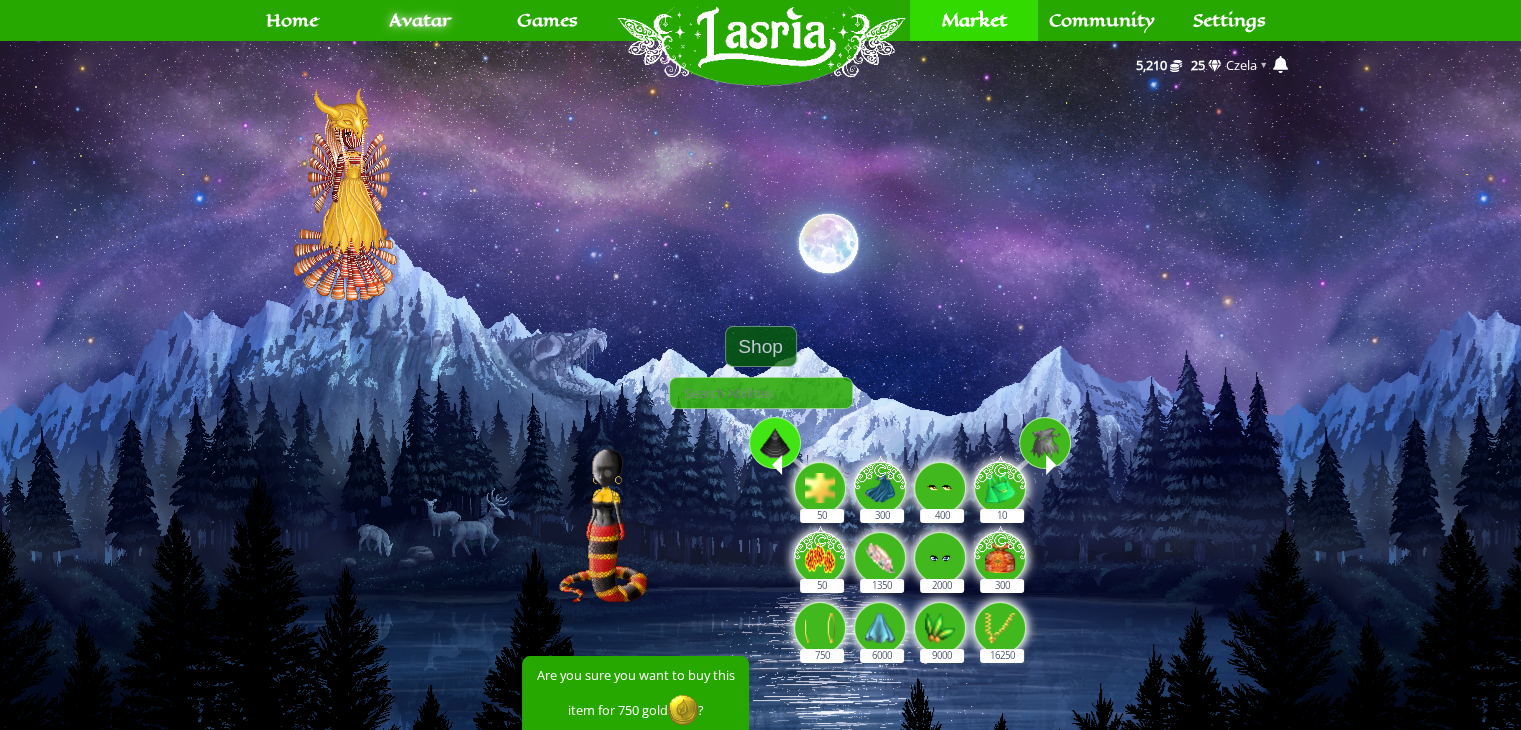 click at bounding box center [775, 443] 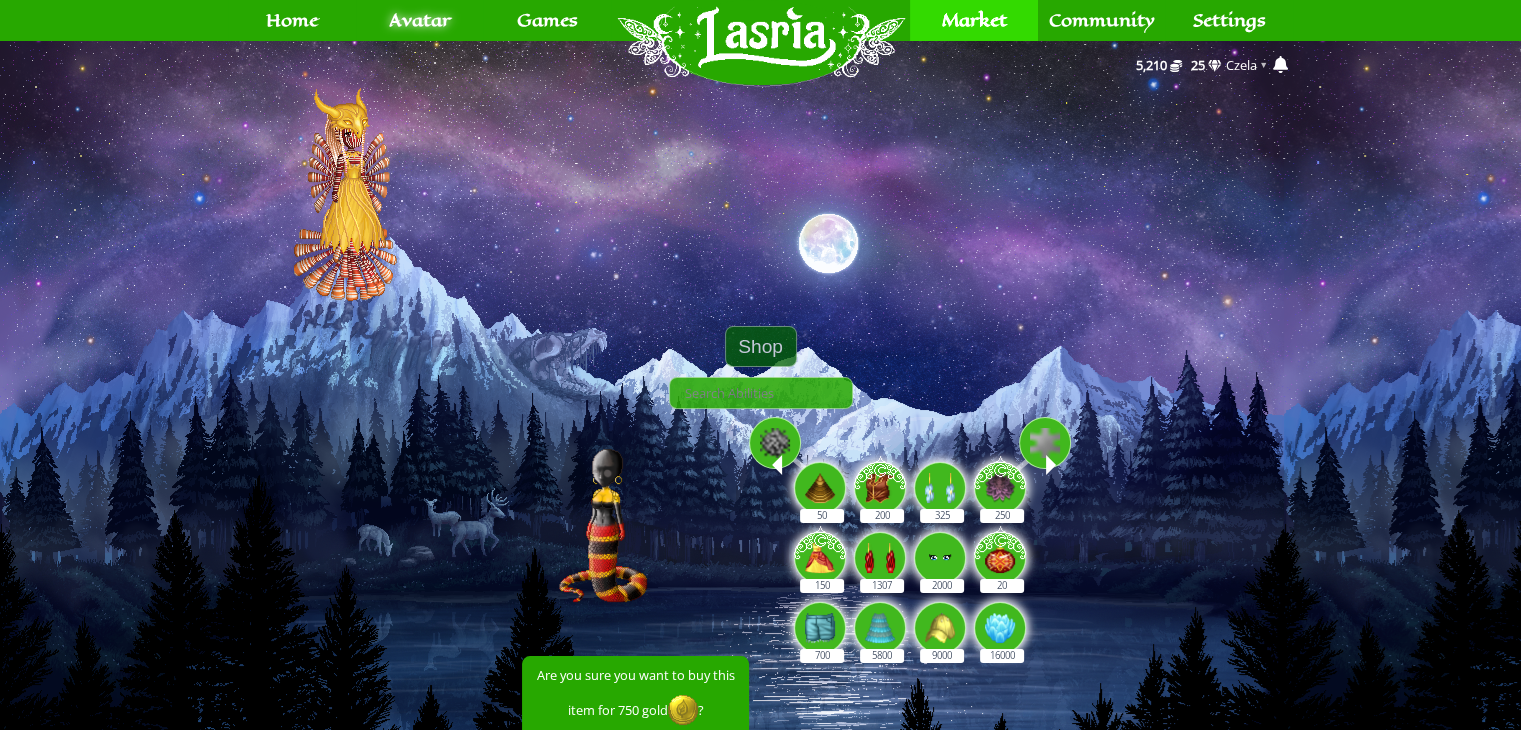 click at bounding box center (775, 443) 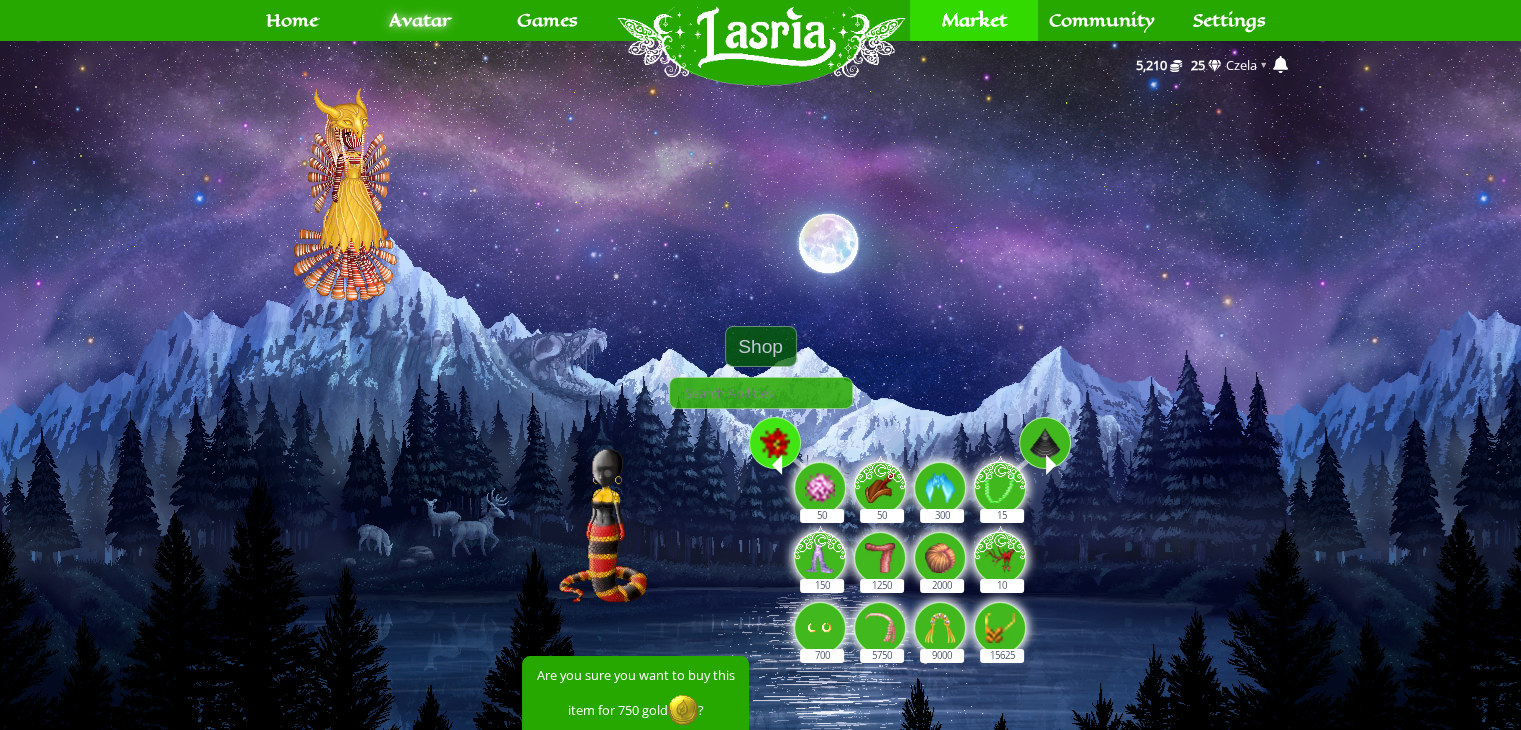 click at bounding box center [777, 465] 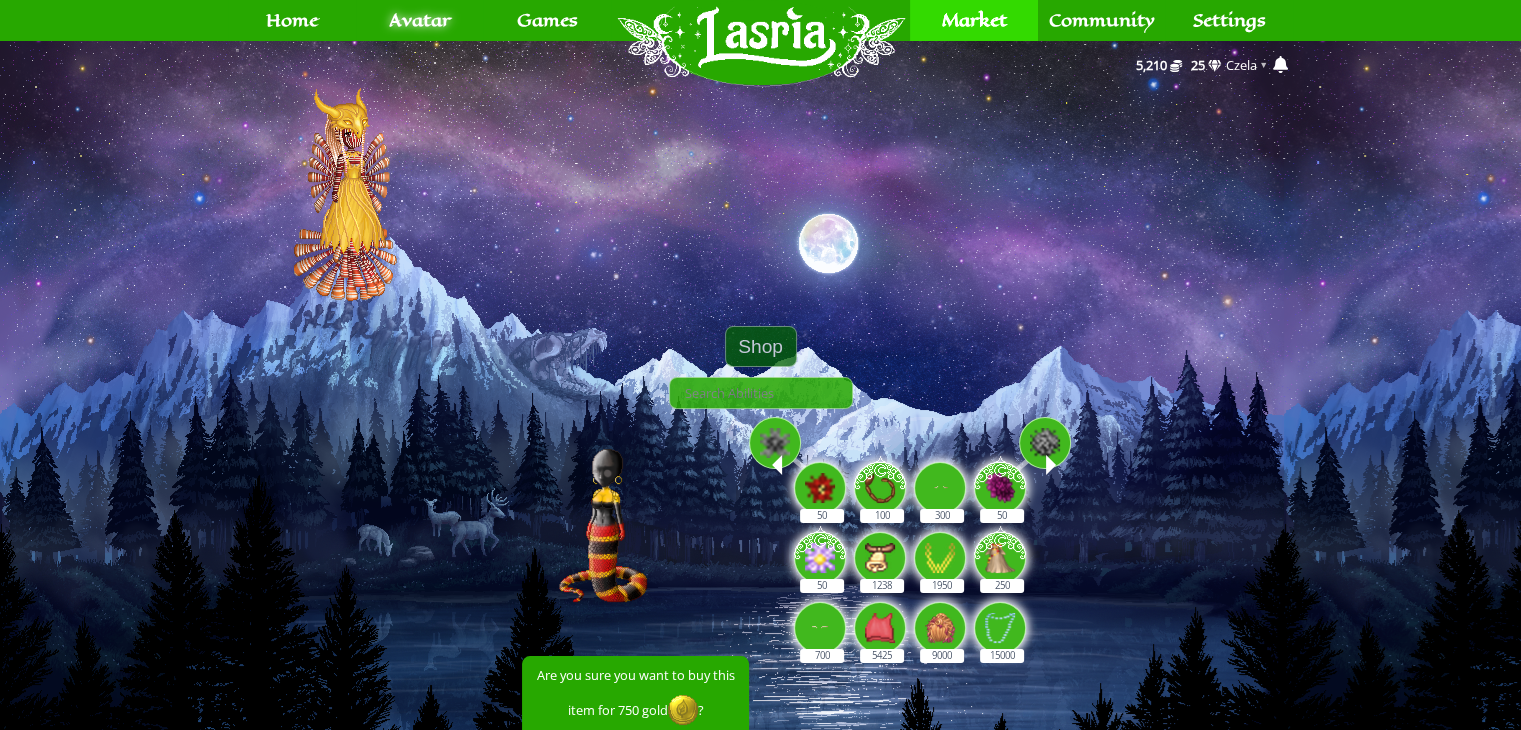 click on "50" at bounding box center (822, 477) 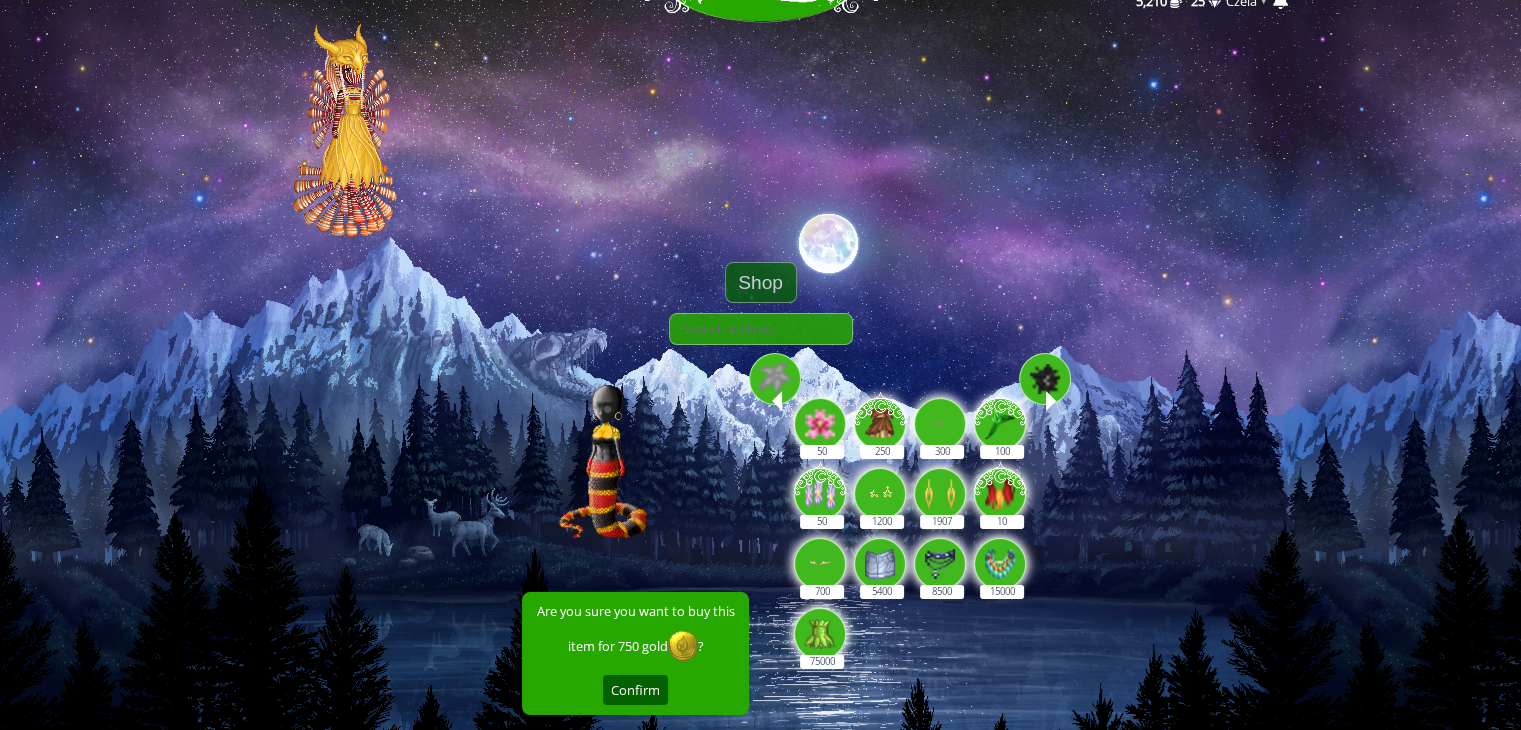 scroll, scrollTop: 100, scrollLeft: 0, axis: vertical 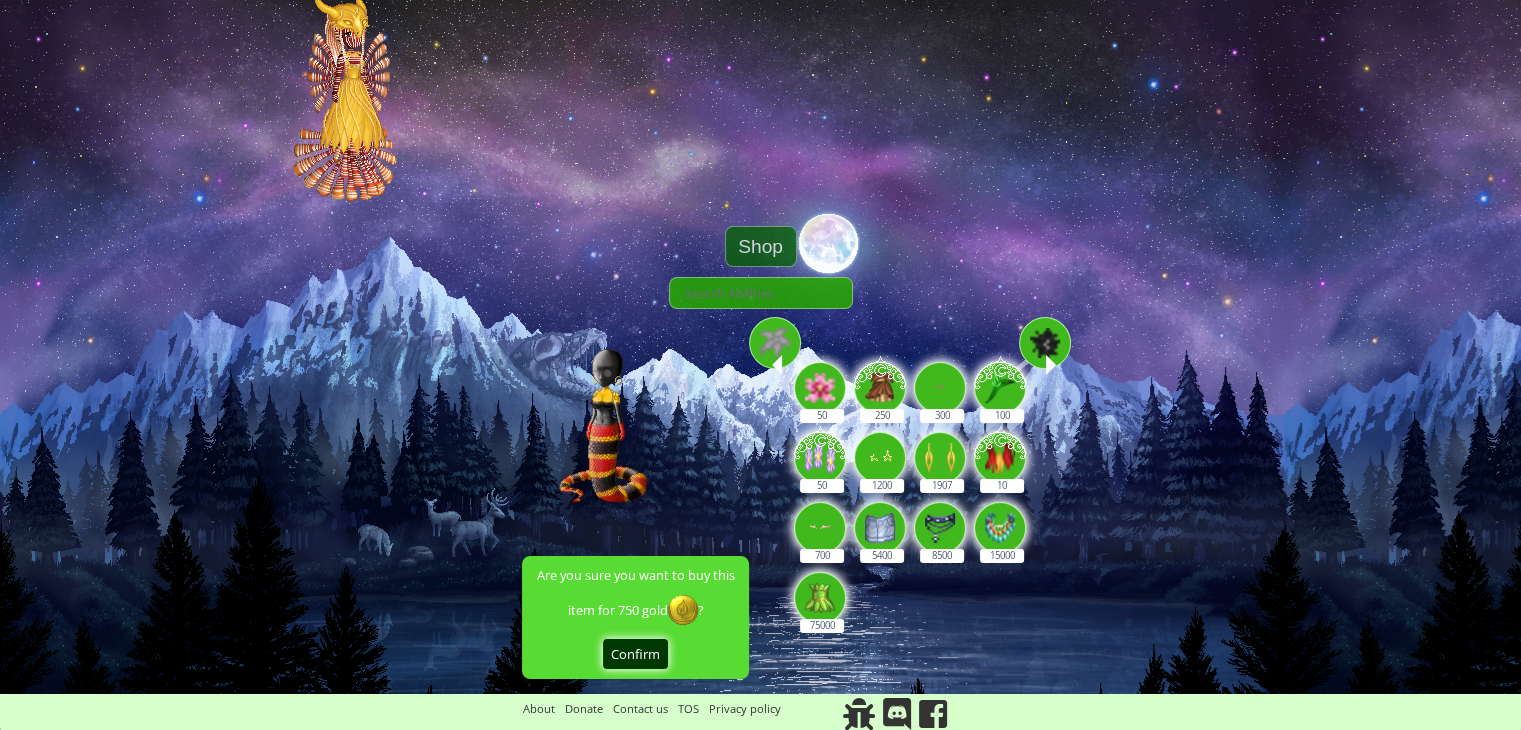 click on "Confirm" at bounding box center [635, 654] 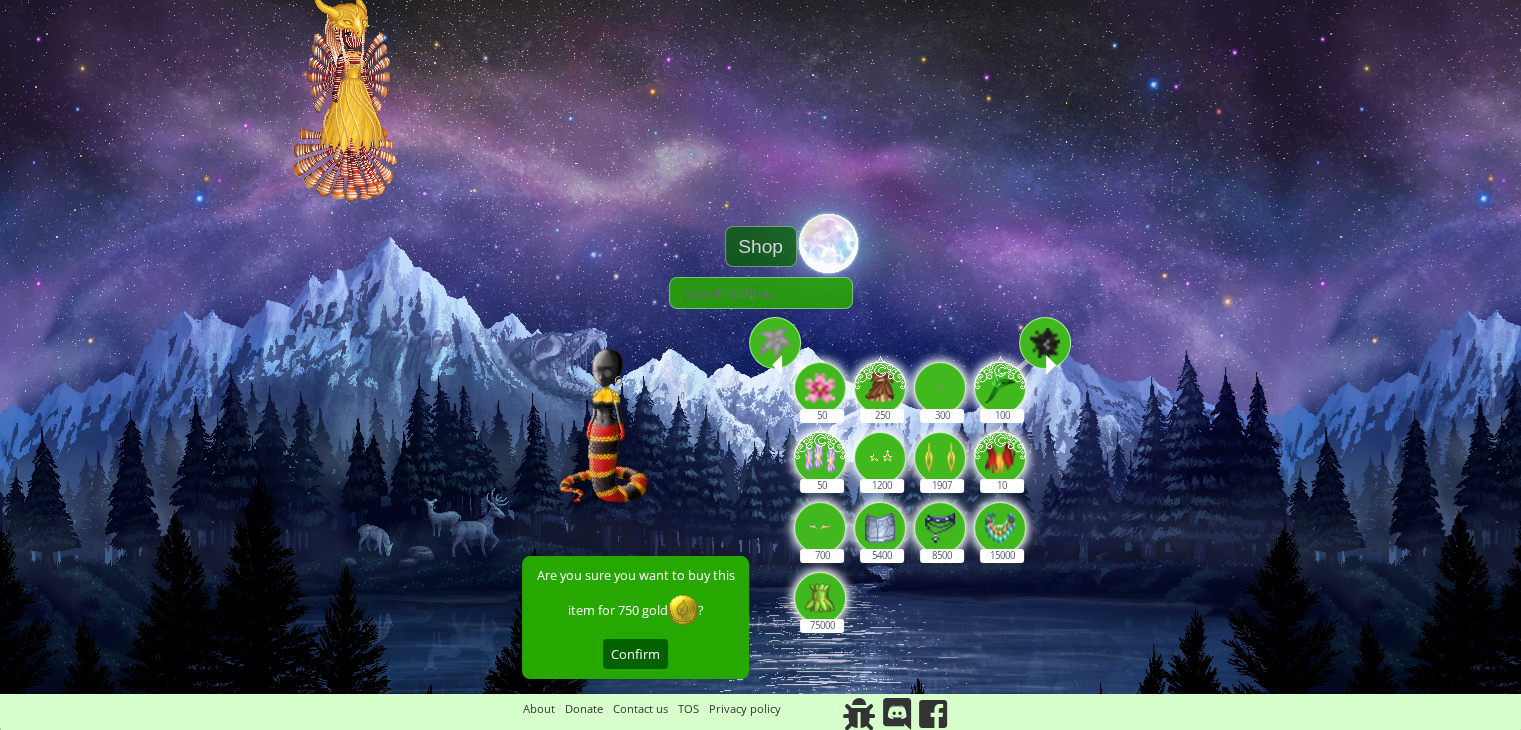 scroll, scrollTop: 58, scrollLeft: 0, axis: vertical 